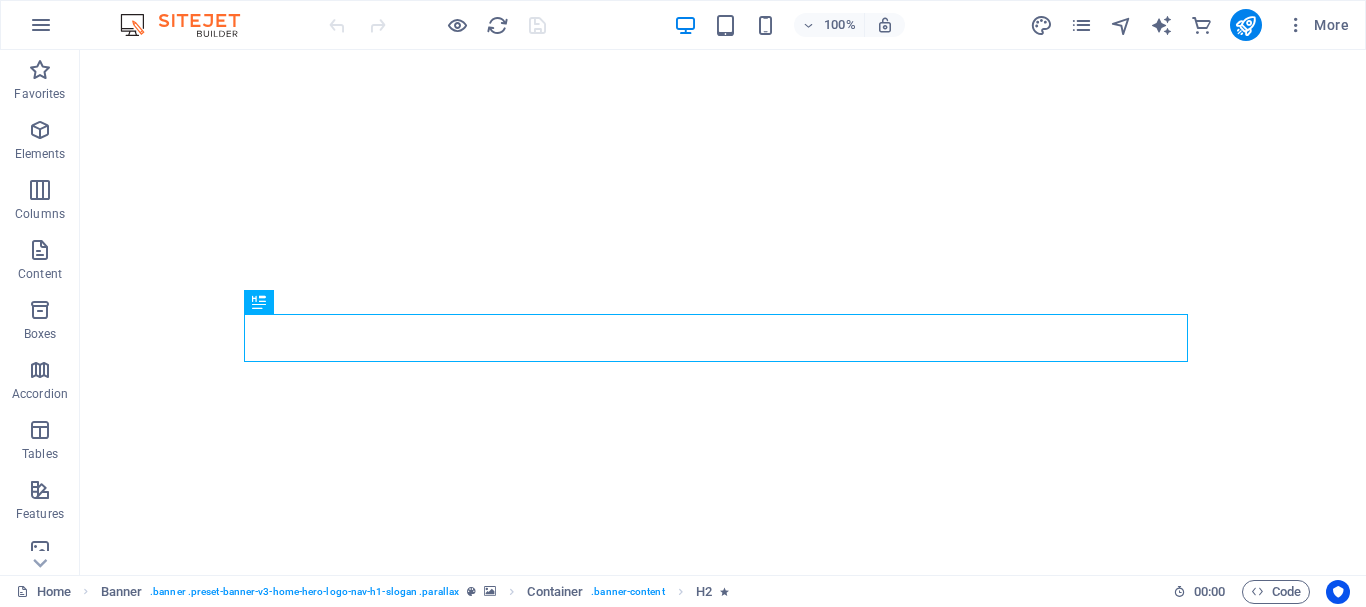 click at bounding box center (190, 25) 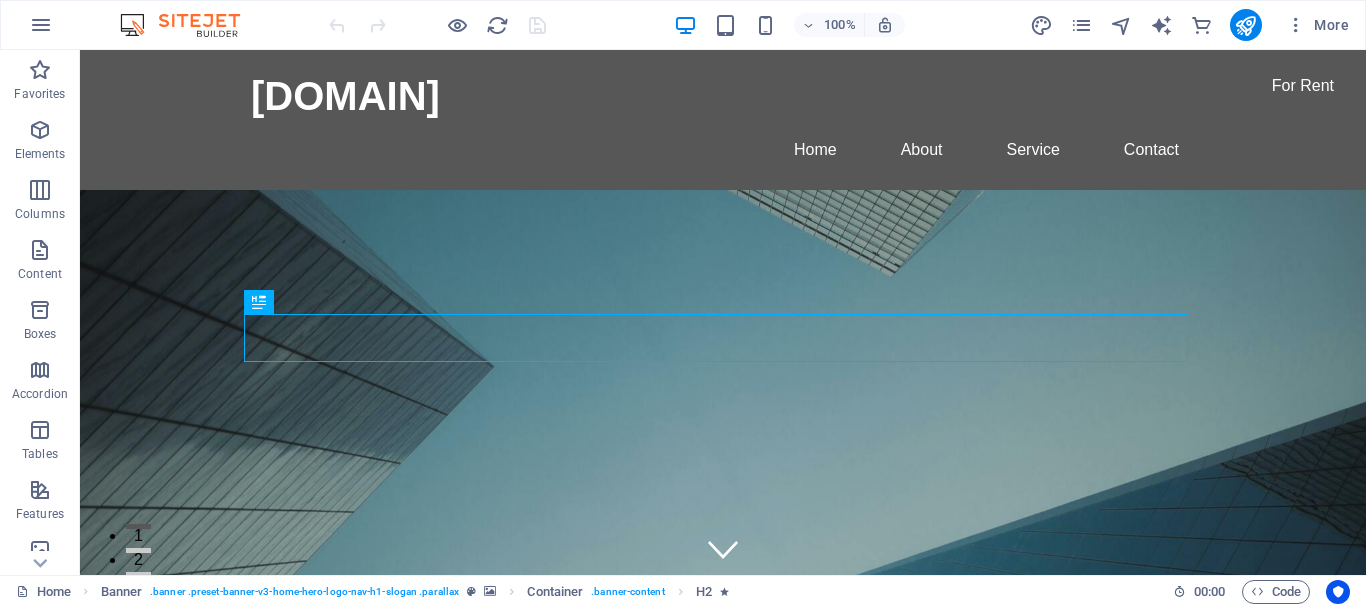 scroll, scrollTop: 0, scrollLeft: 0, axis: both 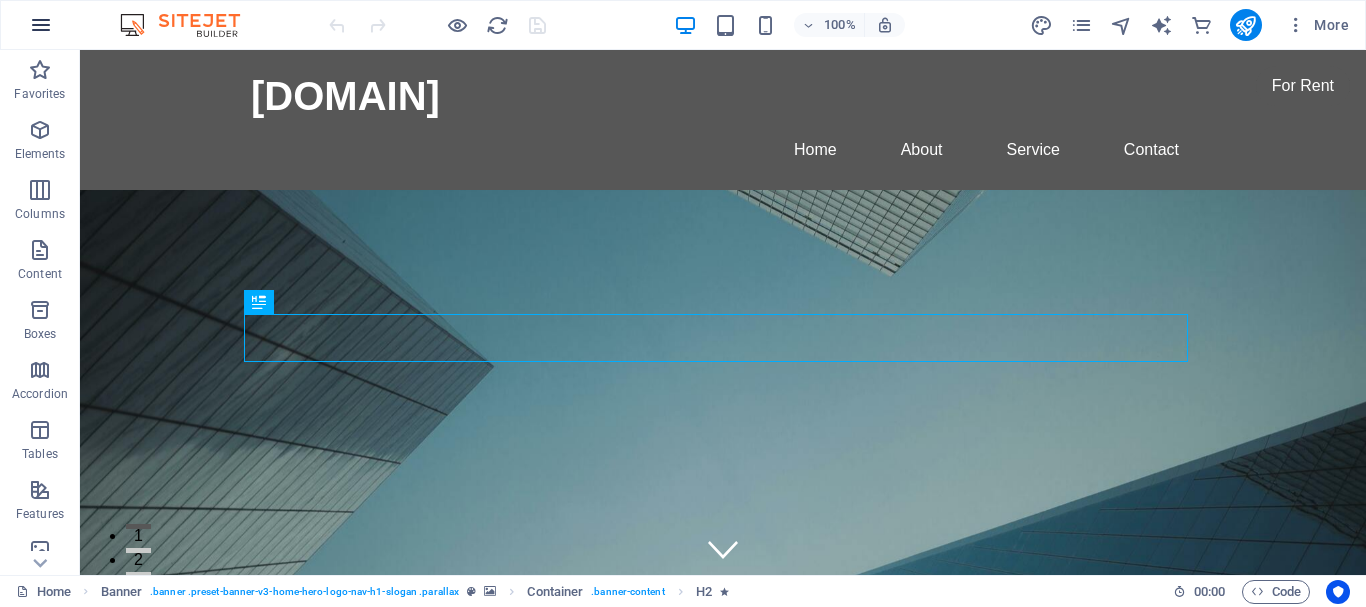 click at bounding box center [41, 25] 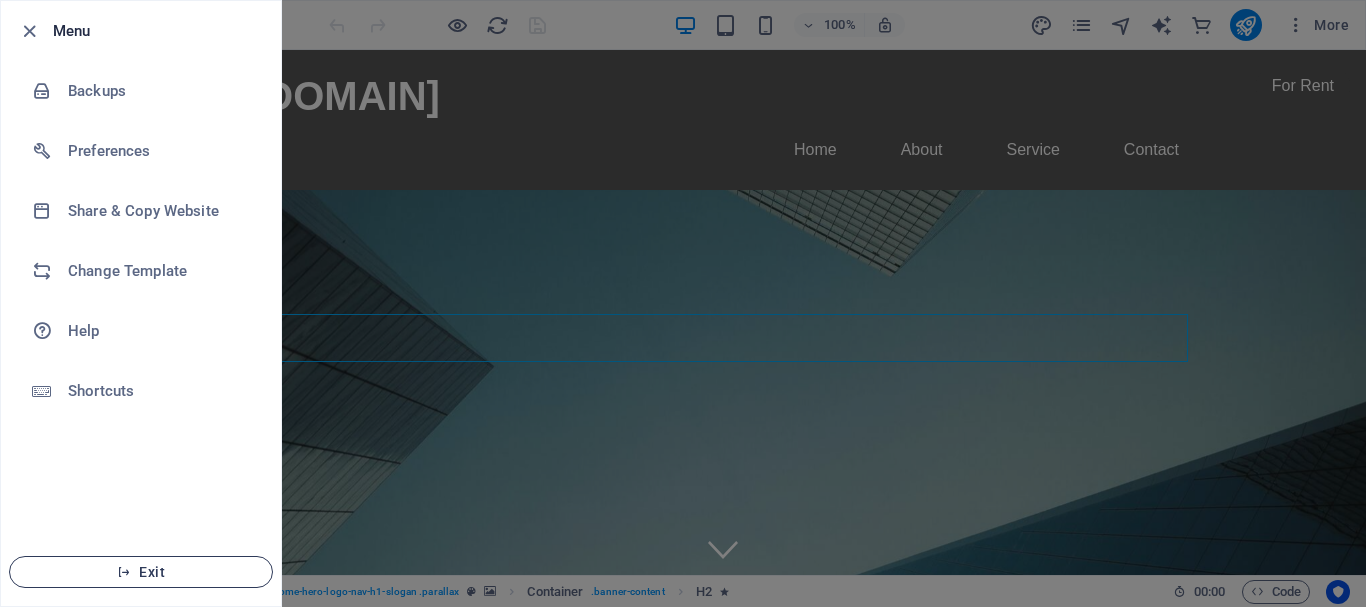 click at bounding box center [124, 572] 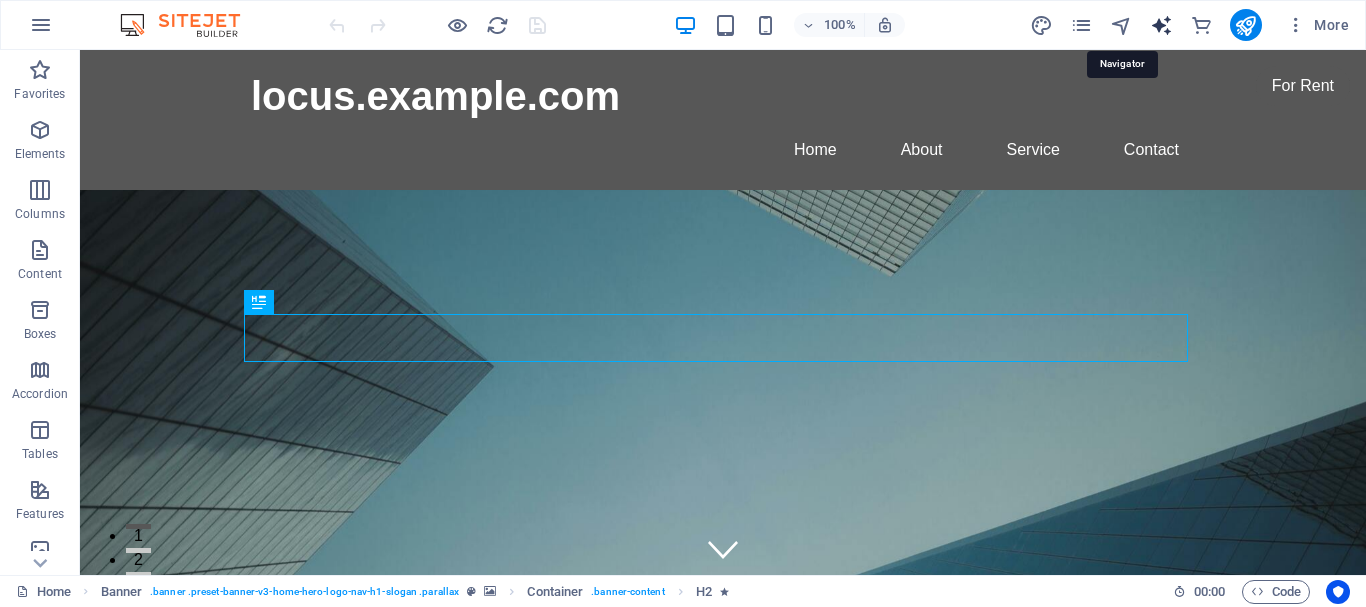 scroll, scrollTop: 0, scrollLeft: 0, axis: both 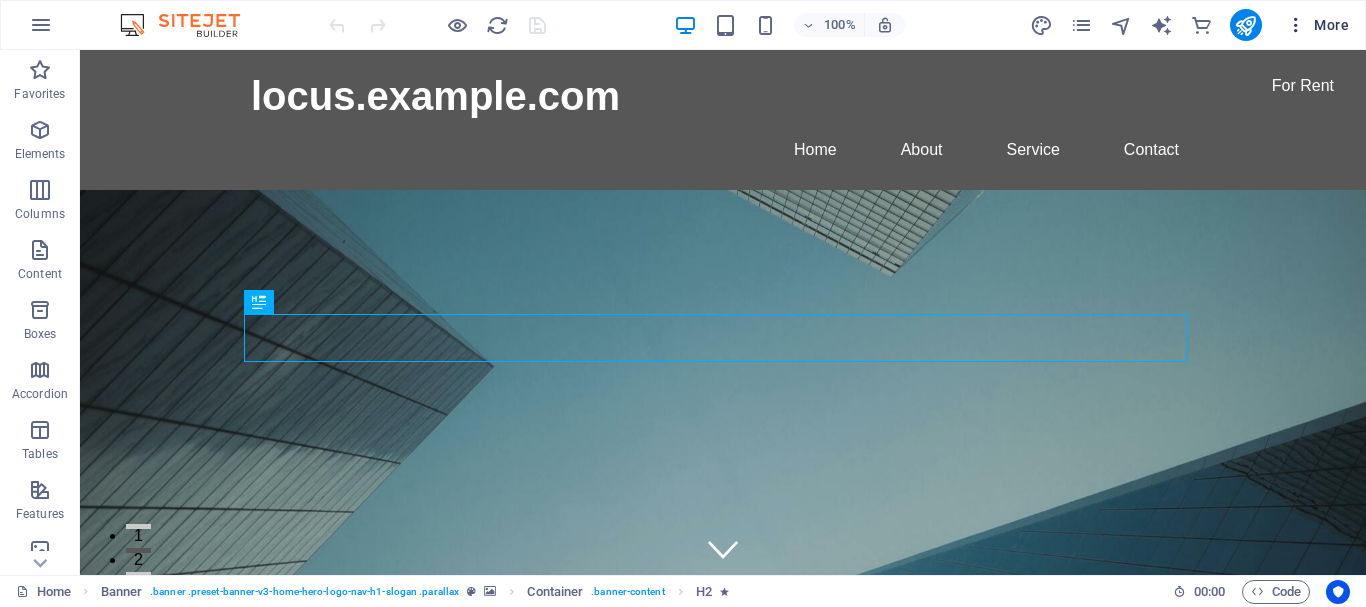 click at bounding box center (1296, 25) 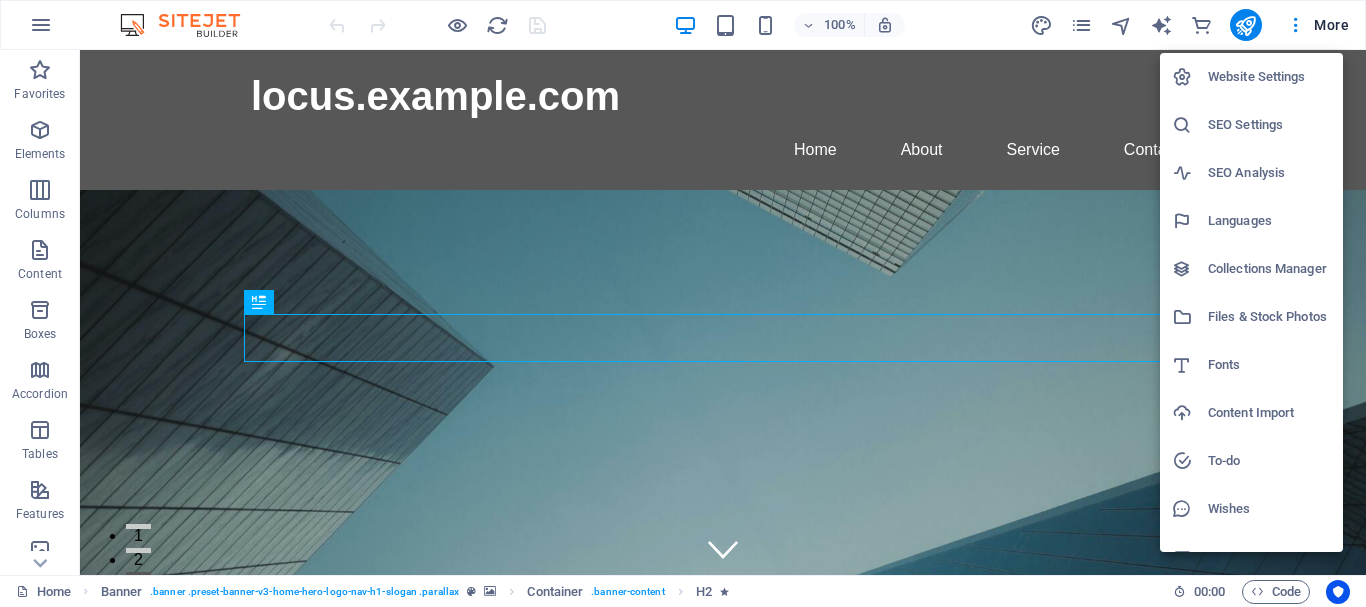 click at bounding box center (683, 303) 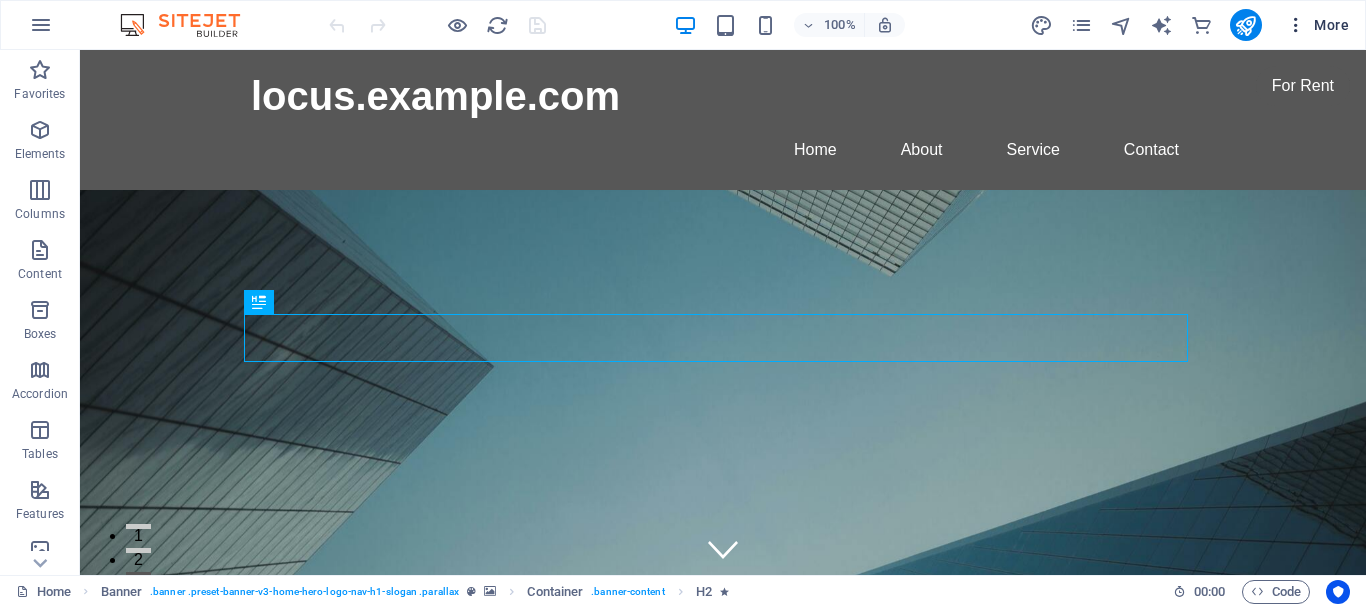 click at bounding box center (1296, 25) 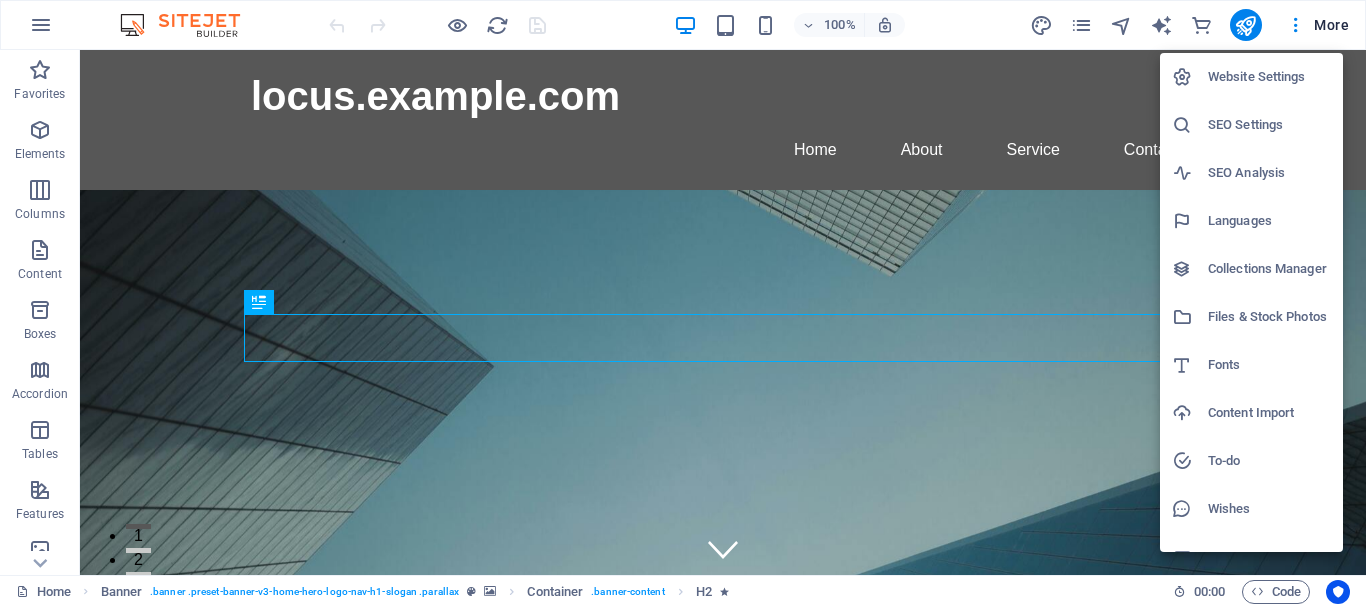 click at bounding box center (683, 303) 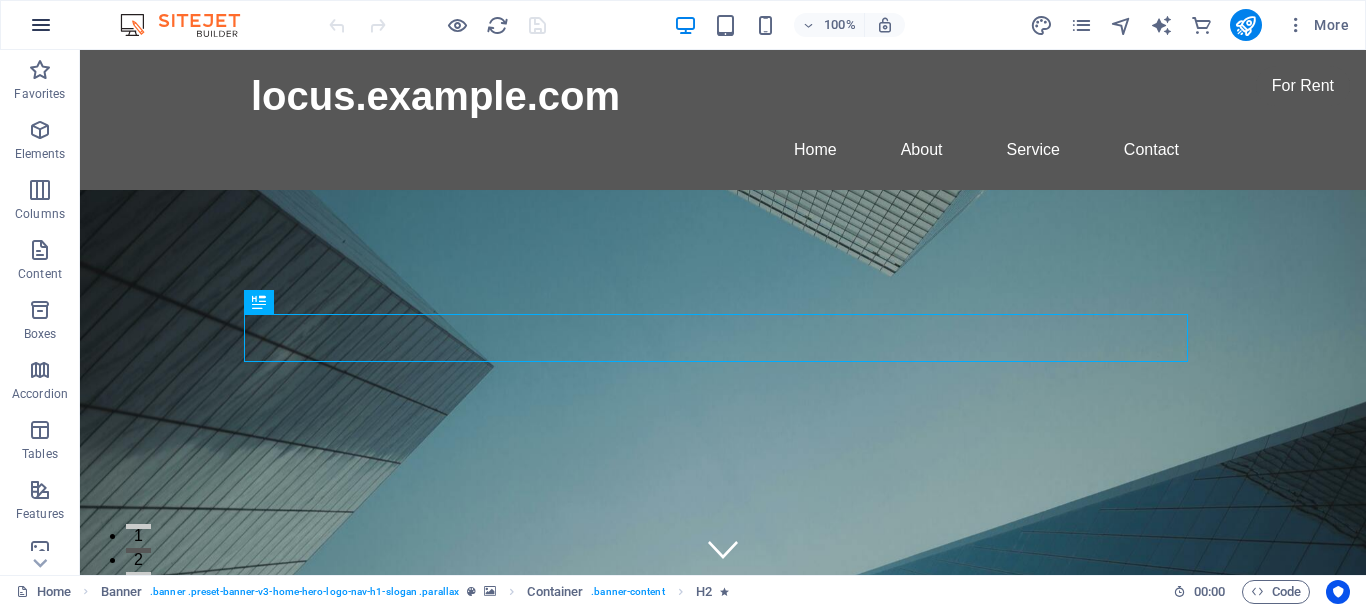 click at bounding box center (41, 25) 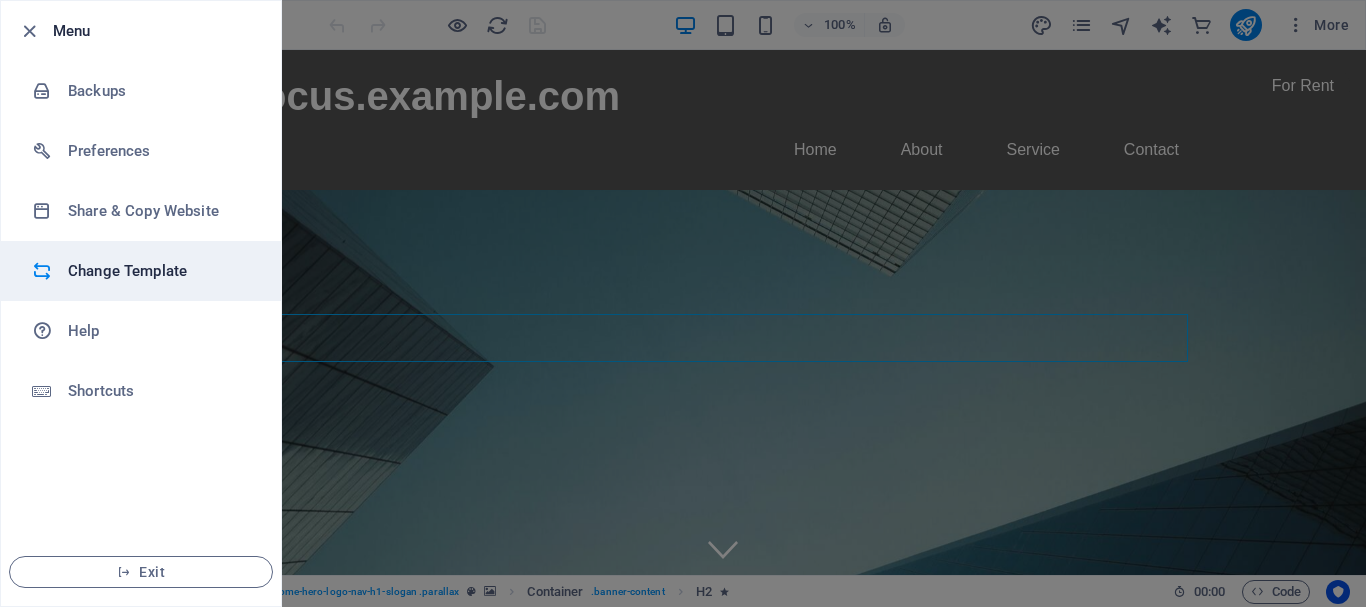 click on "Change Template" at bounding box center [160, 271] 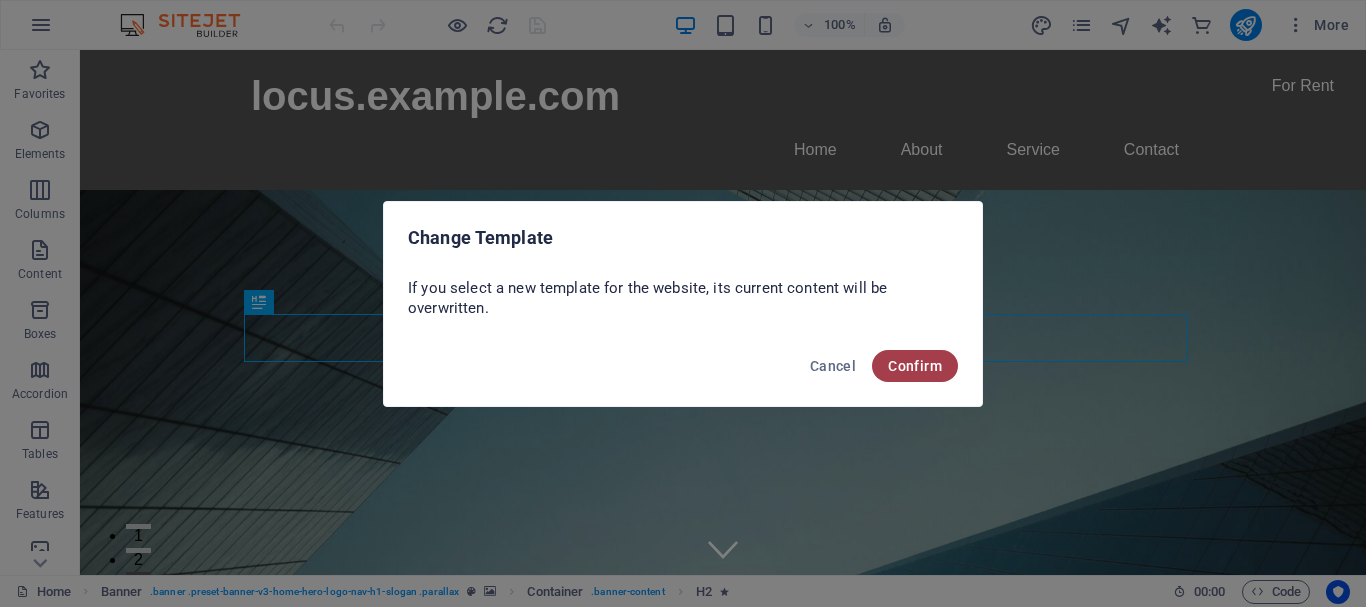 click on "Confirm" at bounding box center [915, 366] 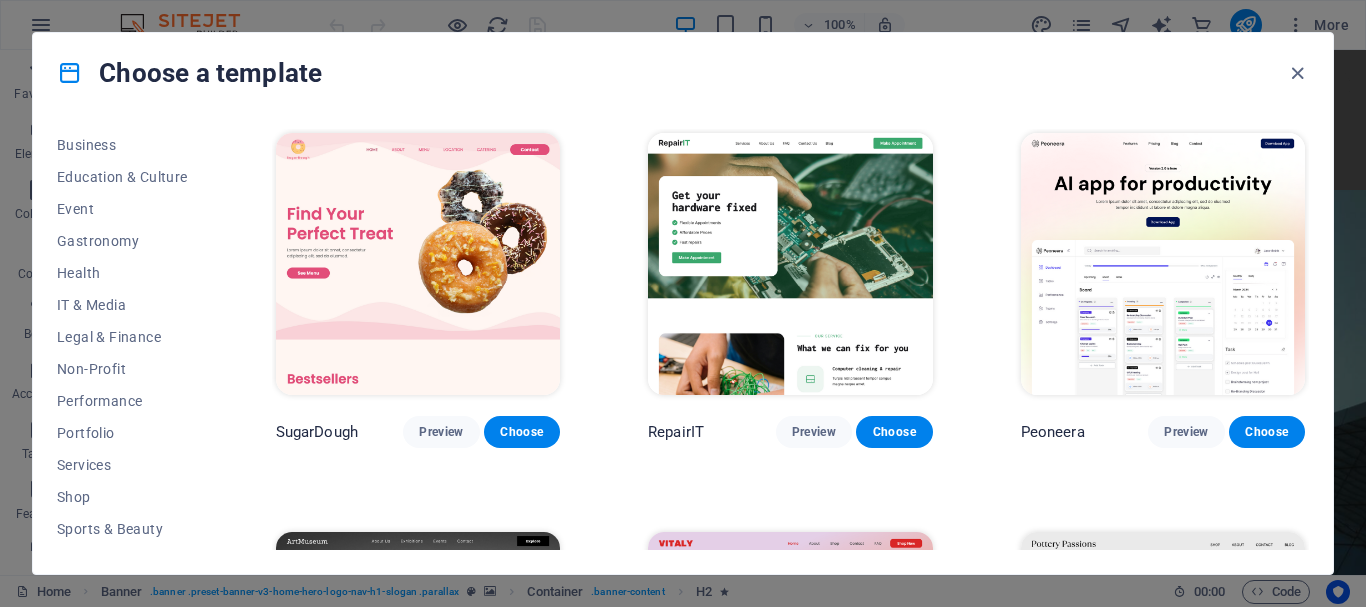 scroll, scrollTop: 336, scrollLeft: 0, axis: vertical 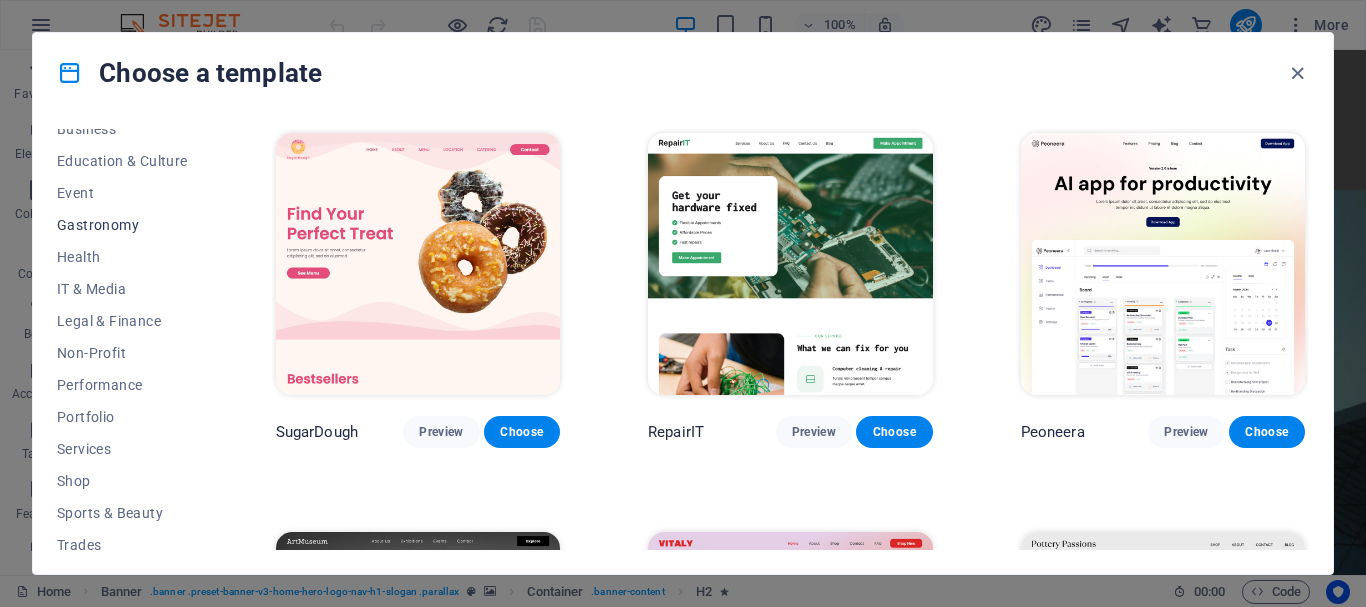 click on "Gastronomy" at bounding box center (122, 225) 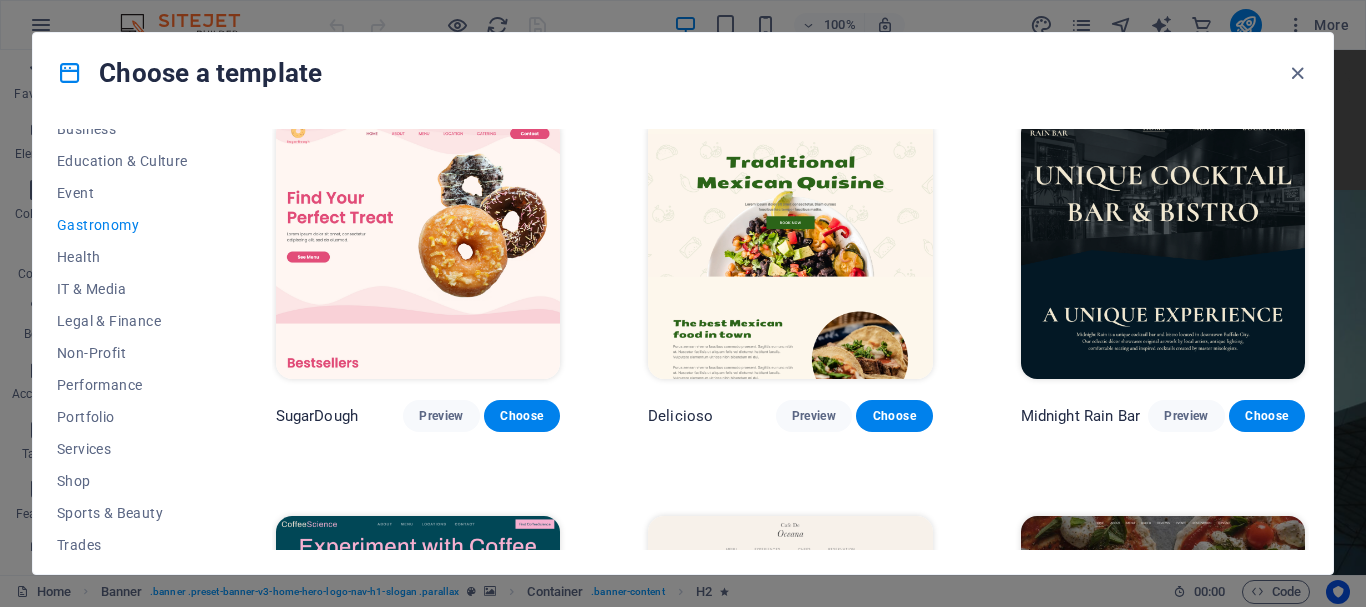scroll, scrollTop: 0, scrollLeft: 0, axis: both 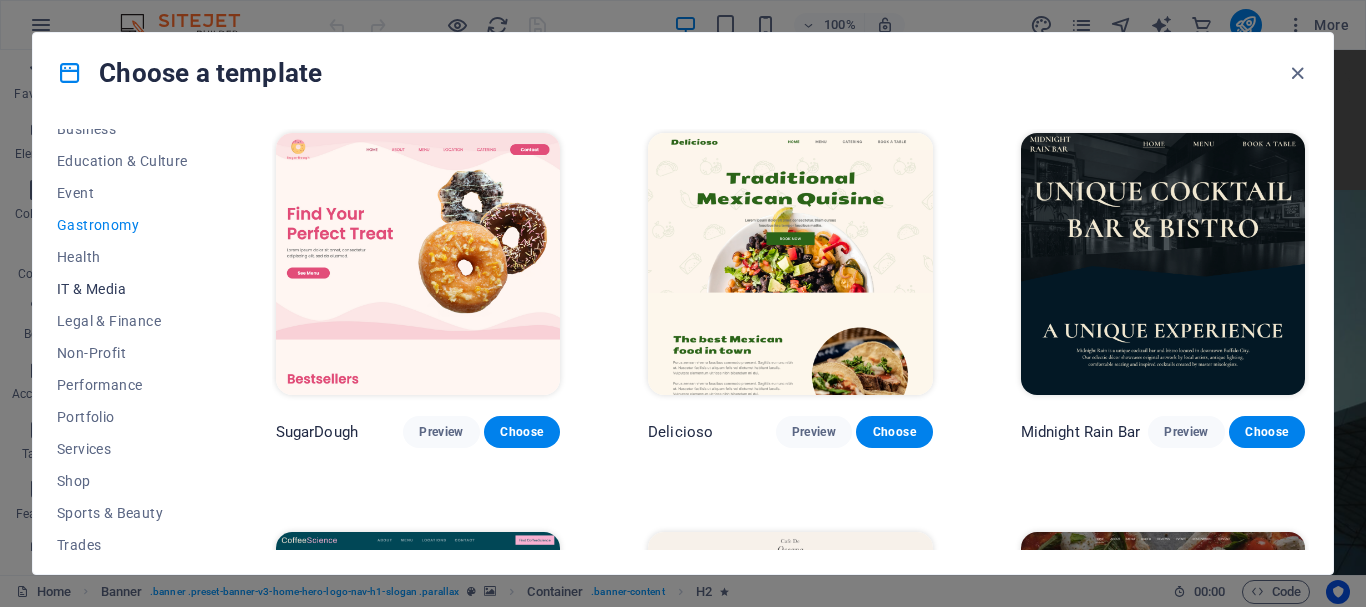 click on "IT & Media" at bounding box center (122, 289) 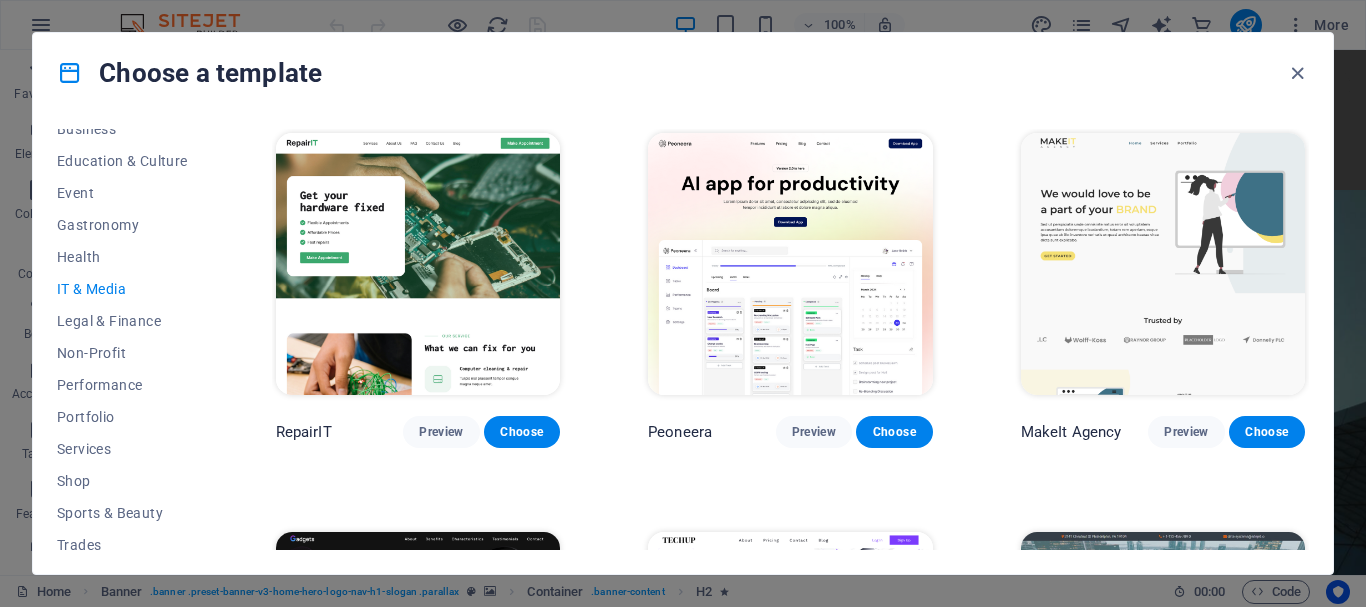 scroll, scrollTop: 411, scrollLeft: 0, axis: vertical 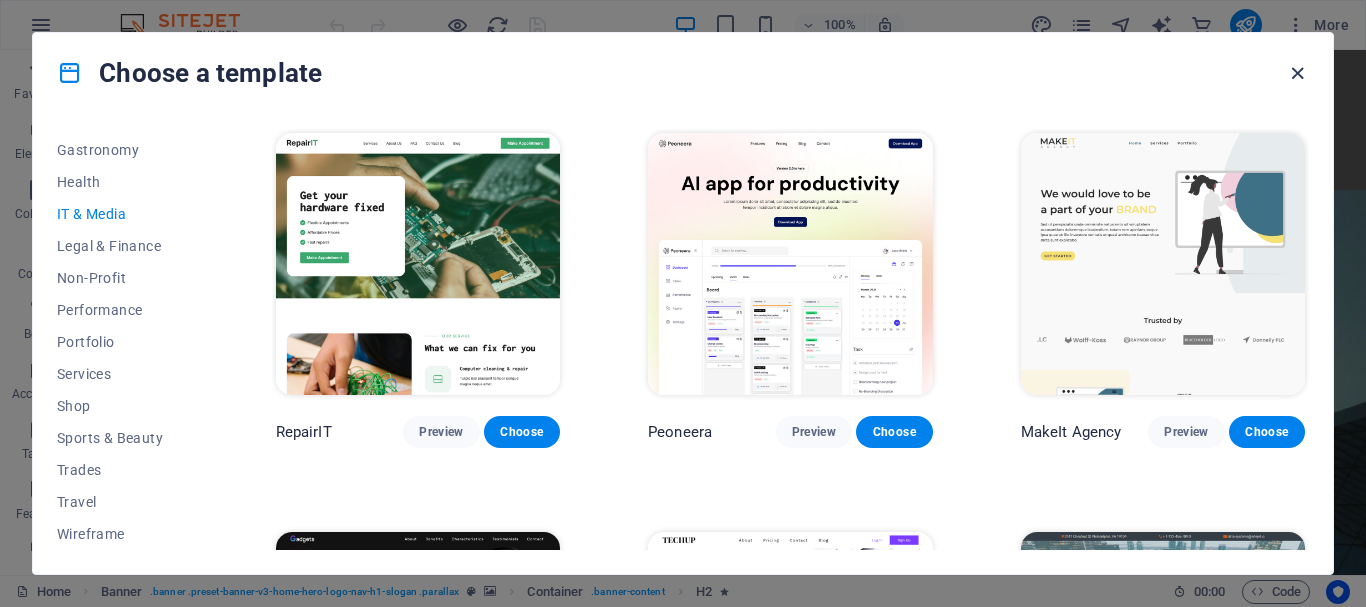 click at bounding box center (1297, 73) 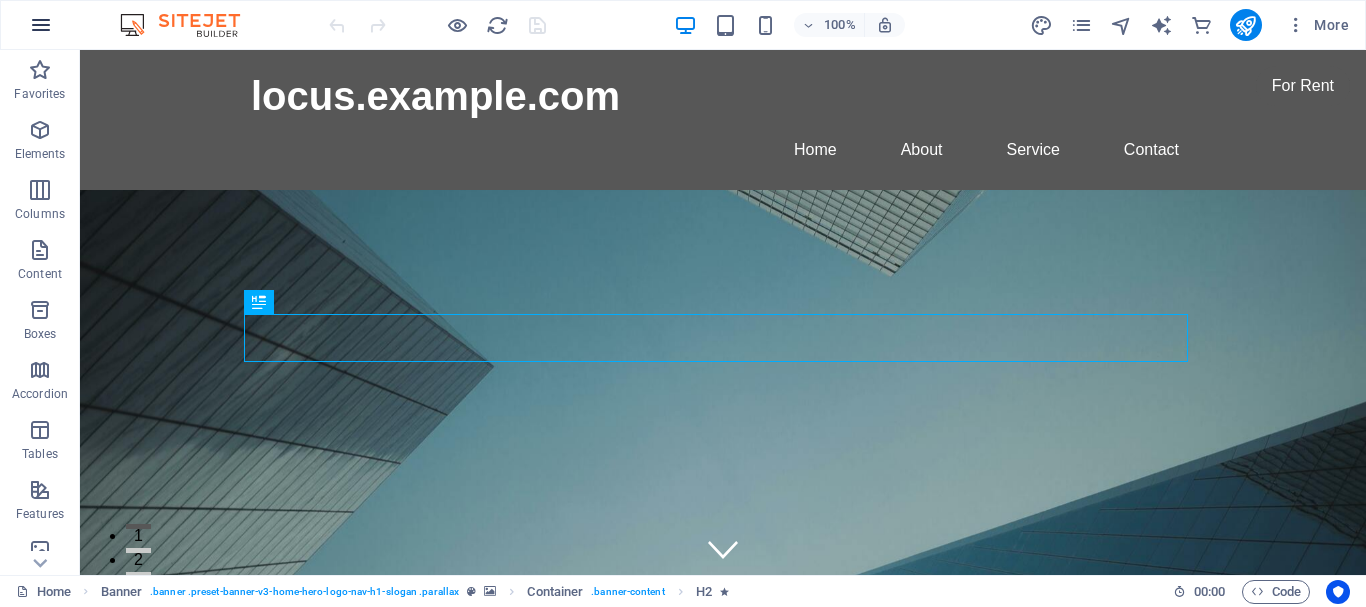 click at bounding box center [41, 25] 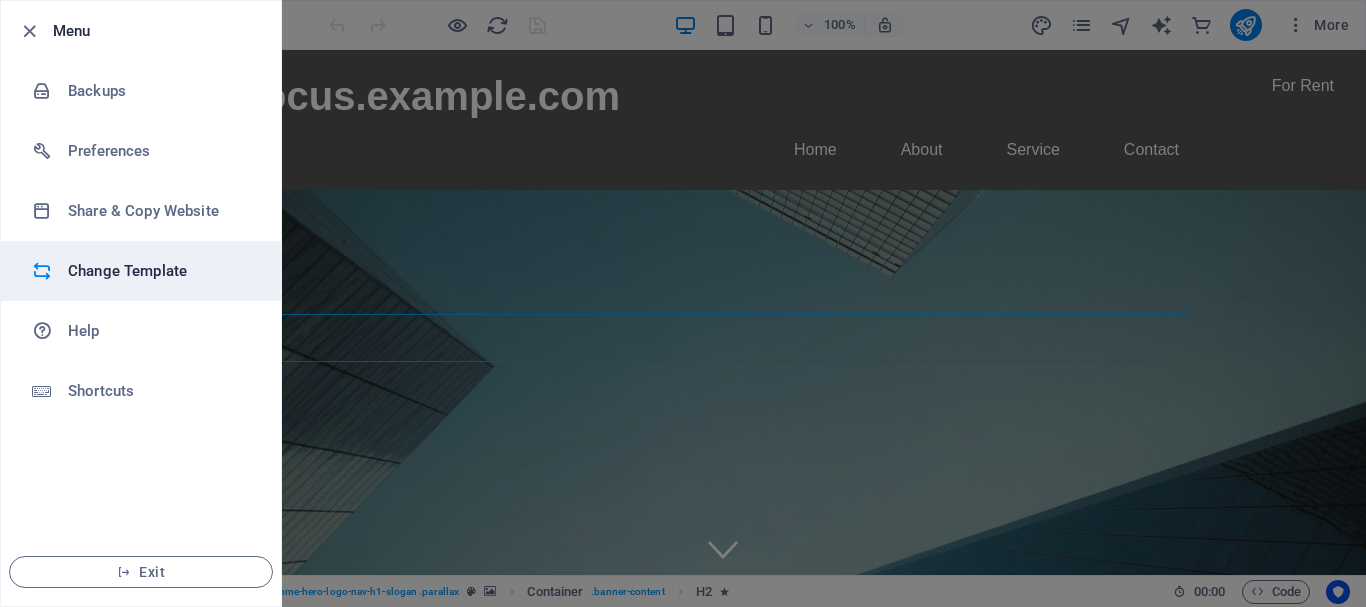 click on "Change Template" at bounding box center (160, 271) 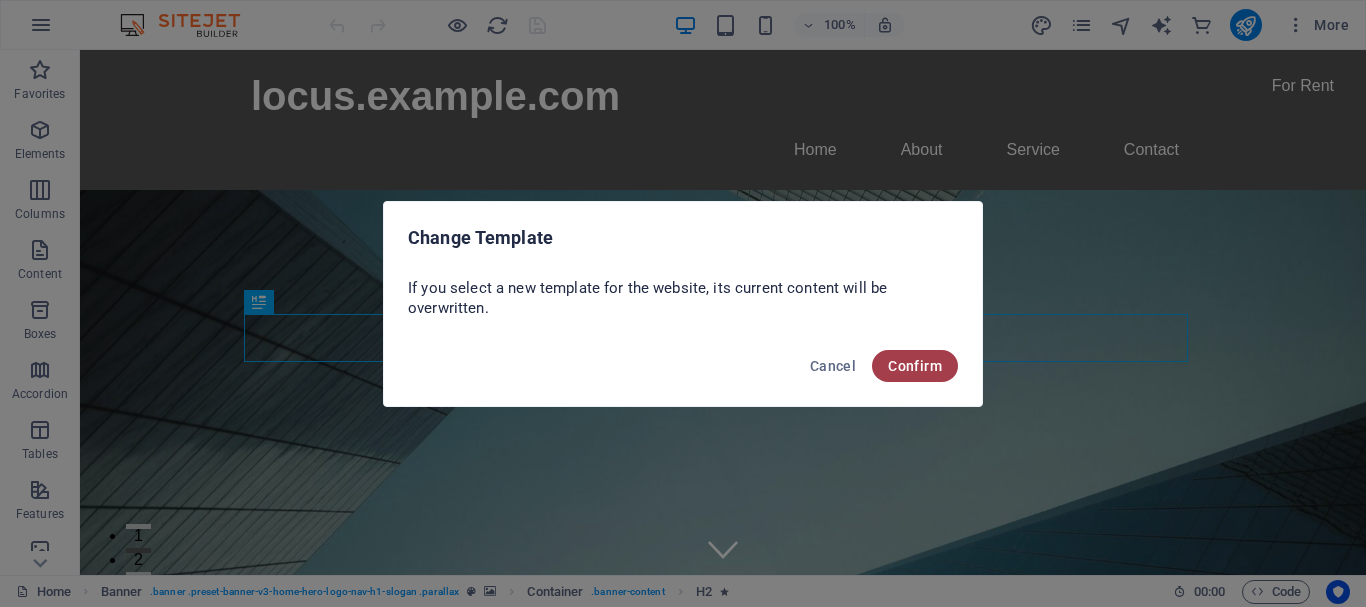 click on "Confirm" at bounding box center (915, 366) 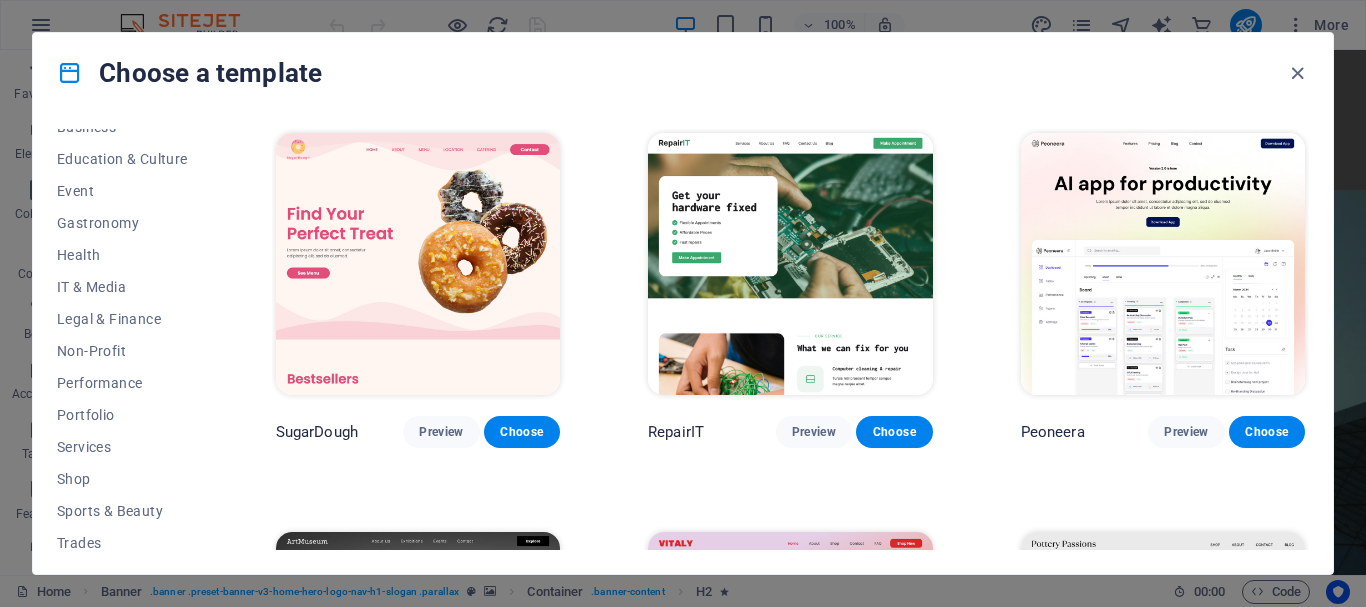 scroll, scrollTop: 343, scrollLeft: 0, axis: vertical 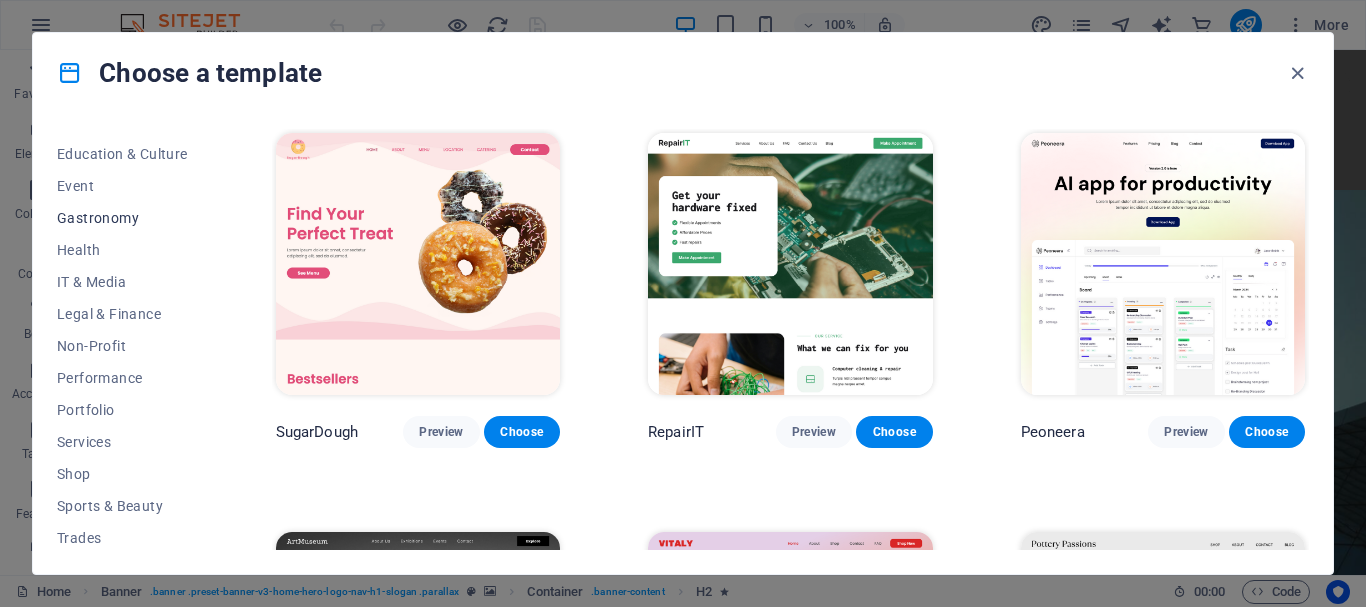 click on "Gastronomy" at bounding box center (122, 218) 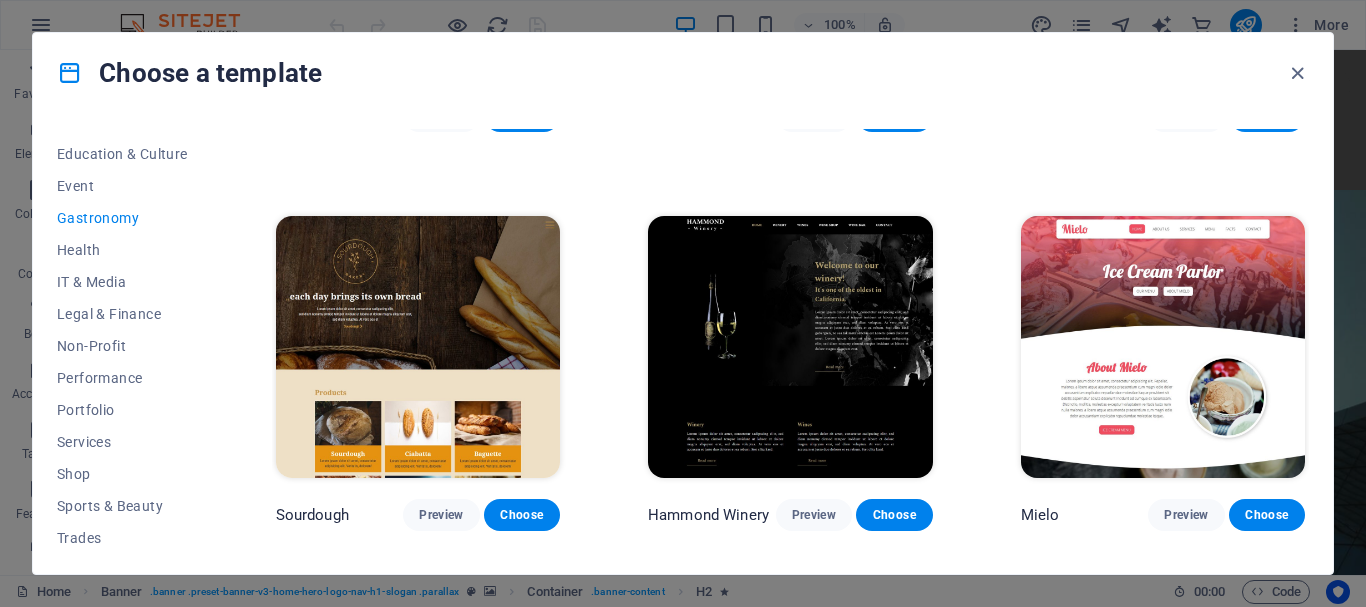 scroll, scrollTop: 1126, scrollLeft: 0, axis: vertical 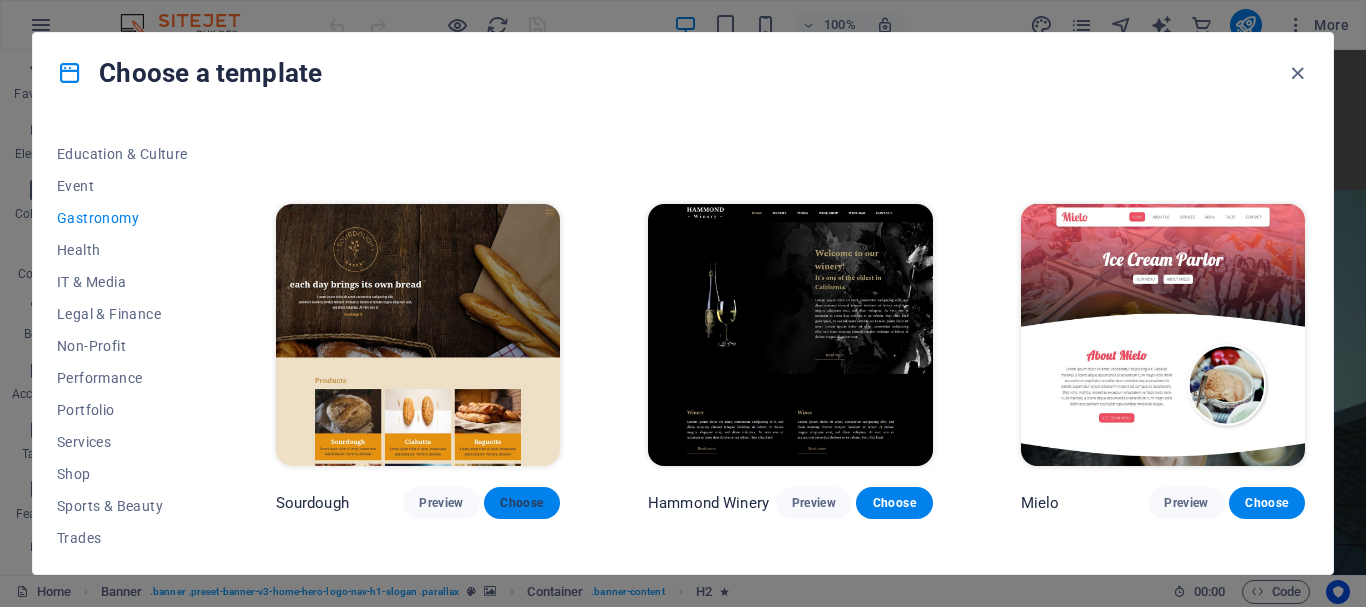 click on "Choose" at bounding box center (522, 503) 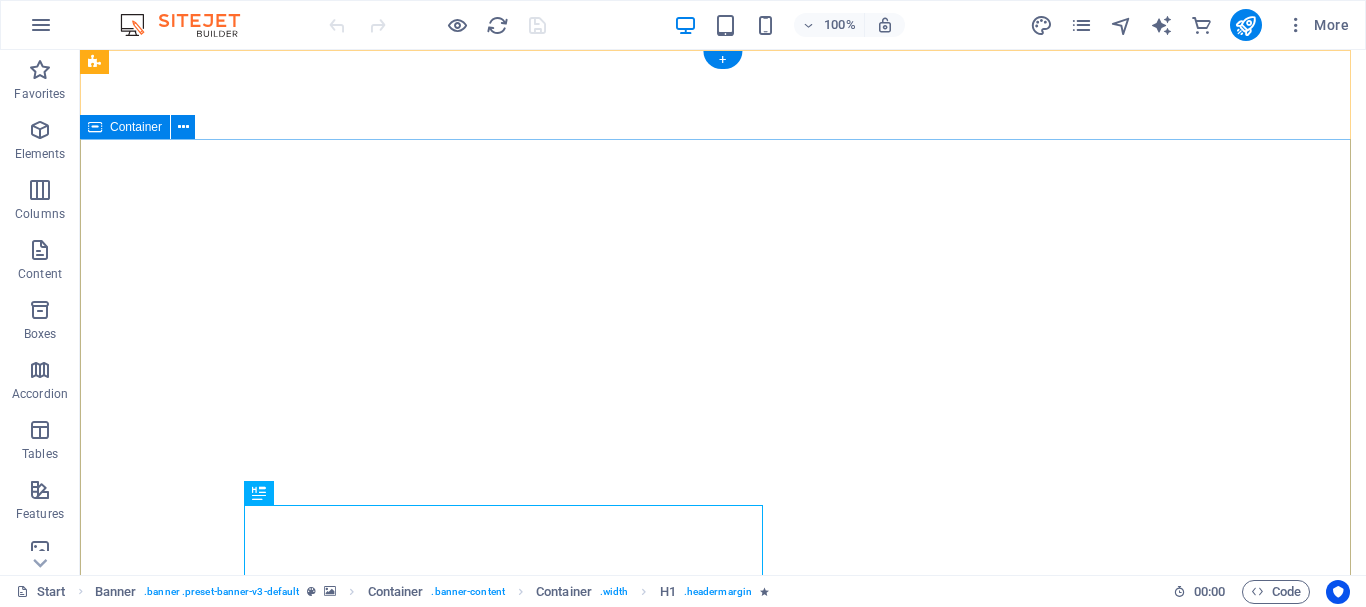 scroll, scrollTop: 0, scrollLeft: 0, axis: both 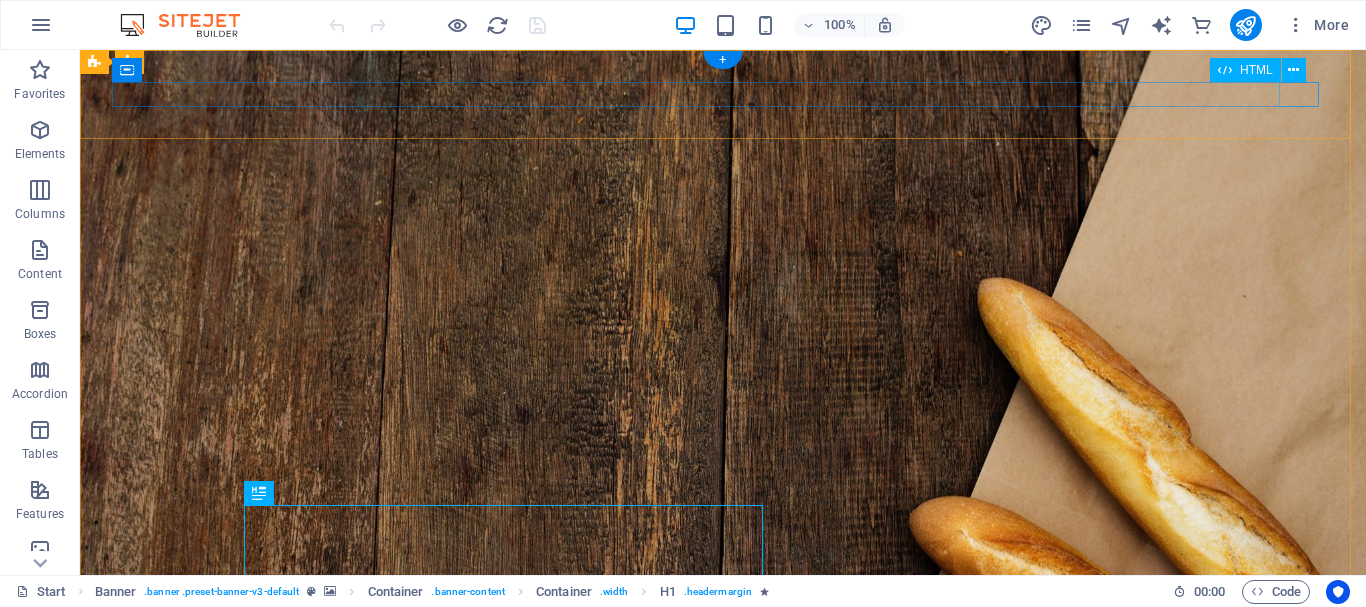 click at bounding box center [723, 877] 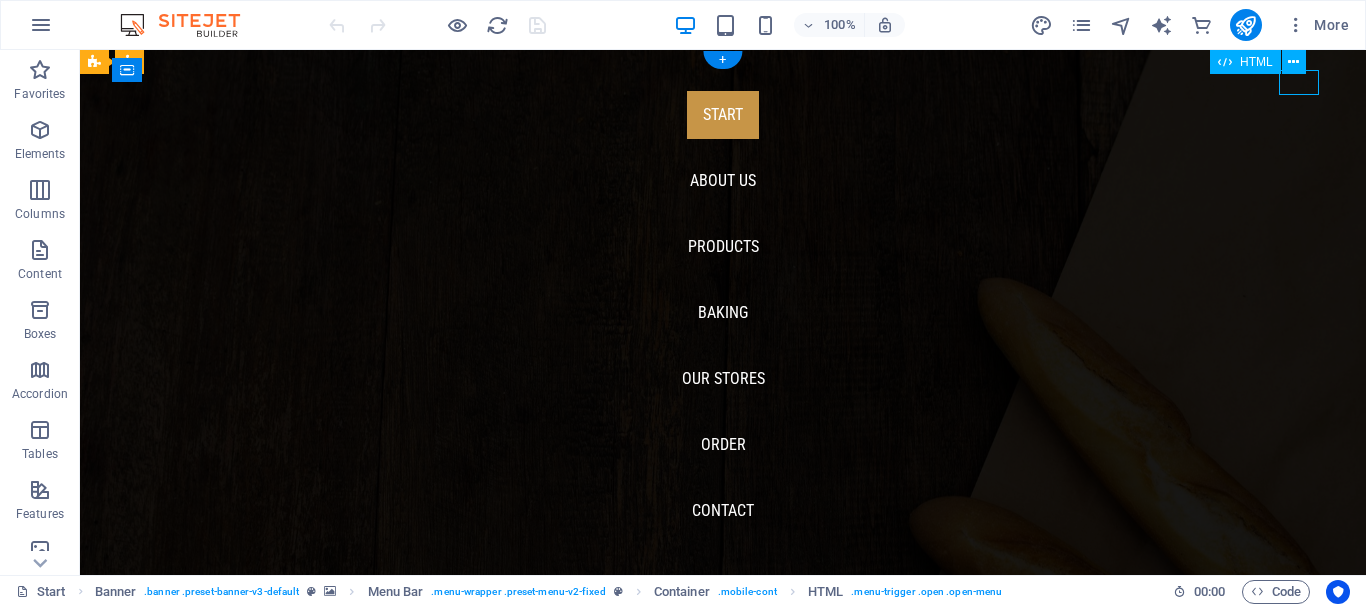 click at bounding box center [132, 877] 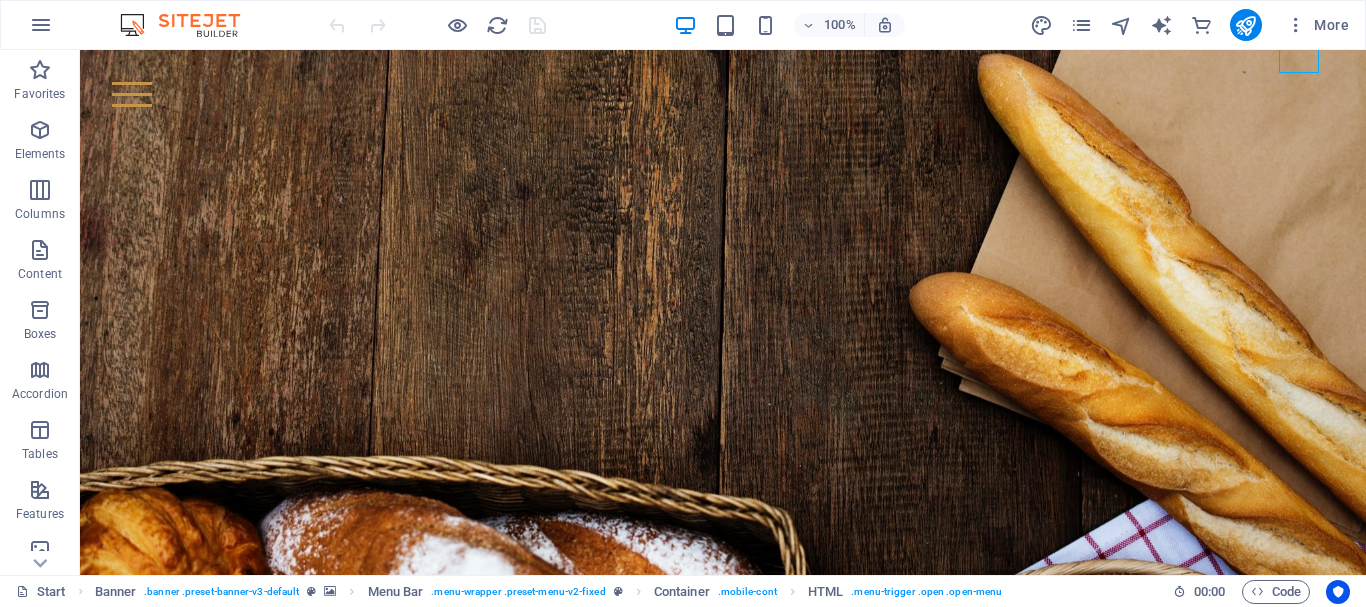 scroll, scrollTop: 258, scrollLeft: 0, axis: vertical 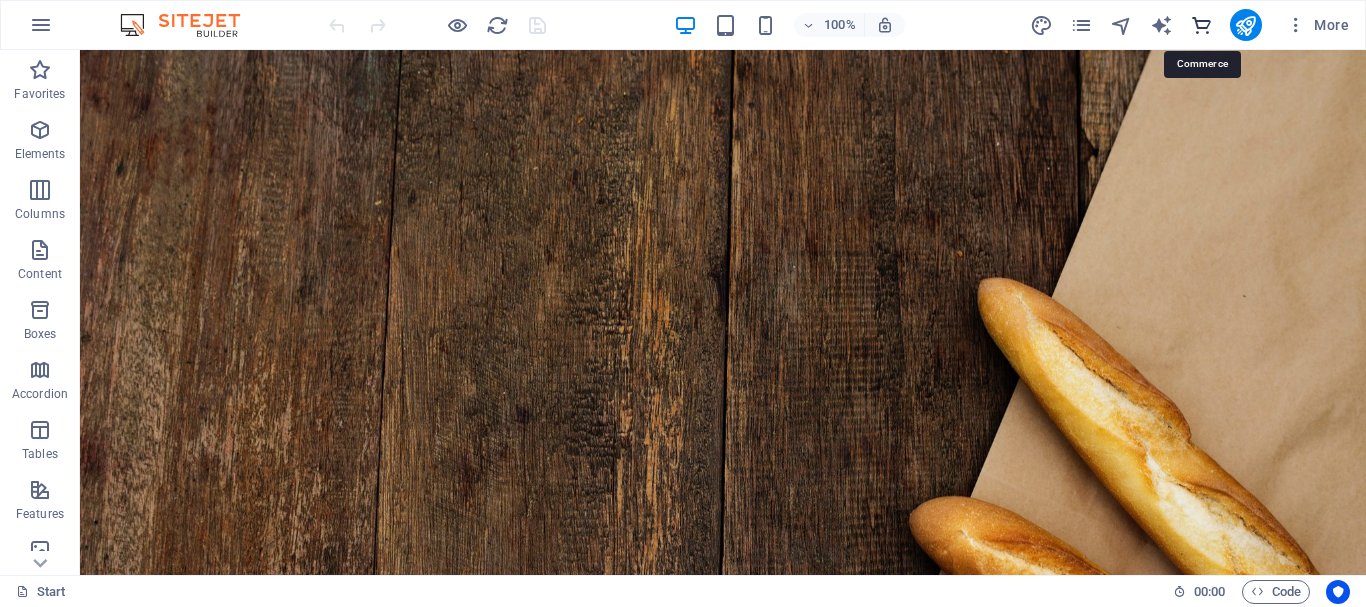 drag, startPoint x: 1205, startPoint y: 22, endPoint x: 753, endPoint y: 5, distance: 452.31958 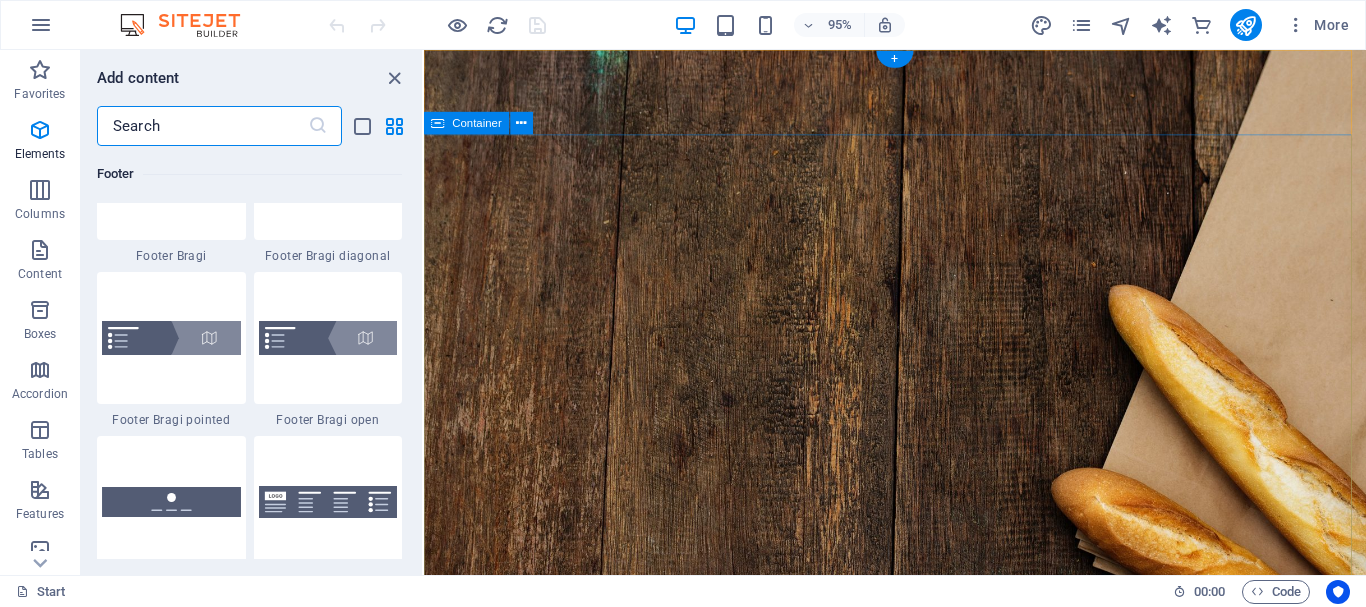 scroll, scrollTop: 19271, scrollLeft: 0, axis: vertical 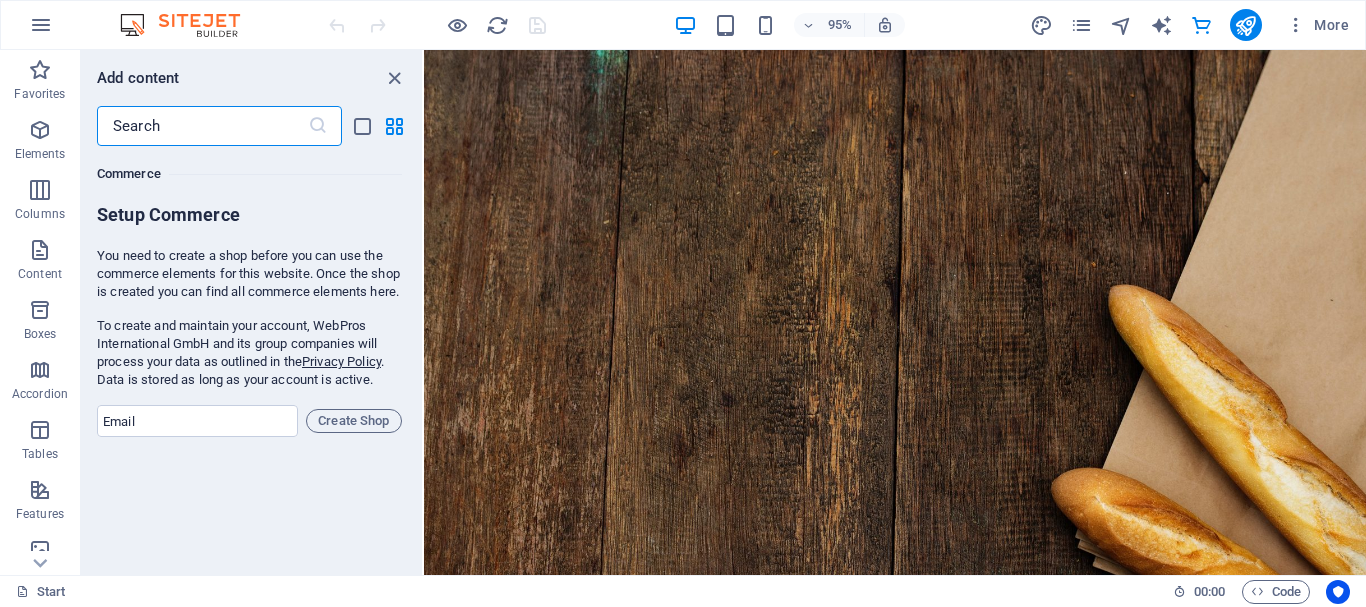 click at bounding box center (202, 126) 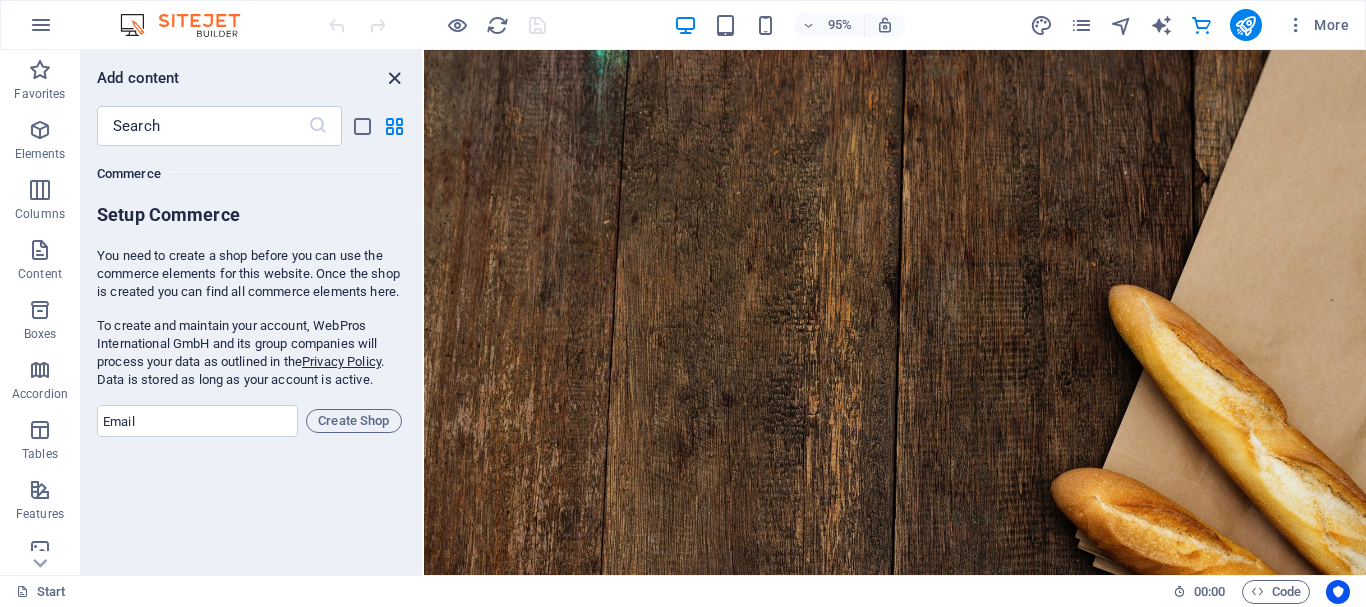 click at bounding box center [394, 78] 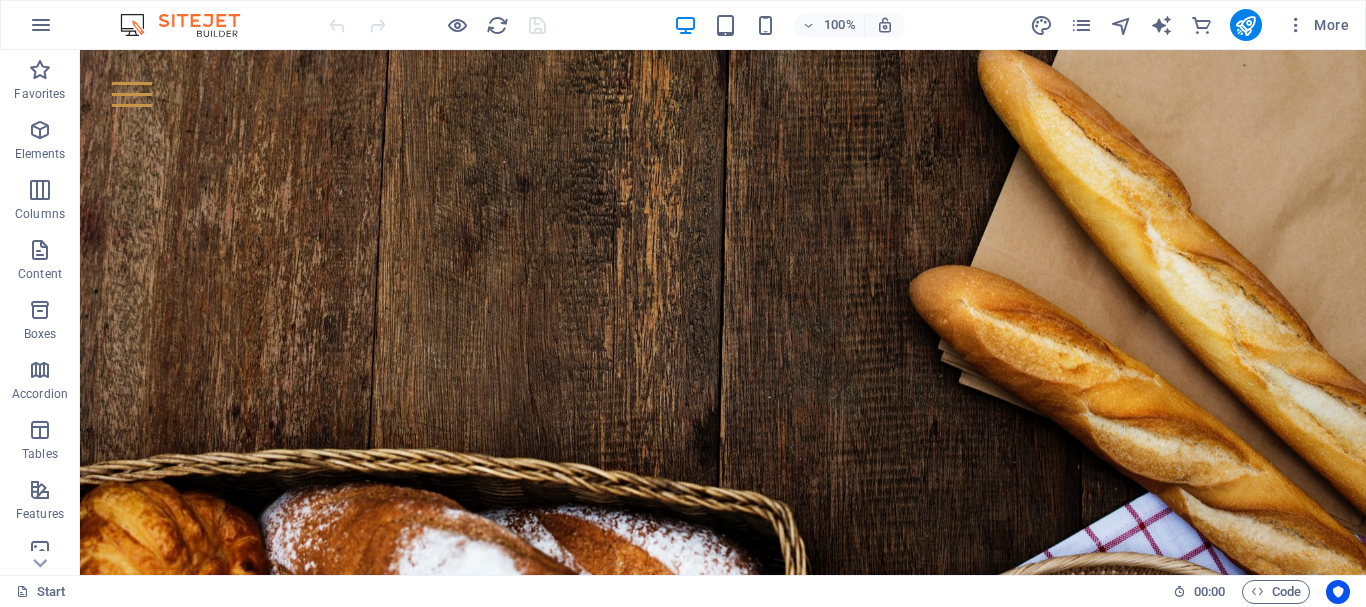 scroll, scrollTop: 258, scrollLeft: 0, axis: vertical 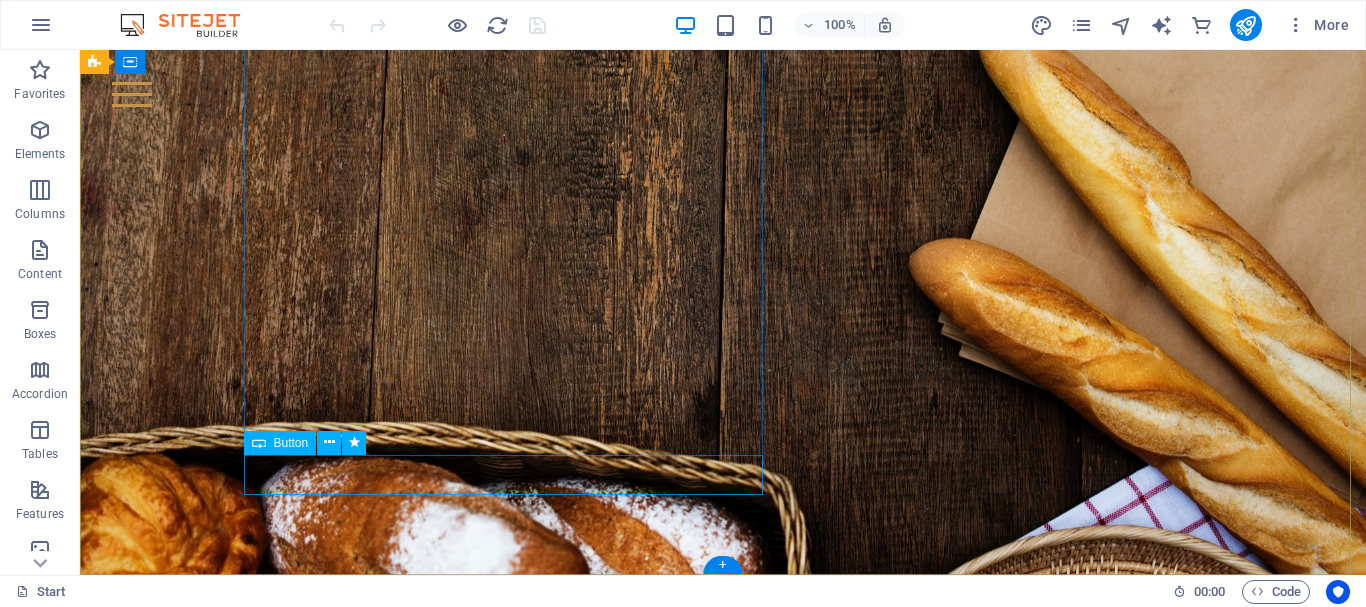 click on "locus.example.com" at bounding box center [510, 1258] 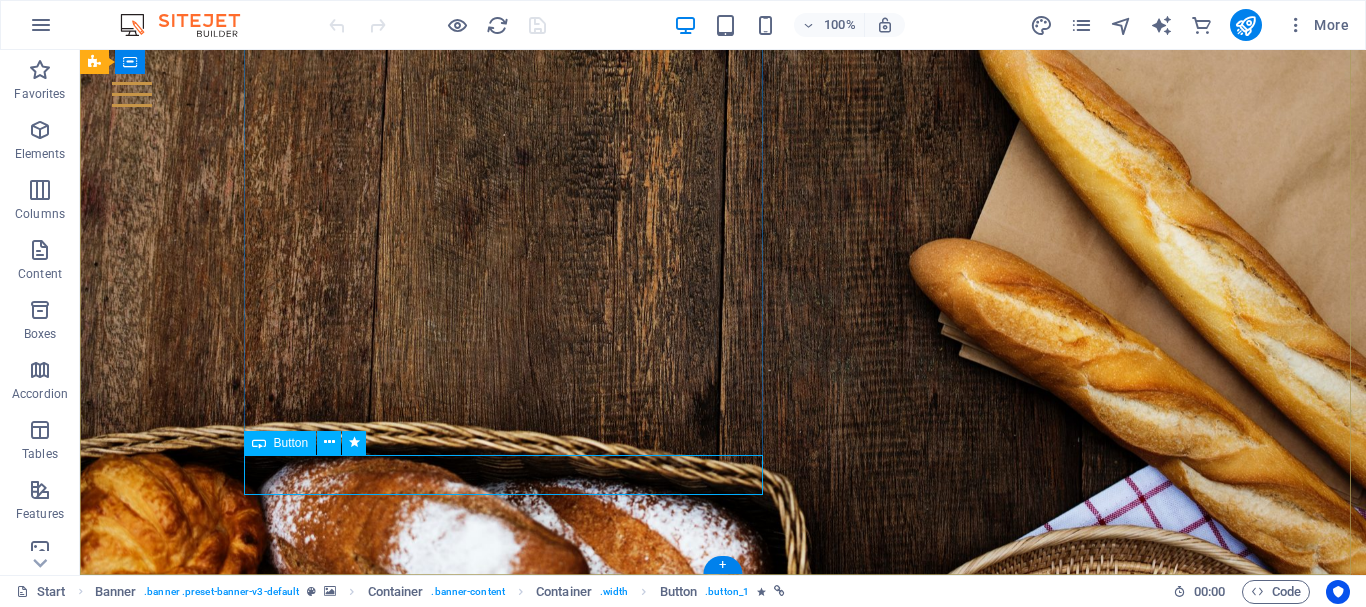 click on "locus.example.com" at bounding box center [510, 1258] 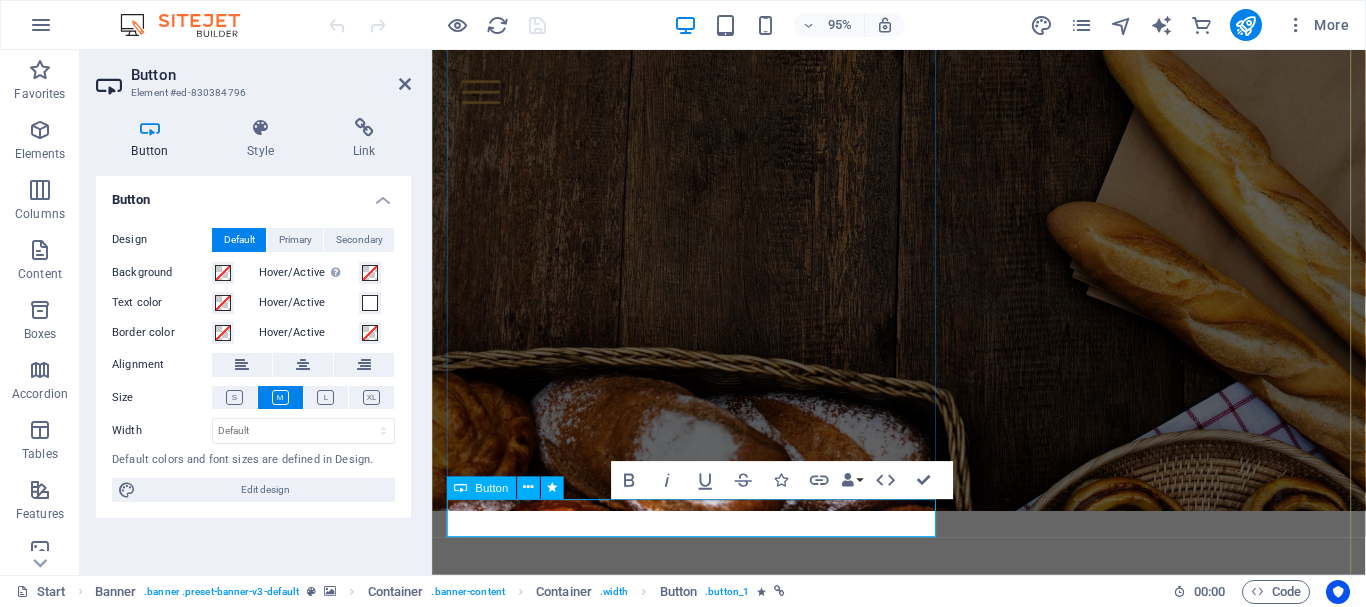 scroll, scrollTop: 190, scrollLeft: 0, axis: vertical 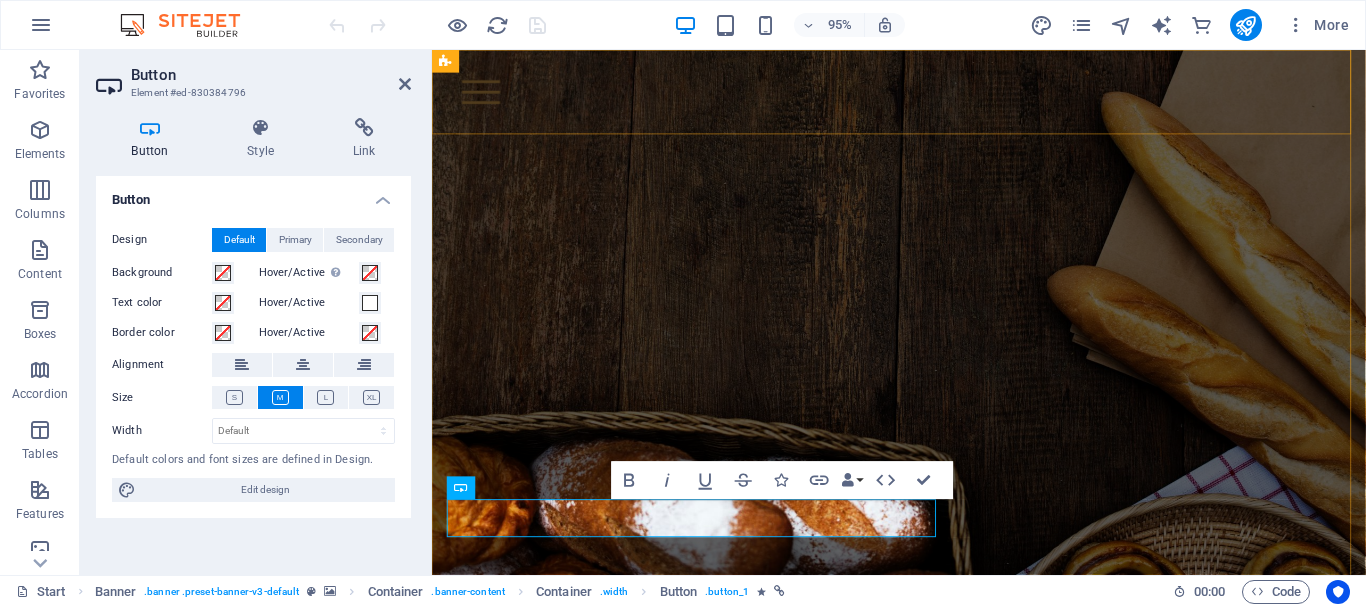click on "Start About us Products Baking Our Stores Order Contact" at bounding box center [923, 94] 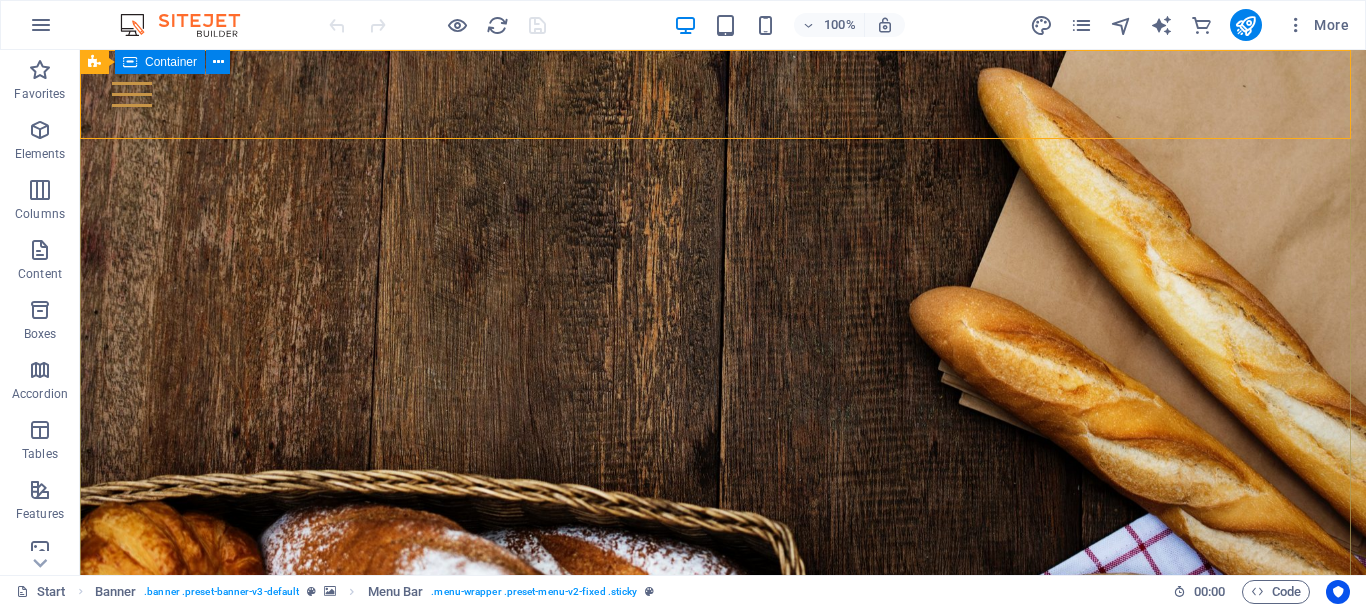 click on "each day brings its own bread Lorem ipsum dolor sit amet, consetetur sadipscing elitr,  sed diam nonumy eirmod tempor invidunt ut labore et dolore magna aliquyam erat,  sed diam voluptua. At vero eos et  locus.mycpanel.rs" at bounding box center (723, 994) 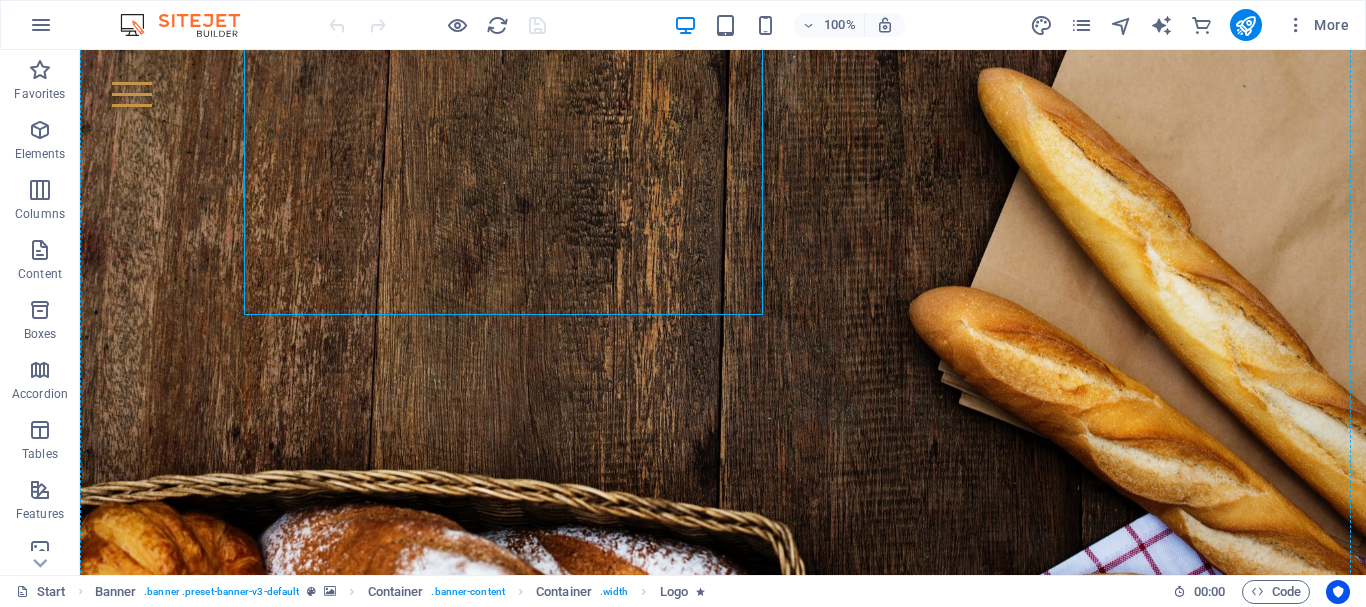 drag, startPoint x: 589, startPoint y: 271, endPoint x: 897, endPoint y: 216, distance: 312.8722 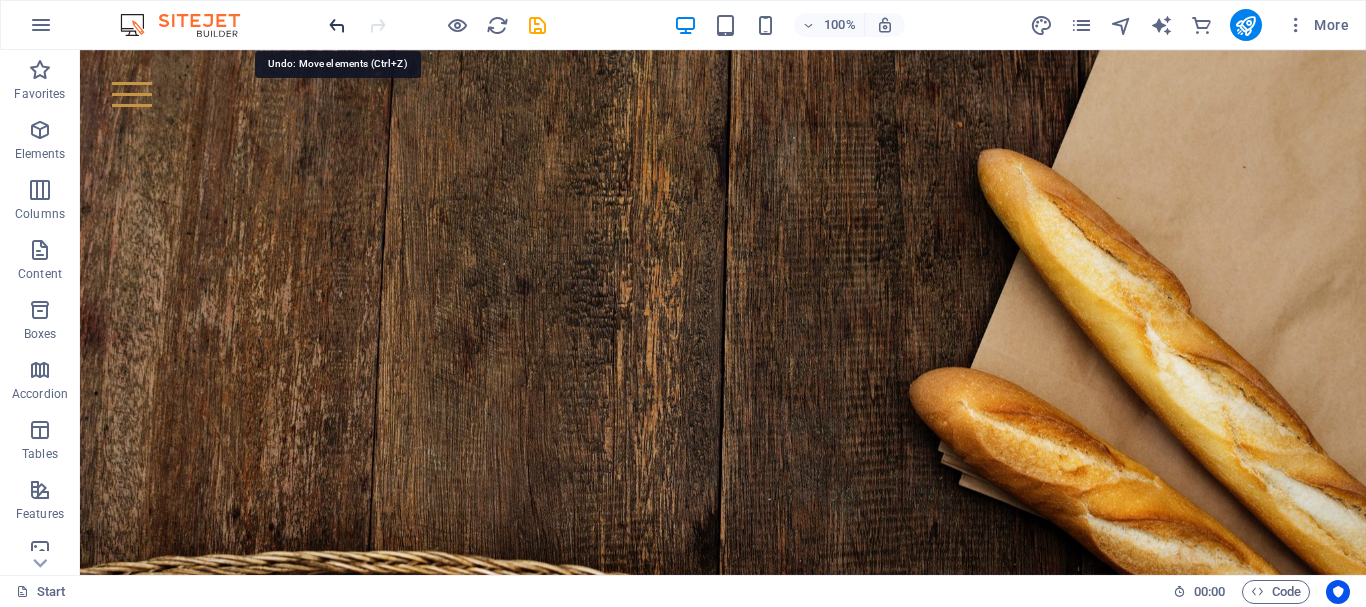 click at bounding box center (337, 25) 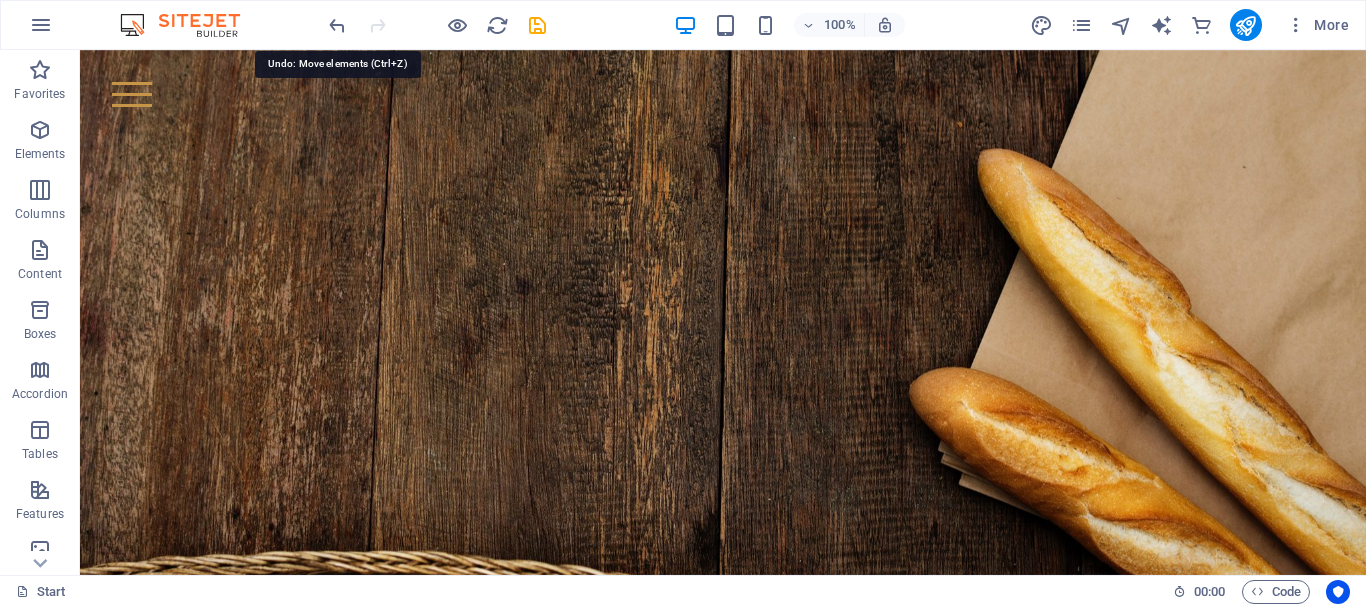 scroll, scrollTop: 258, scrollLeft: 0, axis: vertical 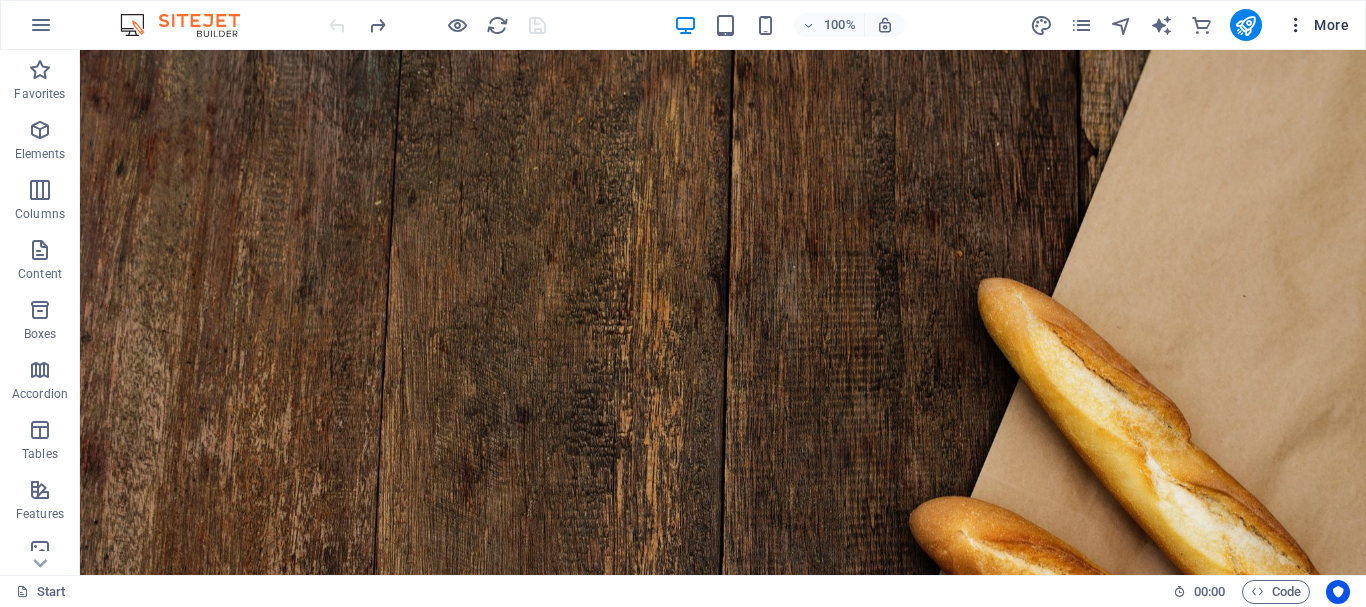 click at bounding box center (1296, 25) 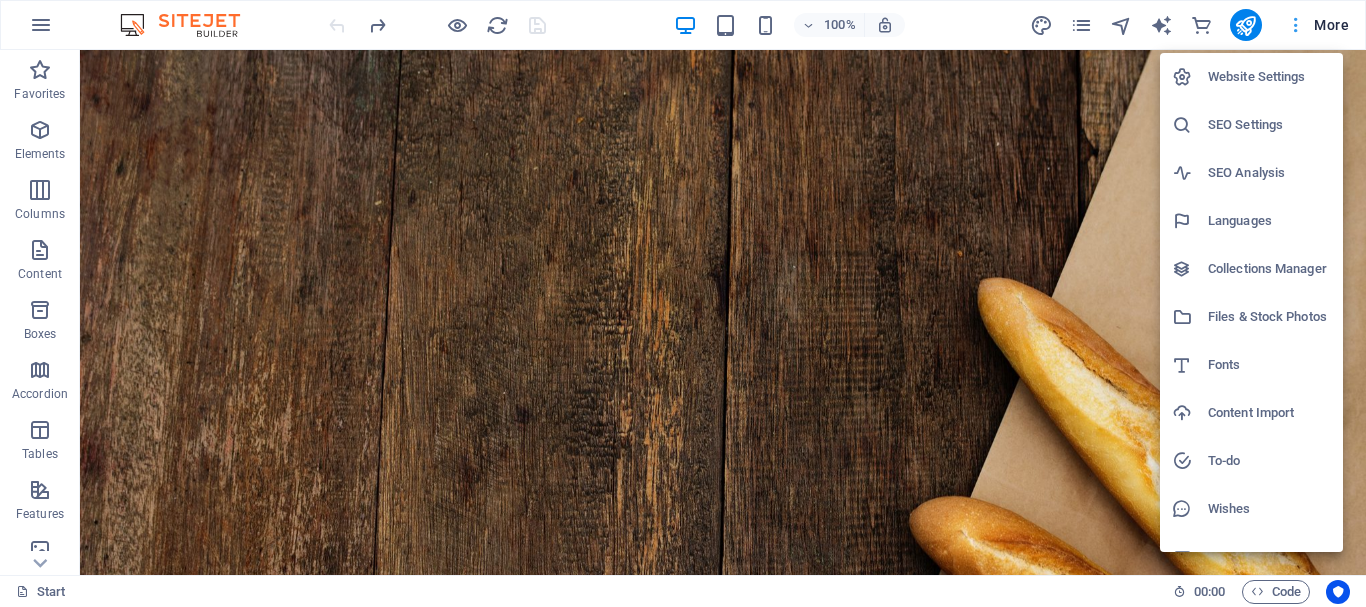 click at bounding box center (683, 303) 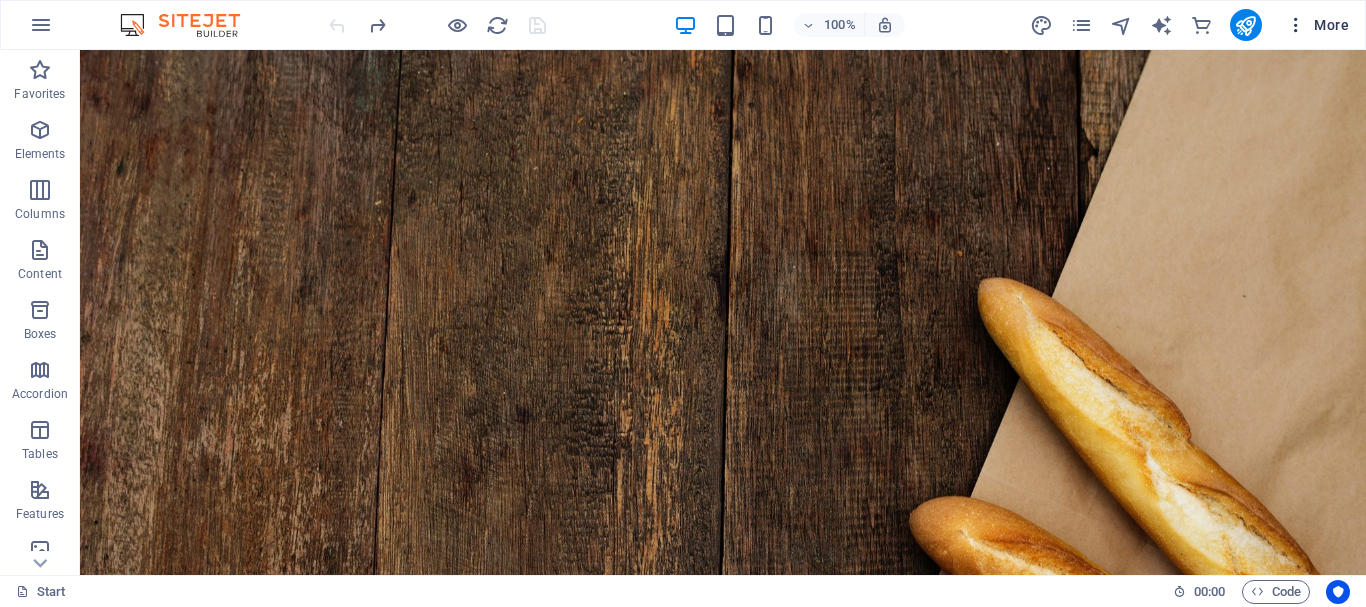 click at bounding box center [1296, 25] 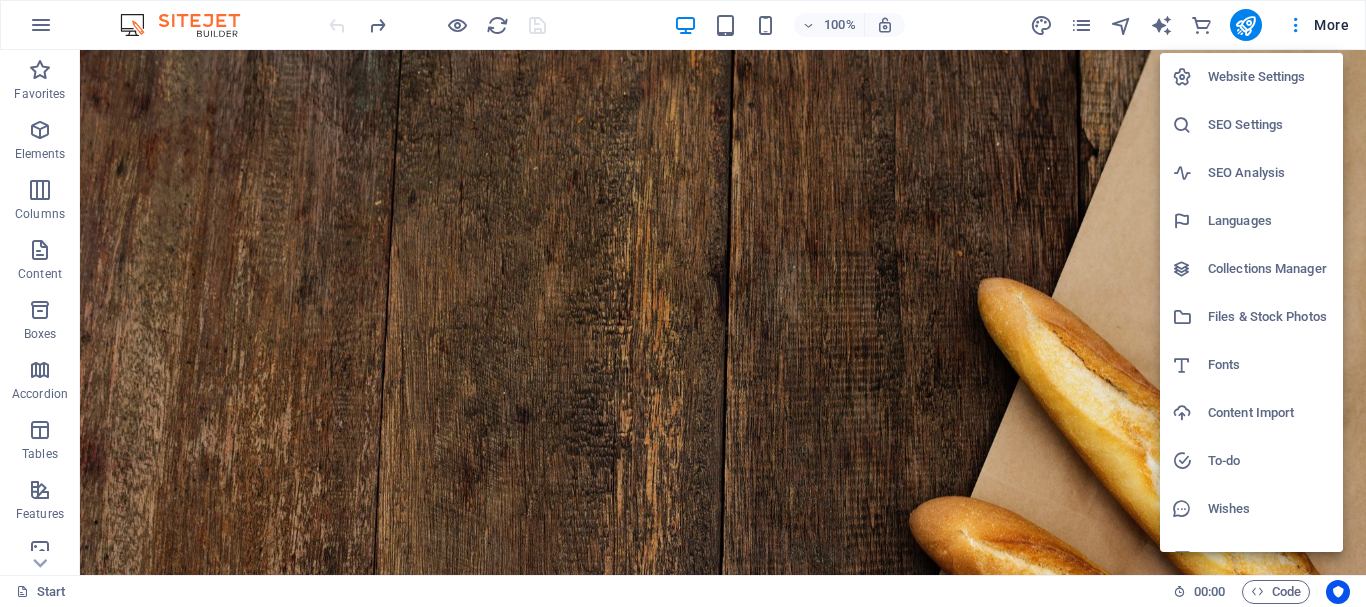 click on "Languages" at bounding box center (1269, 221) 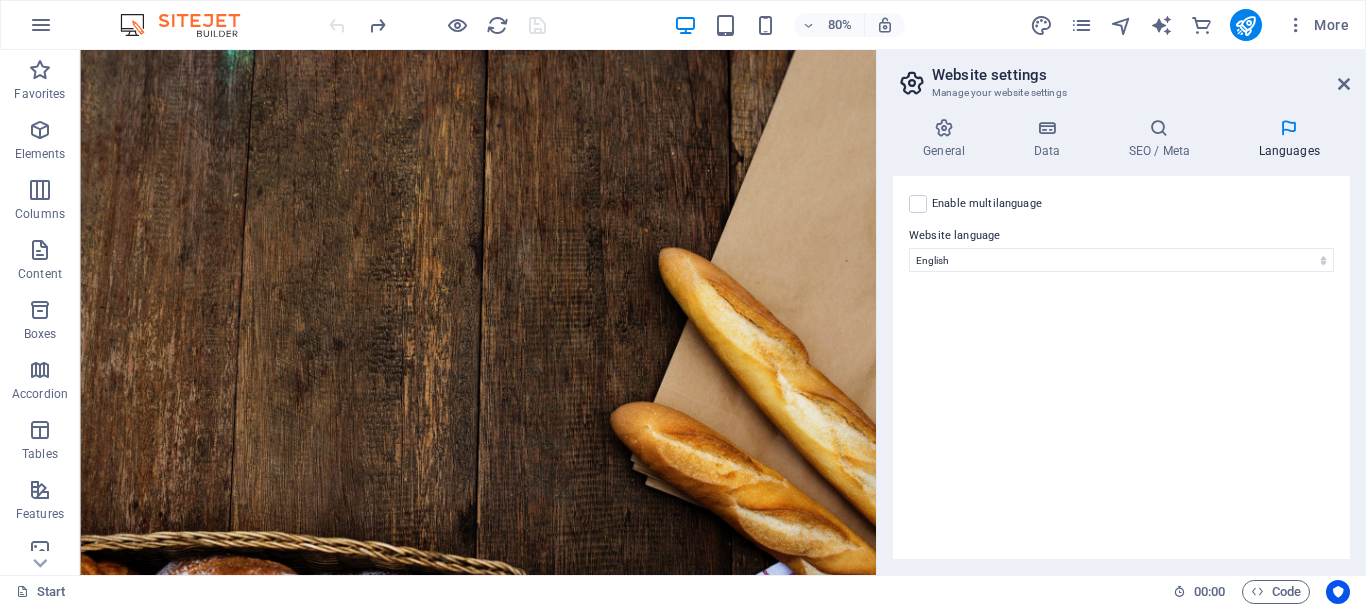 click at bounding box center (1289, 128) 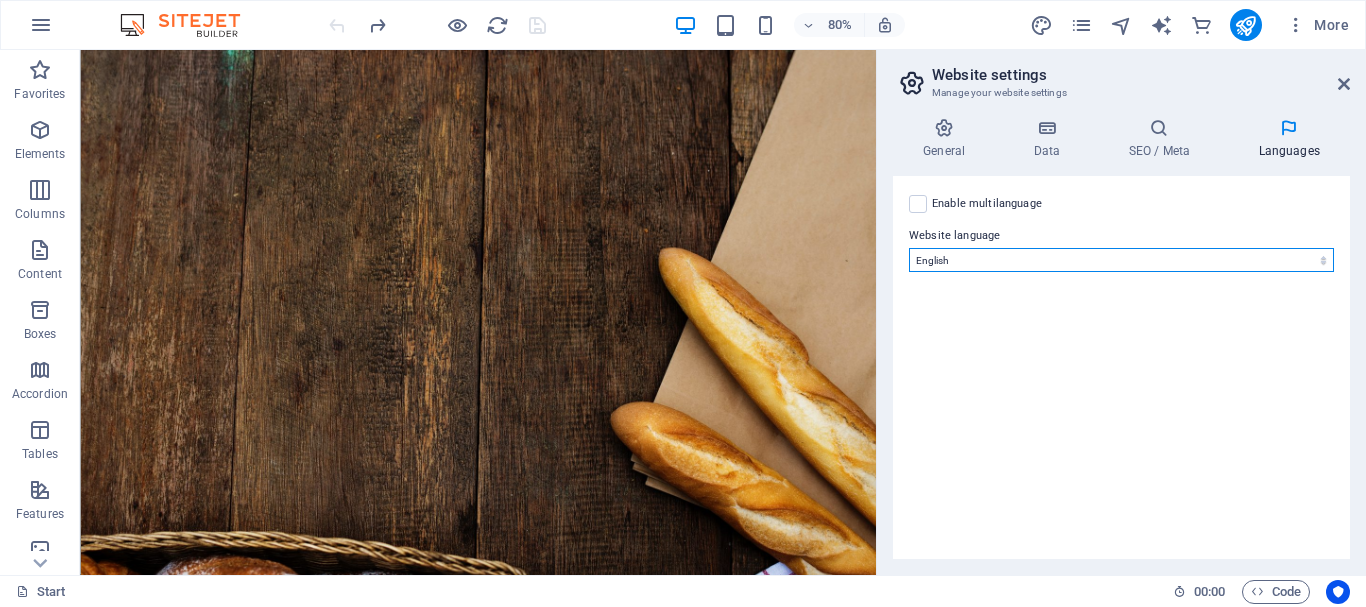 click on "Abkhazian Afar Afrikaans Akan Albanian Amharic Arabic Aragonese Armenian Assamese Avaric Avestan Aymara Azerbaijani Bambara Bashkir Basque Belarusian Bengali Bihari languages Bislama Bokmål Bosnian Breton Bulgarian Burmese Catalan Central Khmer Chamorro Chechen Chinese Church Slavic Chuvash Cornish Corsican Cree Croatian Czech Danish Dutch Dzongkha English Esperanto Estonian Ewe Faroese Farsi (Persian) Fijian Finnish French Fulah Gaelic Galician Ganda Georgian German Greek Greenlandic Guaraní Gujarati Haitian Creole Hausa Hebrew Herero Hindi Hiri Motu Hungarian Icelandic Ido Igbo Indonesian Interlingua Interlingue Inuktitut Inupiaq Irish Italian Japanese Javanese Kannada Kanuri Kashmiri Kazakh Kikuyu Kinyarwanda Komi Kongo Korean Kurdish Kwanyama Kyrgyz Lao Latin Latvian Limburgish Lingala Lithuanian Luba-Katanga Luxembourgish Macedonian Malagasy Malay Malayalam Maldivian Maltese Manx Maori Marathi Marshallese Mongolian Nauru Navajo Ndonga Nepali North Ndebele Northern Sami Norwegian Norwegian Nynorsk Nuosu" at bounding box center (1121, 260) 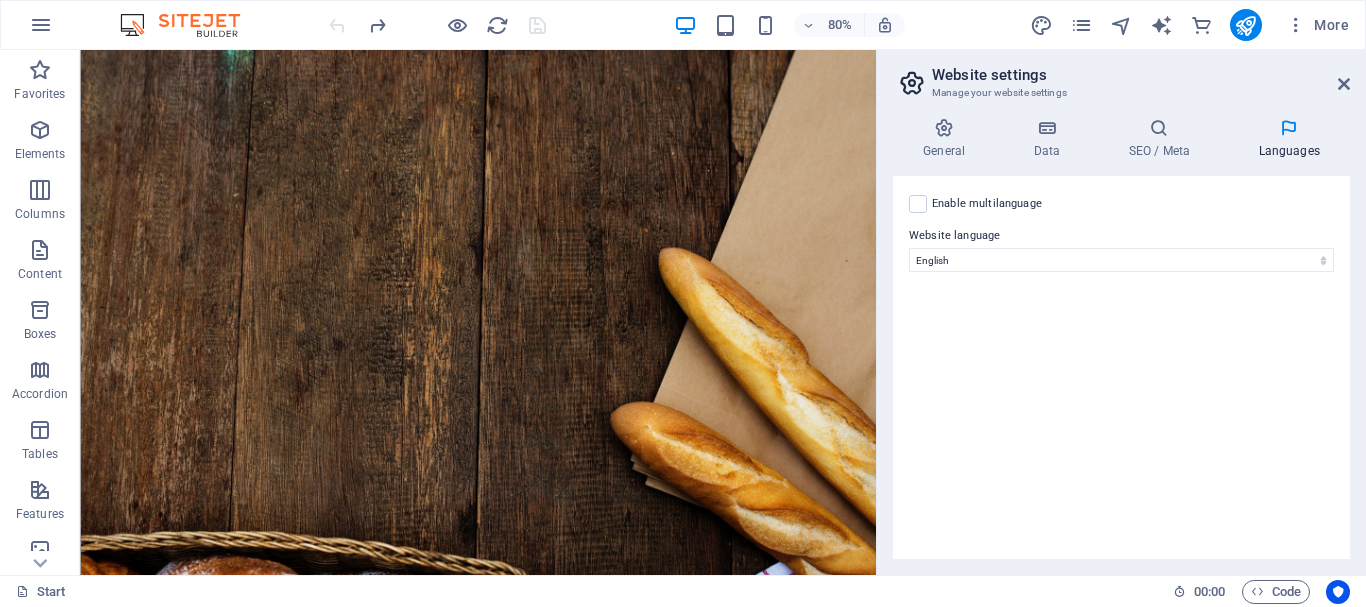 click on "Enable multilanguage To disable multilanguage delete all languages until only one language remains. Website language Abkhazian Afar Afrikaans Akan Albanian Amharic Arabic Aragonese Armenian Assamese Avaric Avestan Aymara Azerbaijani Bambara Bashkir Basque Belarusian Bengali Bihari languages Bislama Bokmål Bosnian Breton Bulgarian Burmese Catalan Central Khmer Chamorro Chechen Chinese Church Slavic Chuvash Cornish Corsican Cree Croatian Czech Danish Dutch Dzongkha English Esperanto Estonian Ewe Faroese Farsi (Persian) Fijian Finnish French Fulah Gaelic Galician Ganda Georgian German Greek Greenlandic Guaraní Gujarati Haitian Creole Hausa Hebrew Herero Hindi Hiri Motu Hungarian Icelandic Ido Igbo Indonesian Interlingua Interlingue Inuktitut Inupiaq Irish Italian Japanese Javanese Kannada Kanuri Kashmiri Kazakh Kikuyu Kinyarwanda Komi Kongo Korean Kurdish Kwanyama Kyrgyz Lao Latin Latvian Limburgish Lingala Lithuanian Luba-Katanga Luxembourgish Macedonian Malagasy Malay Malayalam Maldivian Maltese Manx Maori 1" at bounding box center (1121, 367) 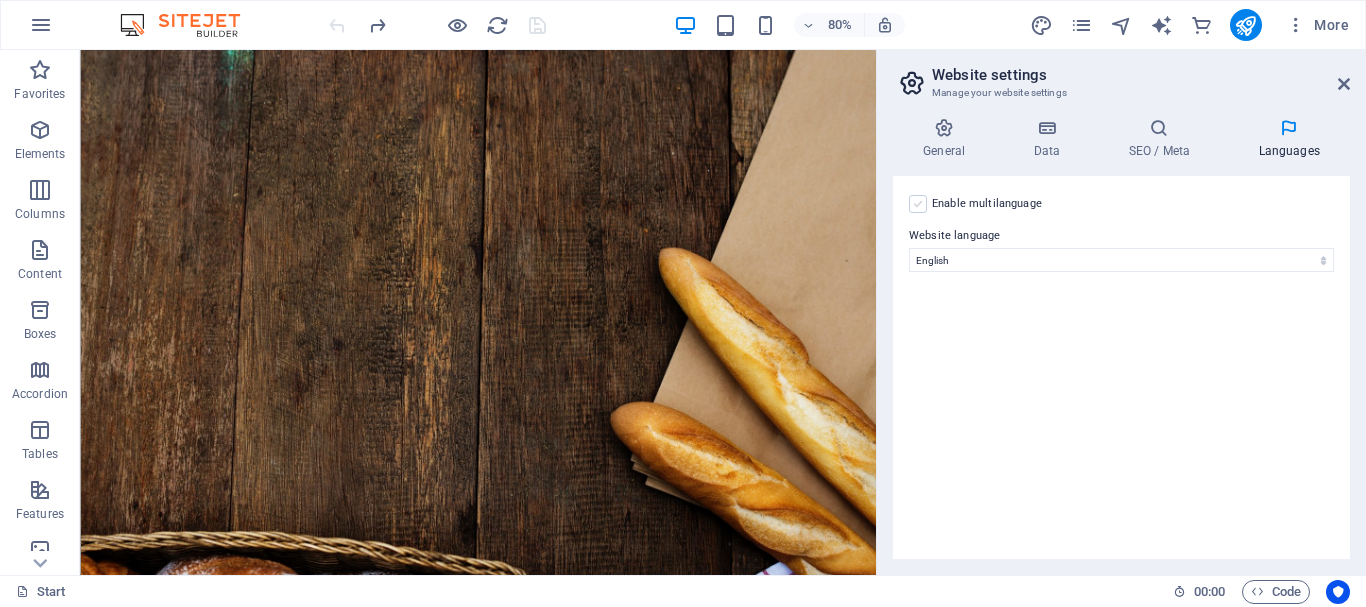 click at bounding box center [918, 204] 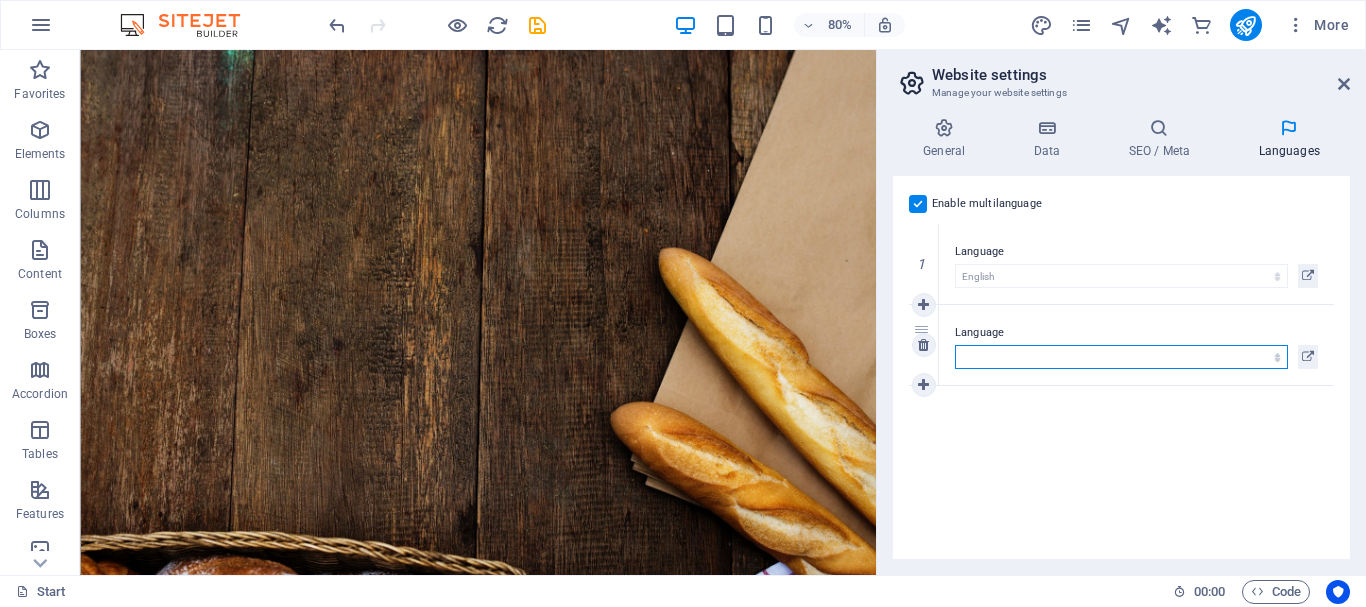 click on "Abkhazian Afar Afrikaans Akan Albanian Amharic Arabic Aragonese Armenian Assamese Avaric Avestan Aymara Azerbaijani Bambara Bashkir Basque Belarusian Bengali Bihari languages Bislama Bokmål Bosnian Breton Bulgarian Burmese Catalan Central Khmer Chamorro Chechen Chinese Church Slavic Chuvash Cornish Corsican Cree Croatian Czech Danish Dutch Dzongkha English Esperanto Estonian Ewe Faroese Farsi (Persian) Fijian Finnish French Fulah Gaelic Galician Ganda Georgian German Greek Greenlandic Guaraní Gujarati Haitian Creole Hausa Hebrew Herero Hindi Hiri Motu Hungarian Icelandic Ido Igbo Indonesian Interlingua Interlingue Inuktitut Inupiaq Irish Italian Japanese Javanese Kannada Kanuri Kashmiri Kazakh Kikuyu Kinyarwanda Komi Kongo Korean Kurdish Kwanyama Kyrgyz Lao Latin Latvian Limburgish Lingala Lithuanian Luba-Katanga Luxembourgish Macedonian Malagasy Malay Malayalam Maldivian Maltese Manx Maori Marathi Marshallese Mongolian Nauru Navajo Ndonga Nepali North Ndebele Northern Sami Norwegian Norwegian Nynorsk Nuosu" at bounding box center (1121, 357) 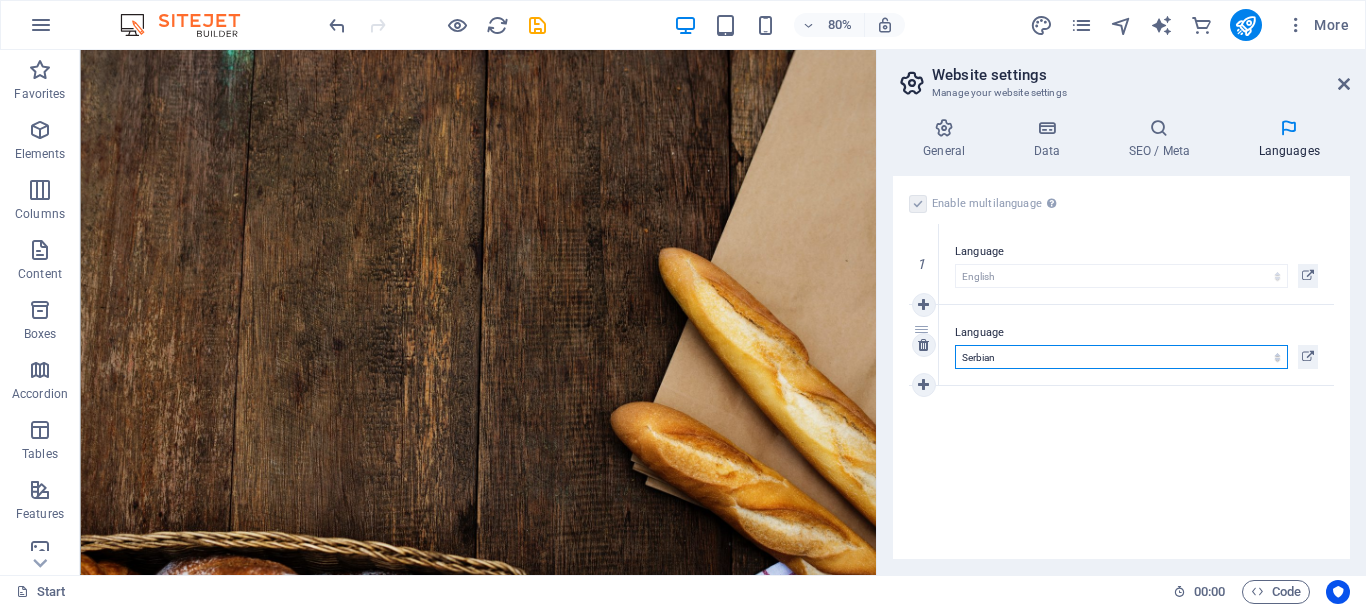 click on "Abkhazian Afar Afrikaans Akan Albanian Amharic Arabic Aragonese Armenian Assamese Avaric Avestan Aymara Azerbaijani Bambara Bashkir Basque Belarusian Bengali Bihari languages Bislama Bokmål Bosnian Breton Bulgarian Burmese Catalan Central Khmer Chamorro Chechen Chinese Church Slavic Chuvash Cornish Corsican Cree Croatian Czech Danish Dutch Dzongkha English Esperanto Estonian Ewe Faroese Farsi (Persian) Fijian Finnish French Fulah Gaelic Galician Ganda Georgian German Greek Greenlandic Guaraní Gujarati Haitian Creole Hausa Hebrew Herero Hindi Hiri Motu Hungarian Icelandic Ido Igbo Indonesian Interlingua Interlingue Inuktitut Inupiaq Irish Italian Japanese Javanese Kannada Kanuri Kashmiri Kazakh Kikuyu Kinyarwanda Komi Kongo Korean Kurdish Kwanyama Kyrgyz Lao Latin Latvian Limburgish Lingala Lithuanian Luba-Katanga Luxembourgish Macedonian Malagasy Malay Malayalam Maldivian Maltese Manx Maori Marathi Marshallese Mongolian Nauru Navajo Ndonga Nepali North Ndebele Northern Sami Norwegian Norwegian Nynorsk Nuosu" at bounding box center (1121, 357) 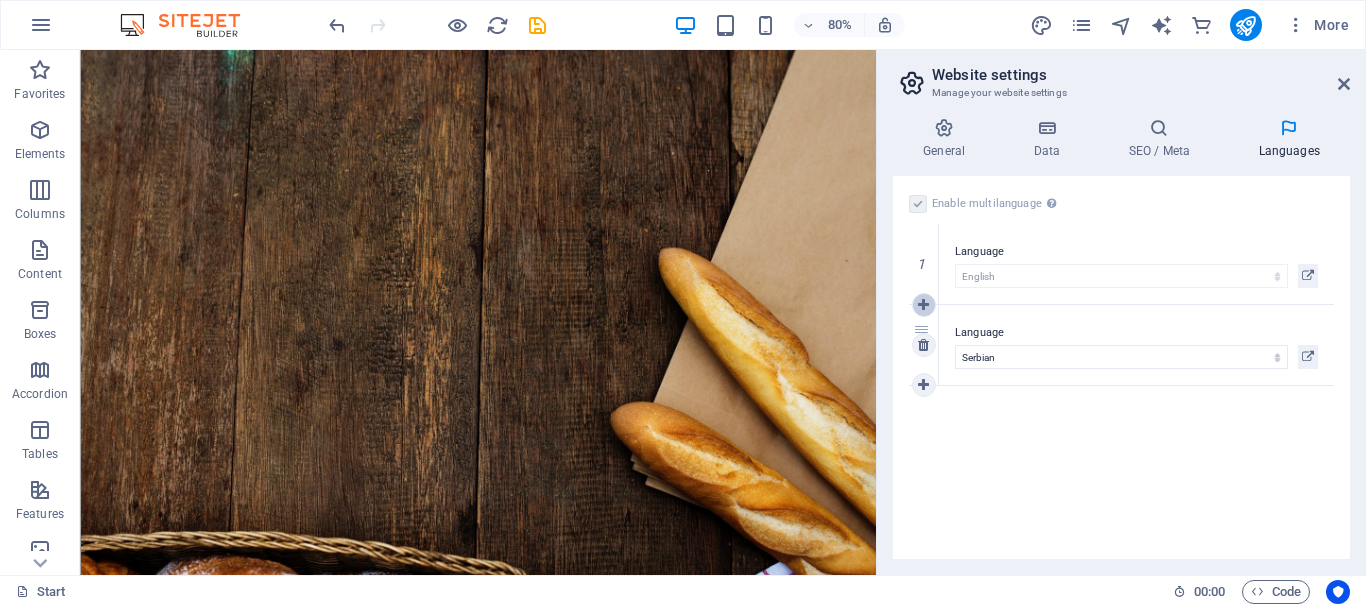 click at bounding box center (923, 305) 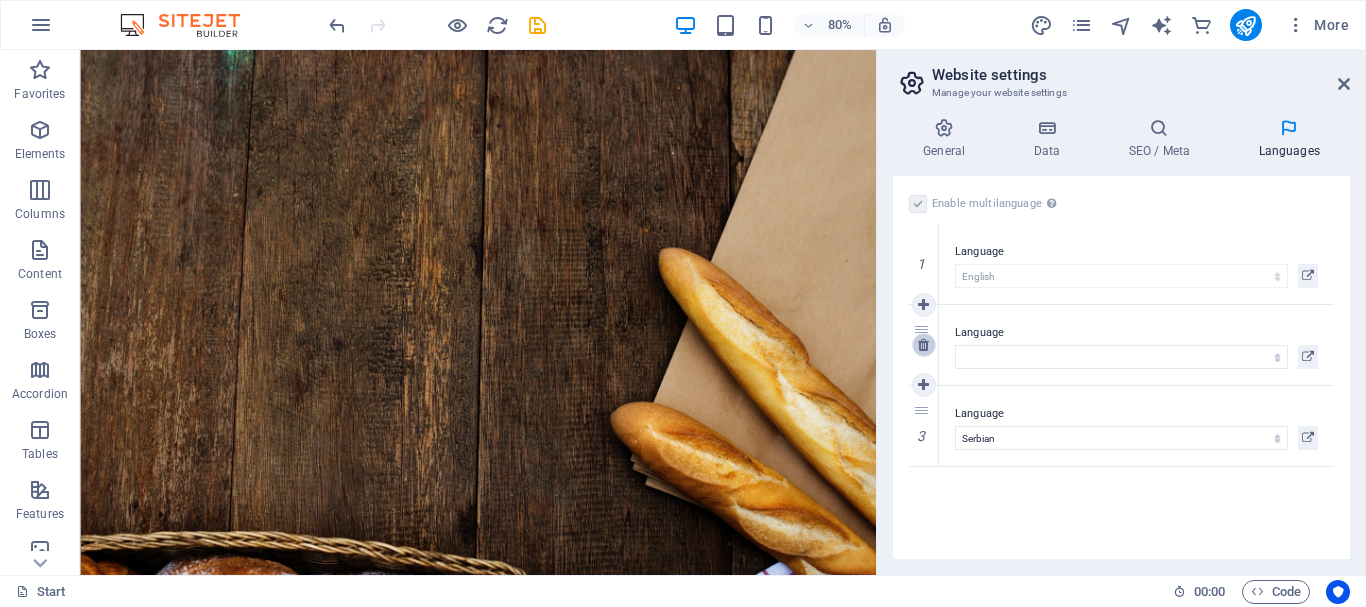 click at bounding box center (923, 345) 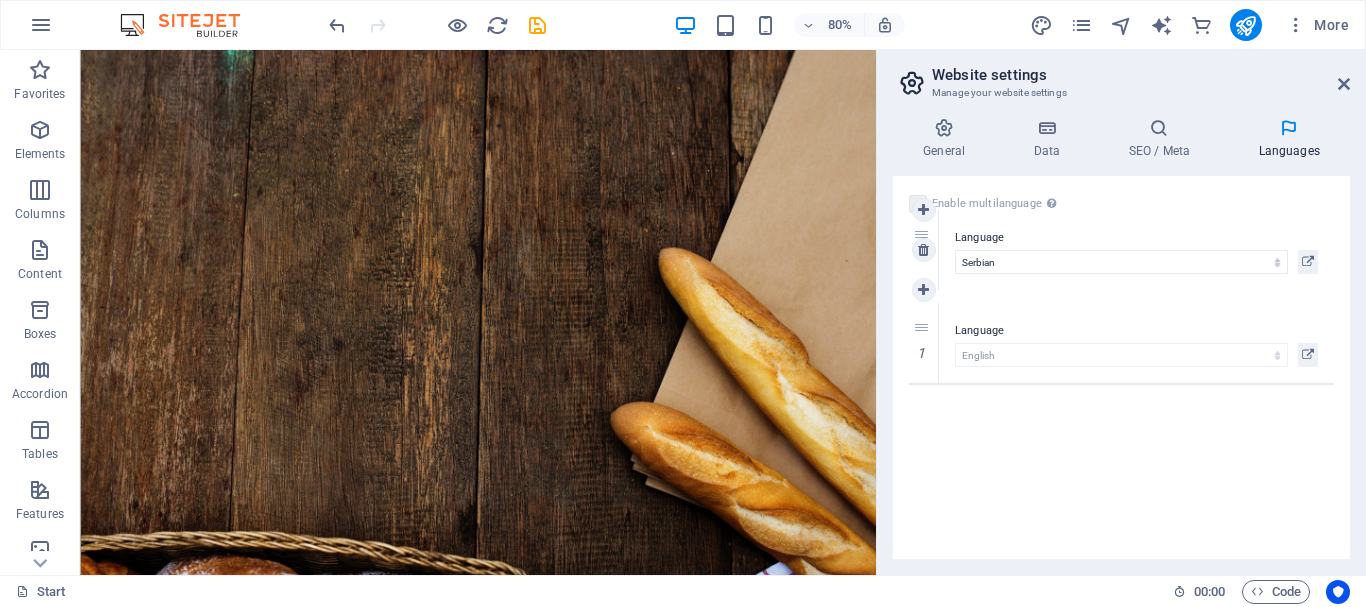drag, startPoint x: 933, startPoint y: 359, endPoint x: 942, endPoint y: 264, distance: 95.42536 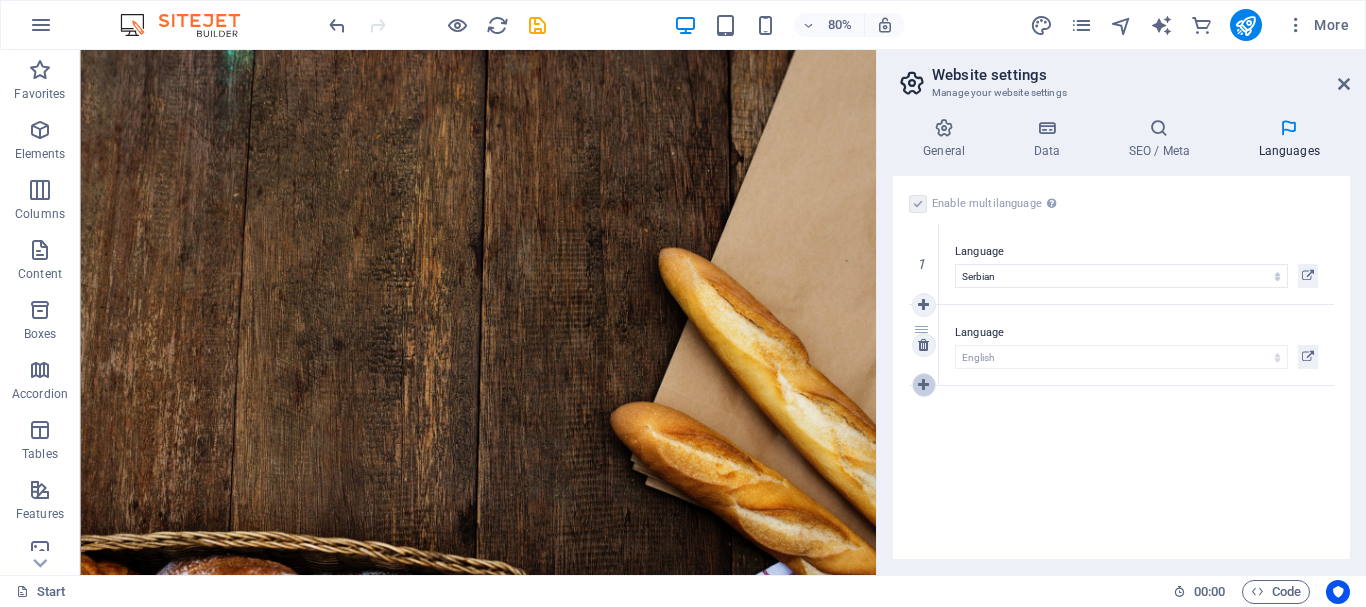 click at bounding box center [923, 385] 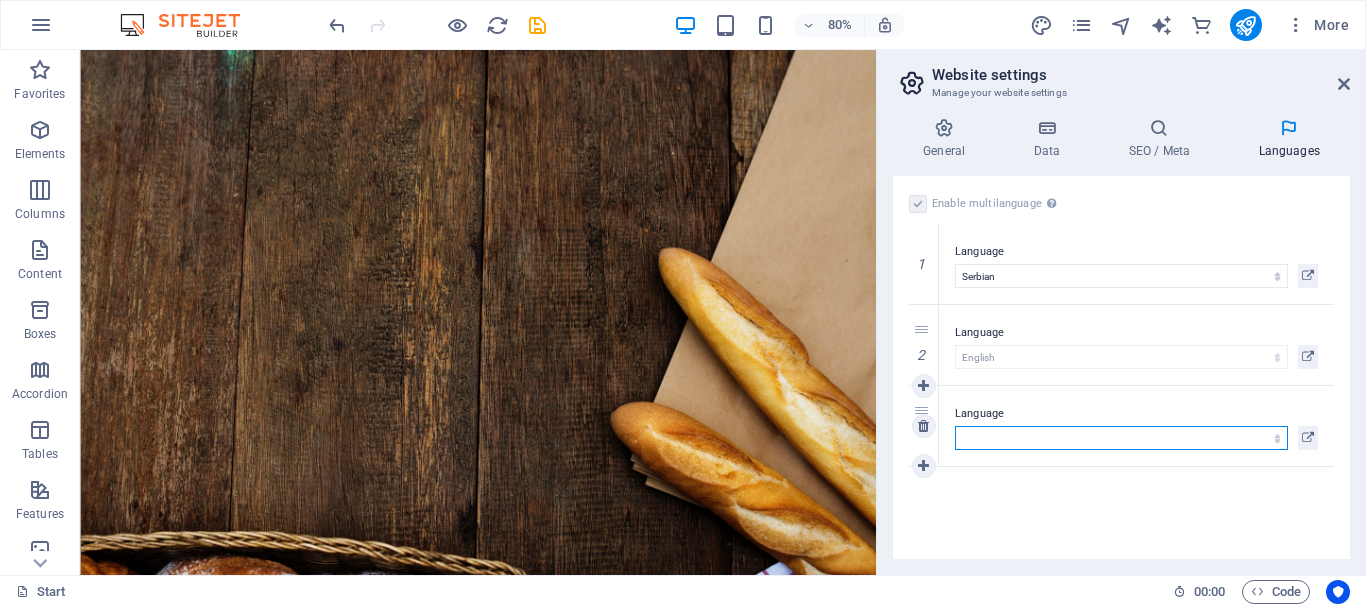 click on "Abkhazian Afar Afrikaans Akan Albanian Amharic Arabic Aragonese Armenian Assamese Avaric Avestan Aymara Azerbaijani Bambara Bashkir Basque Belarusian Bengali Bihari languages Bislama Bokmål Bosnian Breton Bulgarian Burmese Catalan Central Khmer Chamorro Chechen Chinese Church Slavic Chuvash Cornish Corsican Cree Croatian Czech Danish Dutch Dzongkha English Esperanto Estonian Ewe Faroese Farsi (Persian) Fijian Finnish French Fulah Gaelic Galician Ganda Georgian German Greek Greenlandic Guaraní Gujarati Haitian Creole Hausa Hebrew Herero Hindi Hiri Motu Hungarian Icelandic Ido Igbo Indonesian Interlingua Interlingue Inuktitut Inupiaq Irish Italian Japanese Javanese Kannada Kanuri Kashmiri Kazakh Kikuyu Kinyarwanda Komi Kongo Korean Kurdish Kwanyama Kyrgyz Lao Latin Latvian Limburgish Lingala Lithuanian Luba-Katanga Luxembourgish Macedonian Malagasy Malay Malayalam Maldivian Maltese Manx Maori Marathi Marshallese Mongolian Nauru Navajo Ndonga Nepali North Ndebele Northern Sami Norwegian Norwegian Nynorsk Nuosu" at bounding box center [1121, 438] 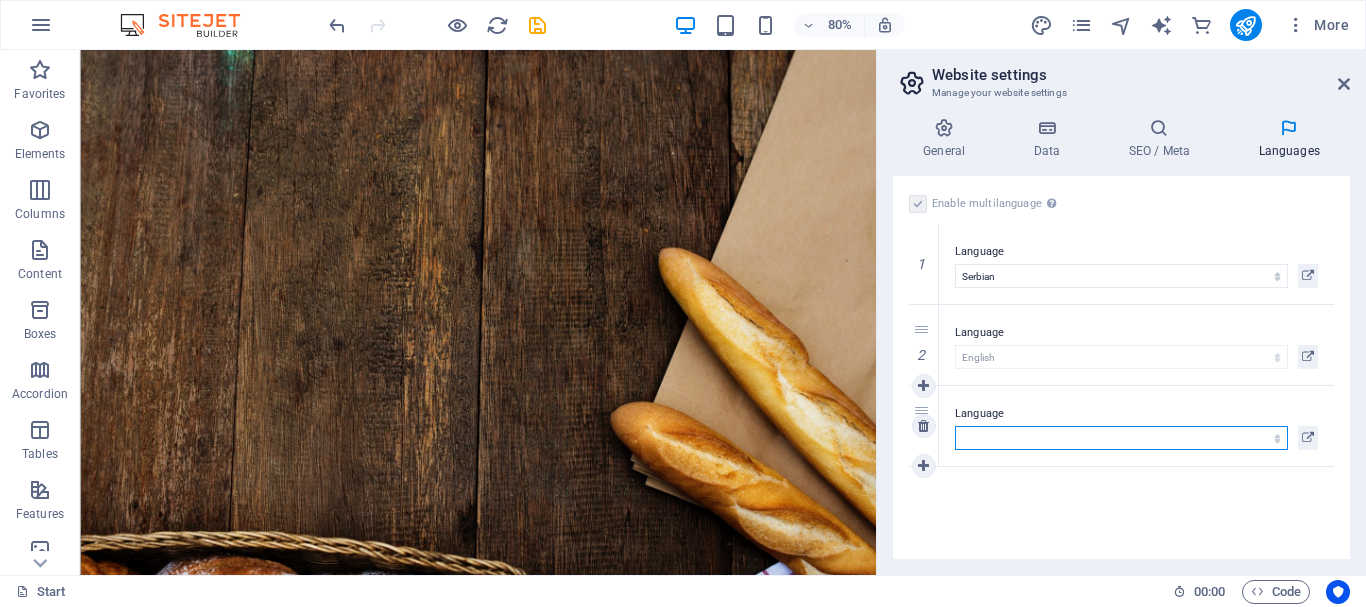 select on "134" 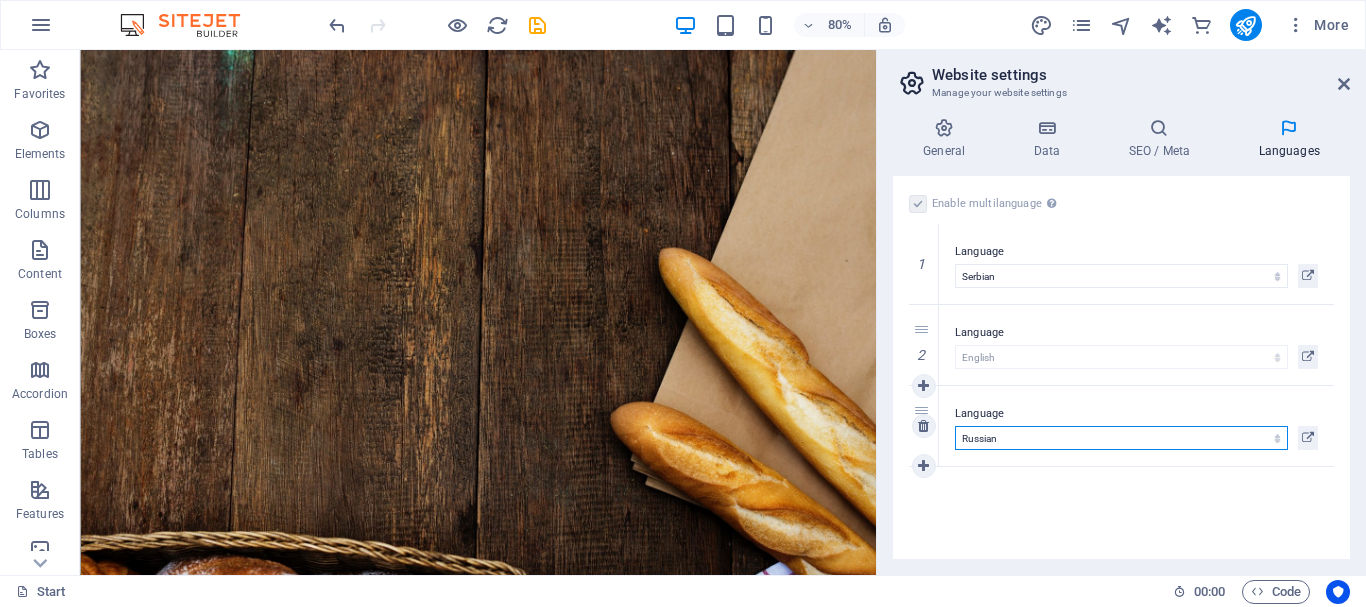 click on "Abkhazian Afar Afrikaans Akan Albanian Amharic Arabic Aragonese Armenian Assamese Avaric Avestan Aymara Azerbaijani Bambara Bashkir Basque Belarusian Bengali Bihari languages Bislama Bokmål Bosnian Breton Bulgarian Burmese Catalan Central Khmer Chamorro Chechen Chinese Church Slavic Chuvash Cornish Corsican Cree Croatian Czech Danish Dutch Dzongkha English Esperanto Estonian Ewe Faroese Farsi (Persian) Fijian Finnish French Fulah Gaelic Galician Ganda Georgian German Greek Greenlandic Guaraní Gujarati Haitian Creole Hausa Hebrew Herero Hindi Hiri Motu Hungarian Icelandic Ido Igbo Indonesian Interlingua Interlingue Inuktitut Inupiaq Irish Italian Japanese Javanese Kannada Kanuri Kashmiri Kazakh Kikuyu Kinyarwanda Komi Kongo Korean Kurdish Kwanyama Kyrgyz Lao Latin Latvian Limburgish Lingala Lithuanian Luba-Katanga Luxembourgish Macedonian Malagasy Malay Malayalam Maldivian Maltese Manx Maori Marathi Marshallese Mongolian Nauru Navajo Ndonga Nepali North Ndebele Northern Sami Norwegian Norwegian Nynorsk Nuosu" at bounding box center (1121, 438) 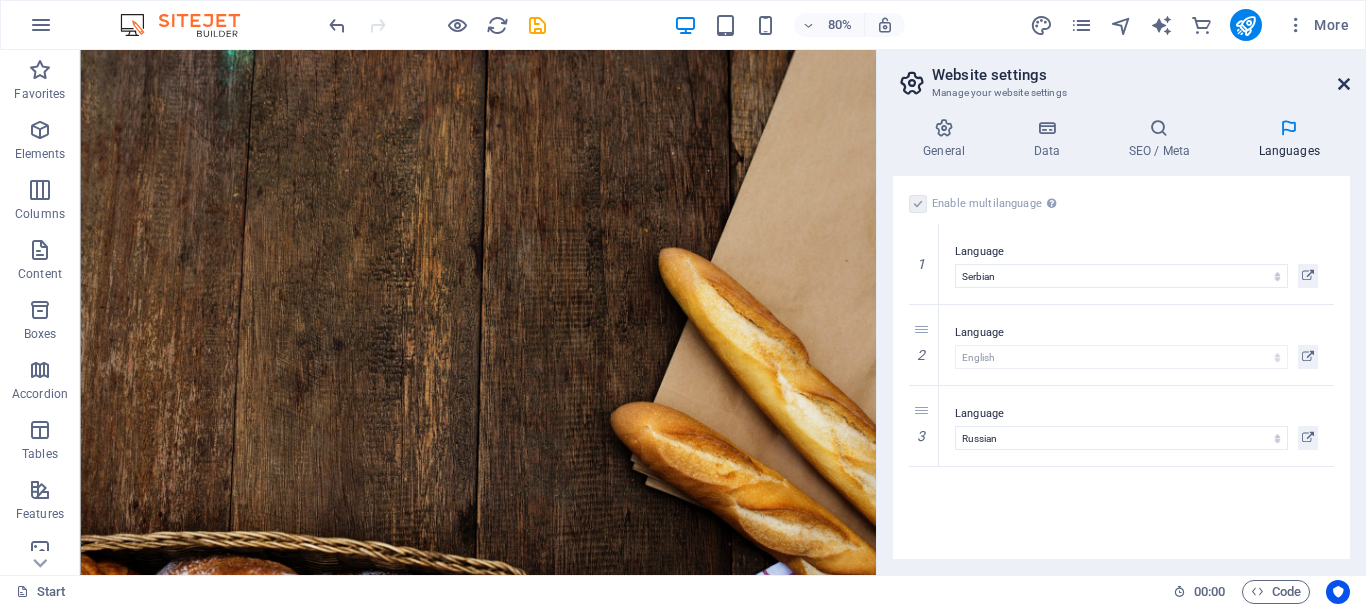 click at bounding box center (1344, 84) 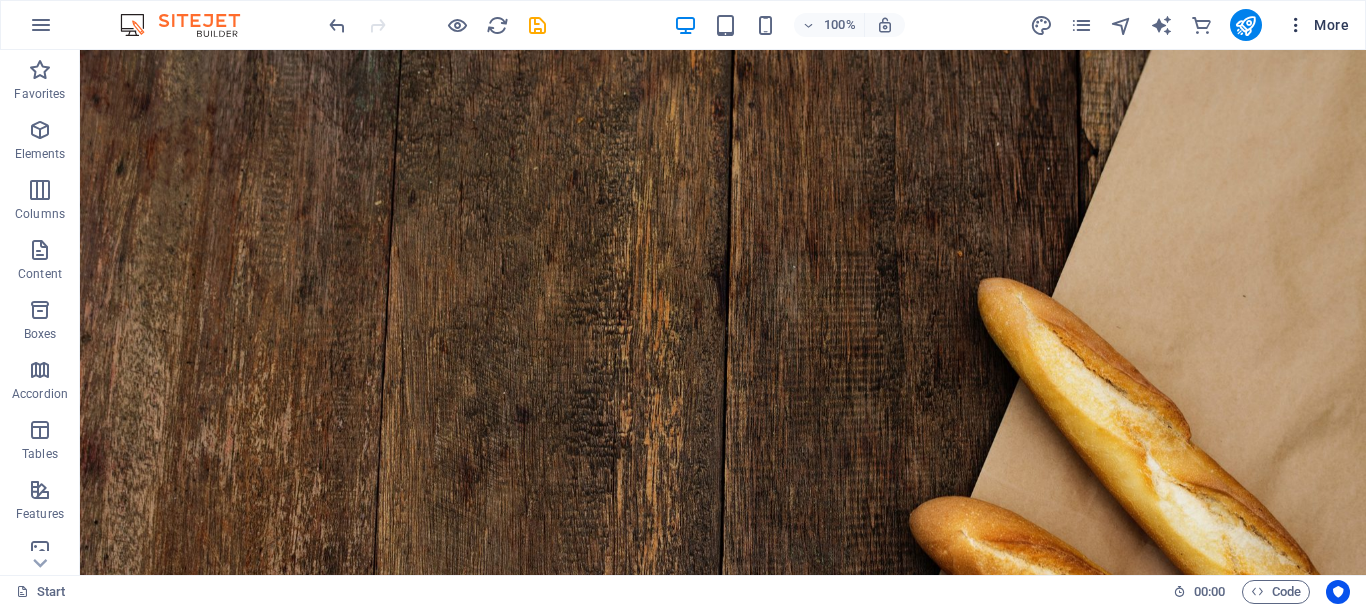 click at bounding box center [1296, 25] 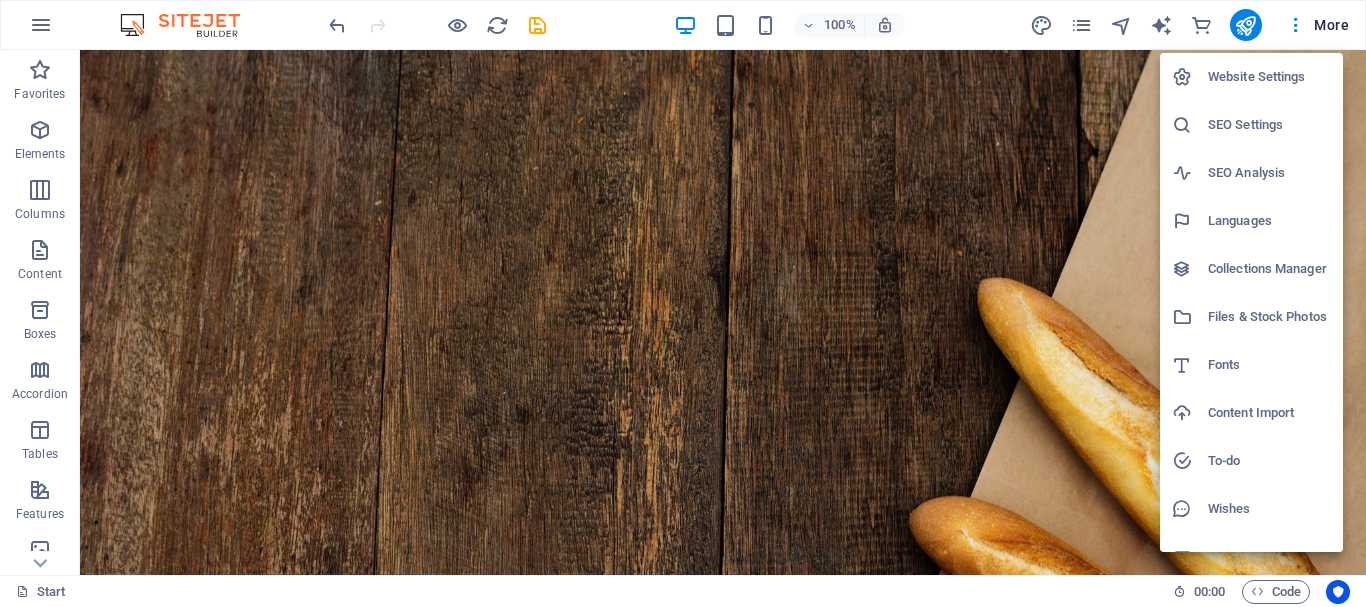 click on "Languages" at bounding box center [1269, 221] 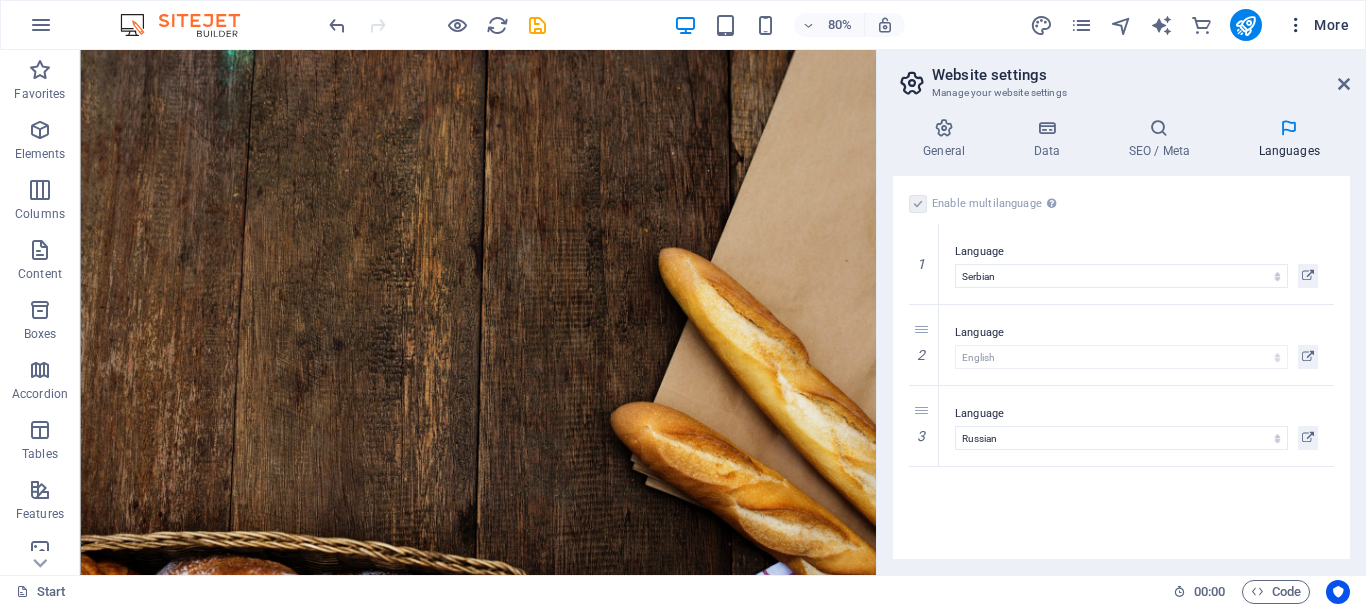 click at bounding box center [1296, 25] 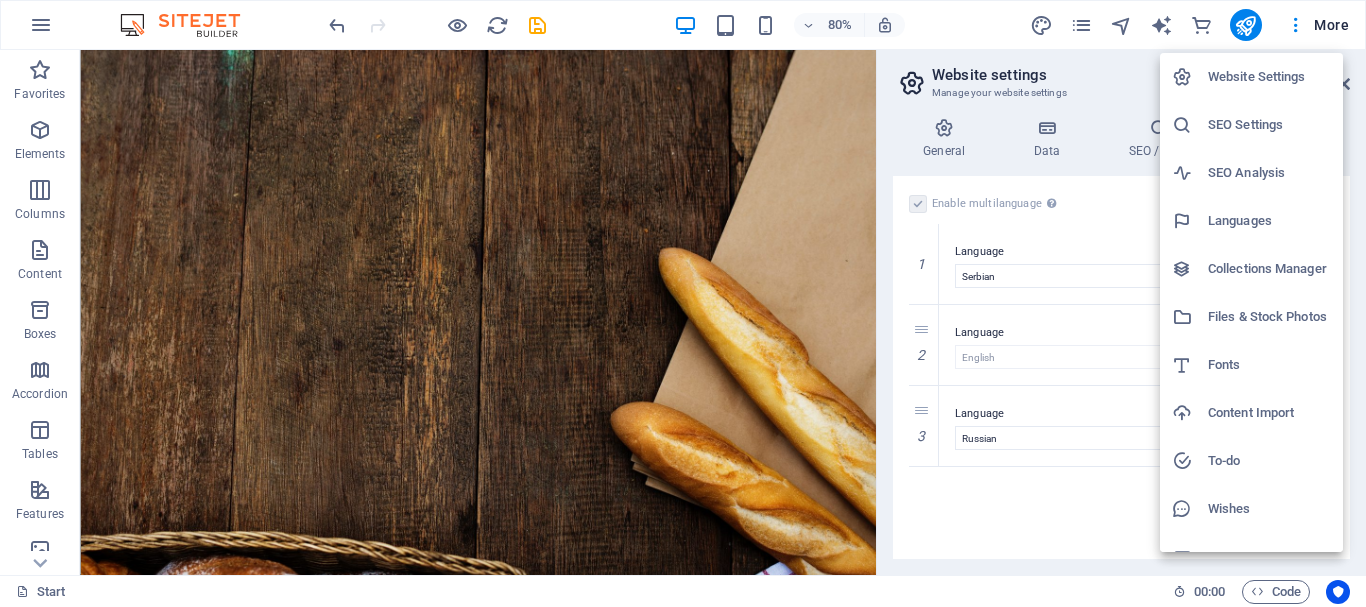 click on "SEO Settings" at bounding box center [1269, 125] 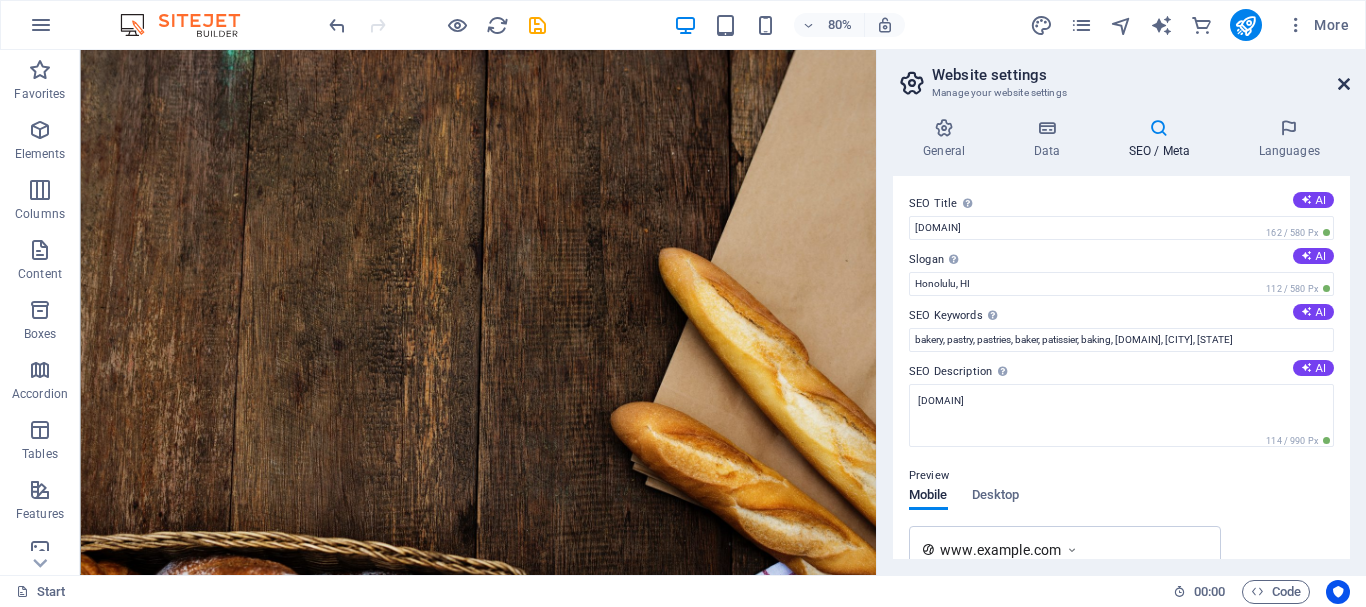 click at bounding box center [1344, 84] 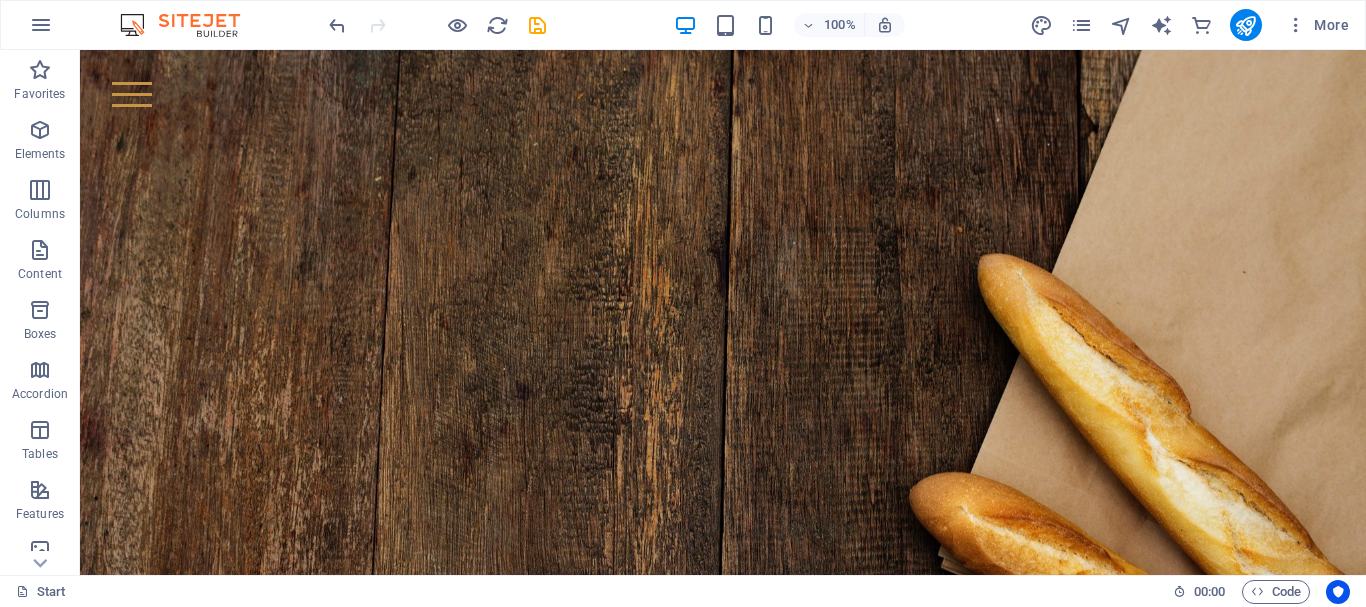 scroll, scrollTop: 0, scrollLeft: 0, axis: both 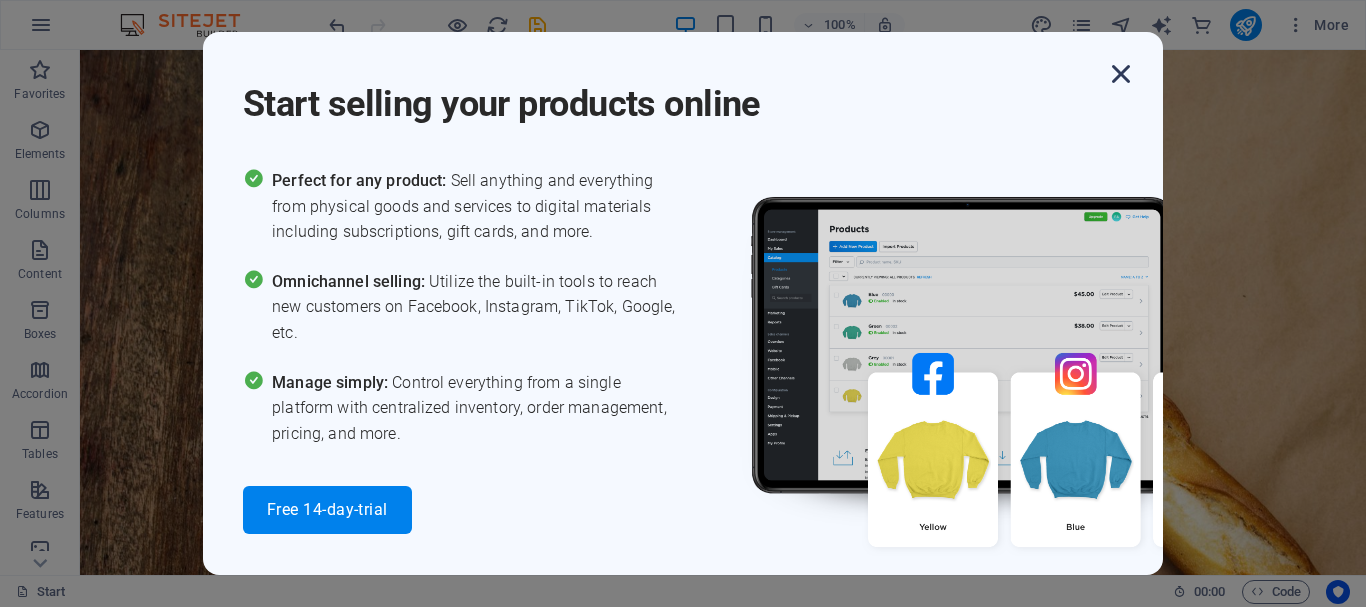 click at bounding box center (1121, 74) 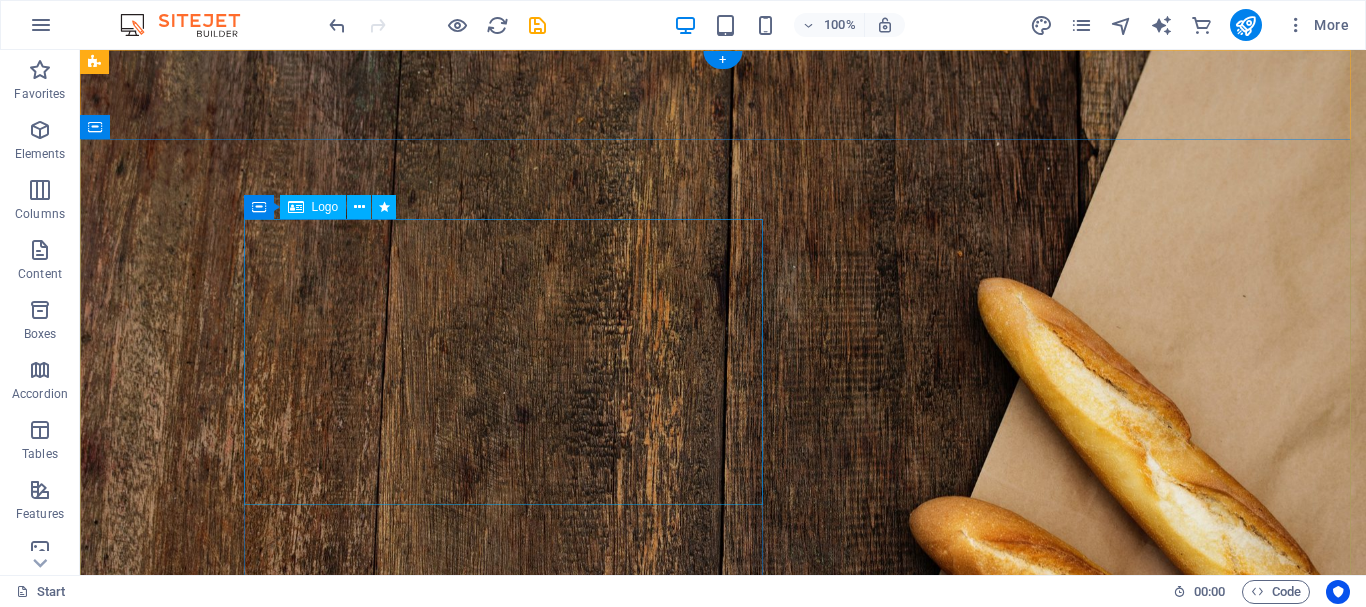 click at bounding box center [510, 1145] 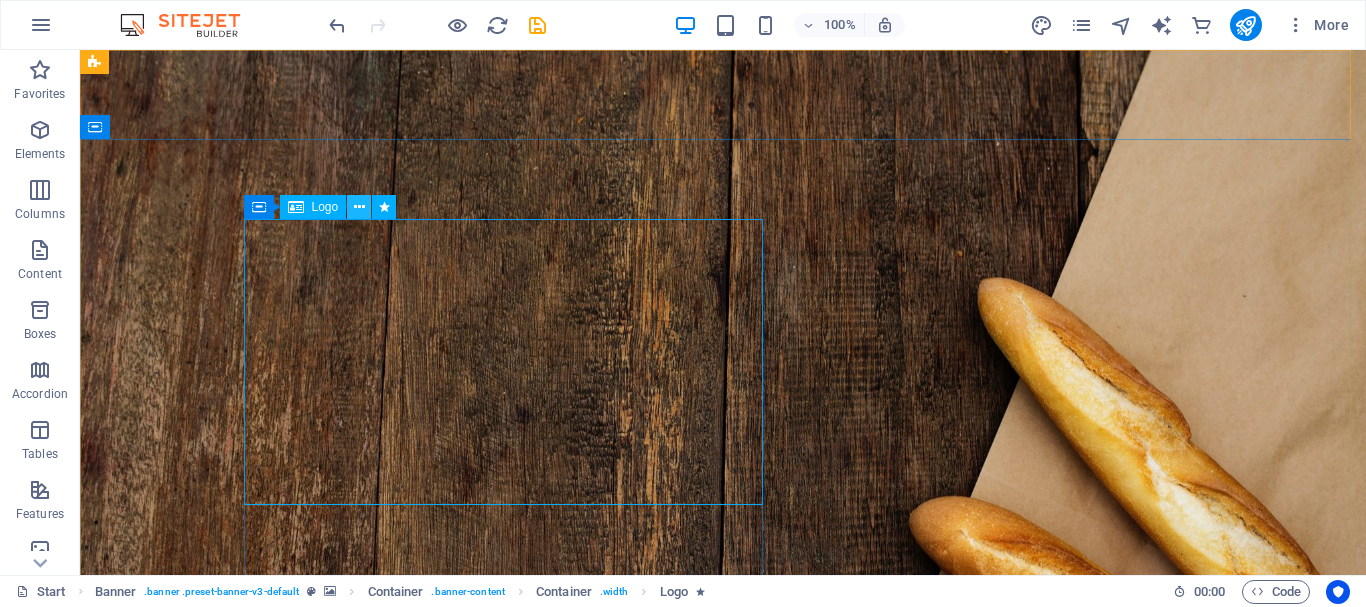 click at bounding box center (359, 207) 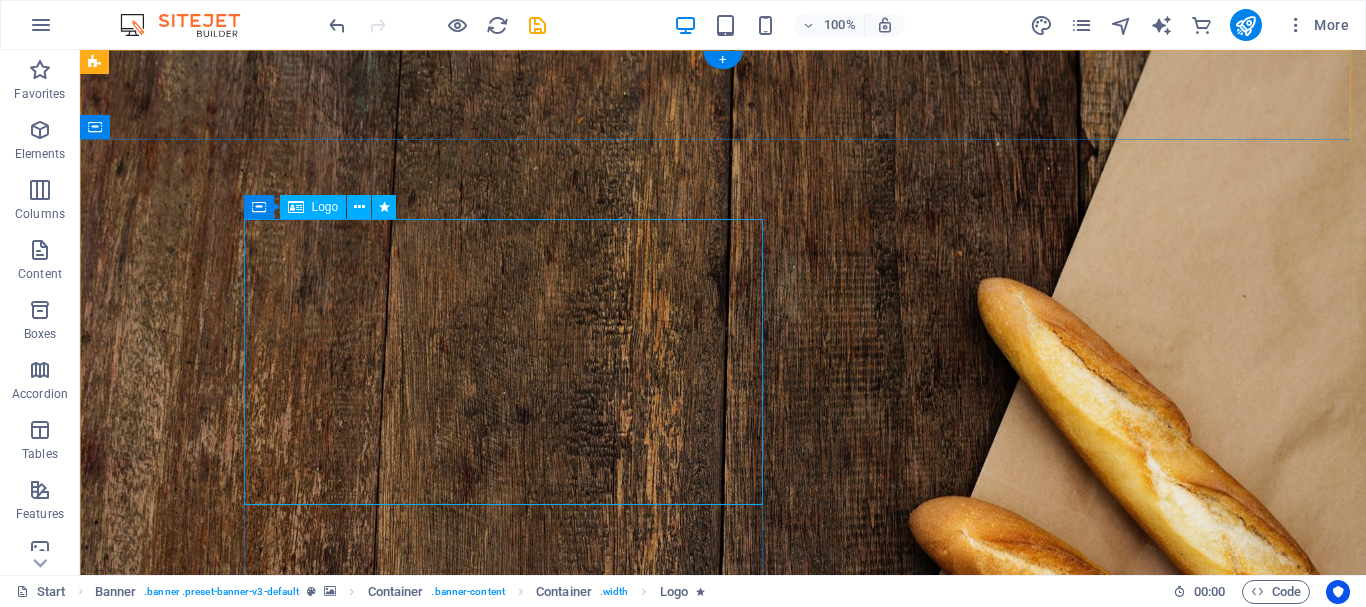 click at bounding box center (510, 1145) 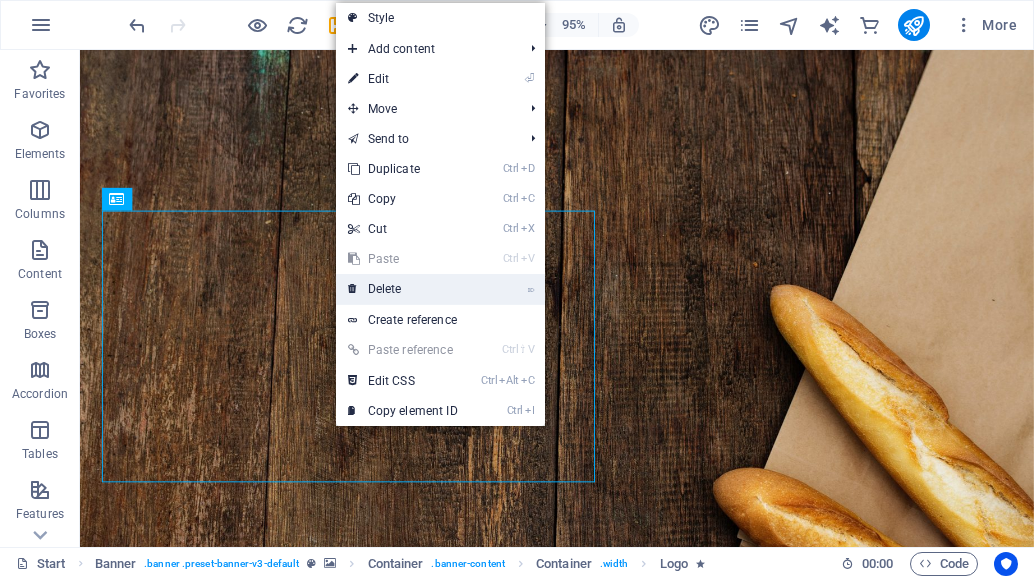 click on "⌦  Delete" at bounding box center (403, 289) 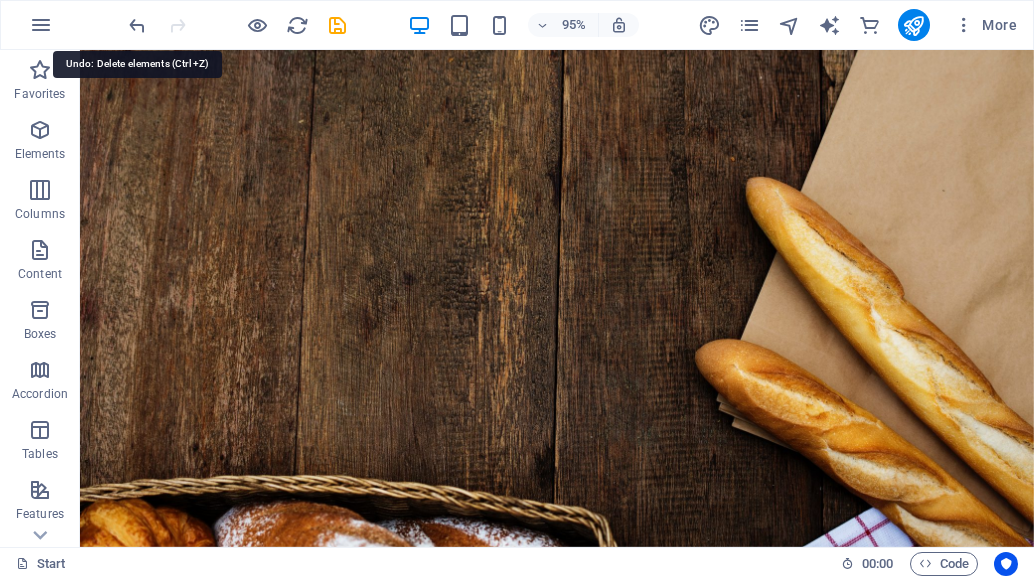 click at bounding box center (137, 25) 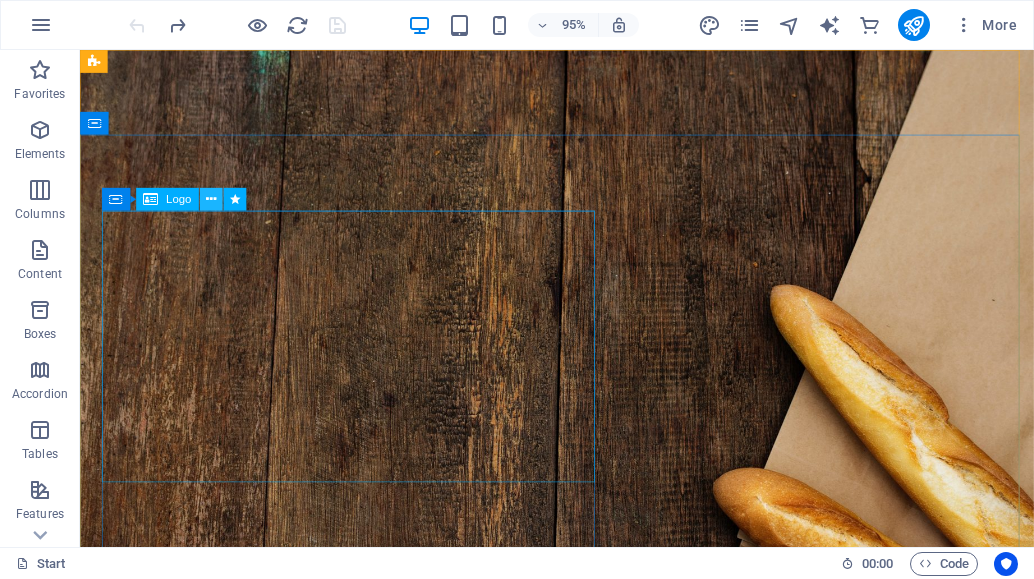 click at bounding box center (211, 199) 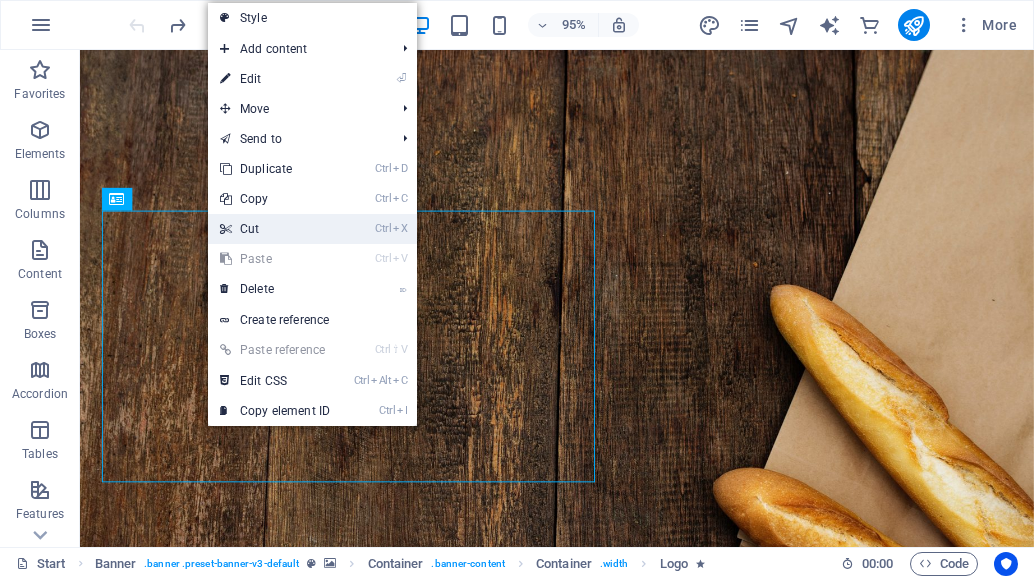 drag, startPoint x: 247, startPoint y: 227, endPoint x: 175, endPoint y: 186, distance: 82.85529 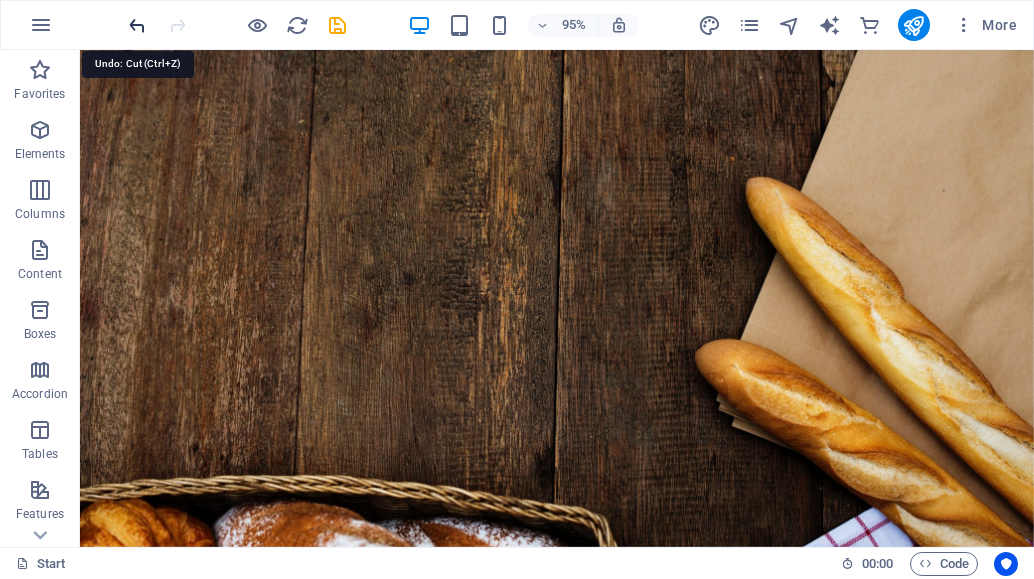 click at bounding box center [137, 25] 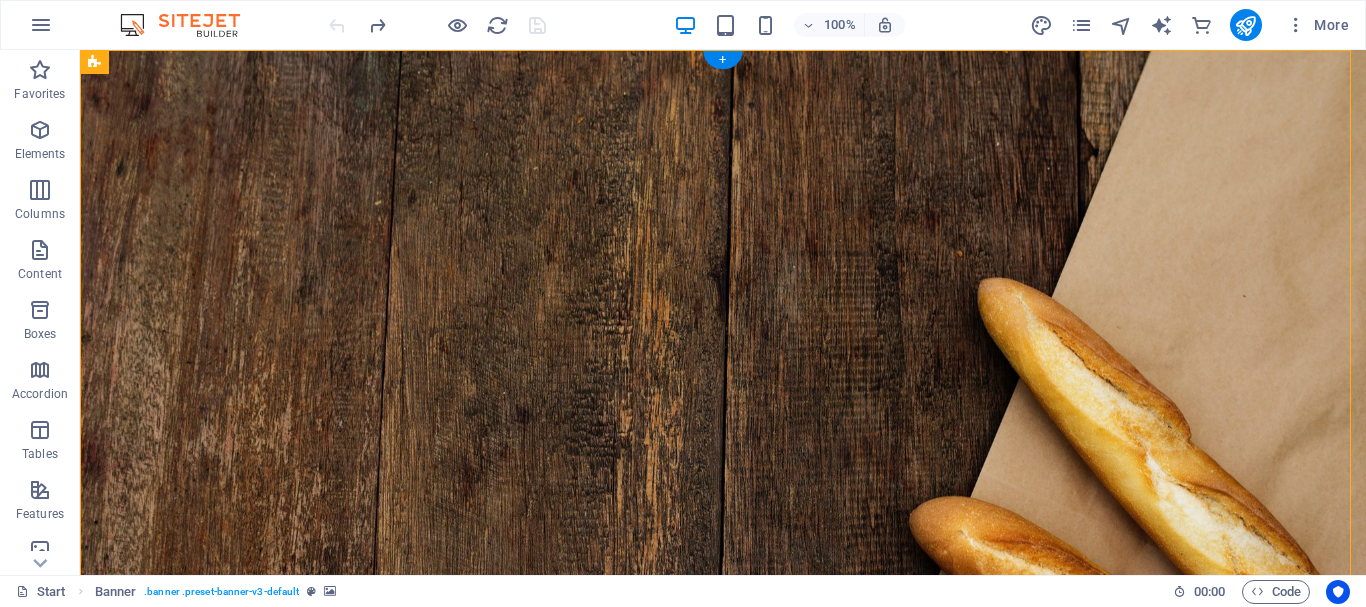 drag, startPoint x: 571, startPoint y: 306, endPoint x: 1011, endPoint y: 209, distance: 450.5652 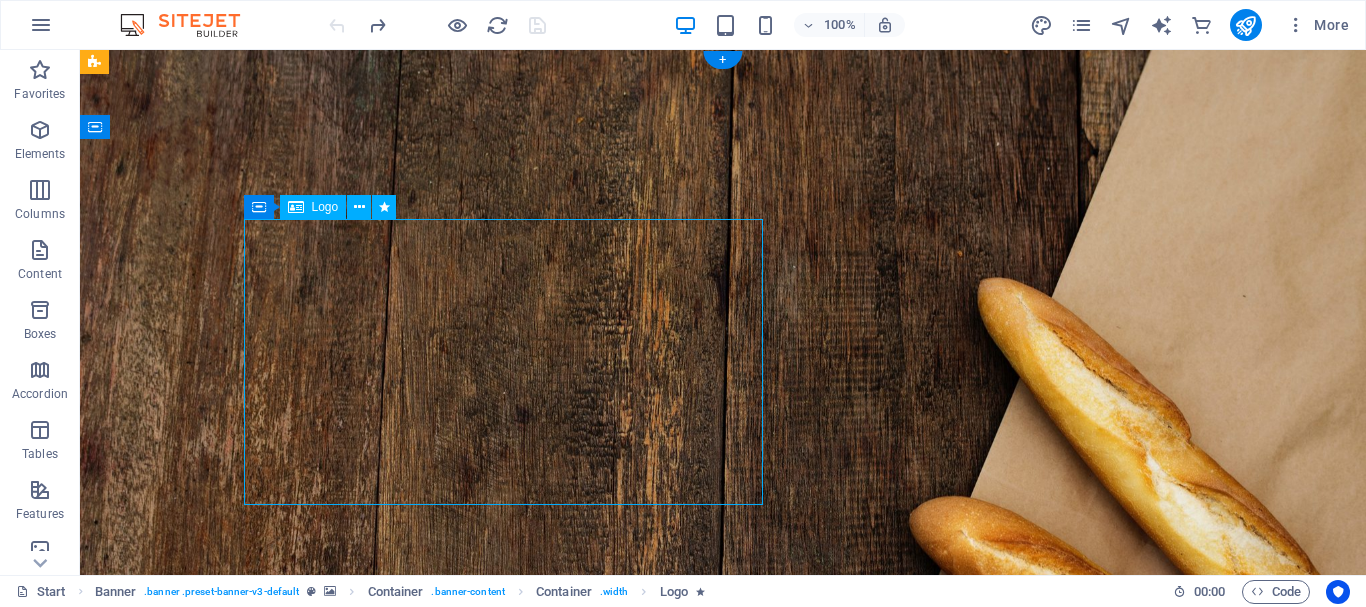 drag, startPoint x: 594, startPoint y: 345, endPoint x: 293, endPoint y: 437, distance: 314.74594 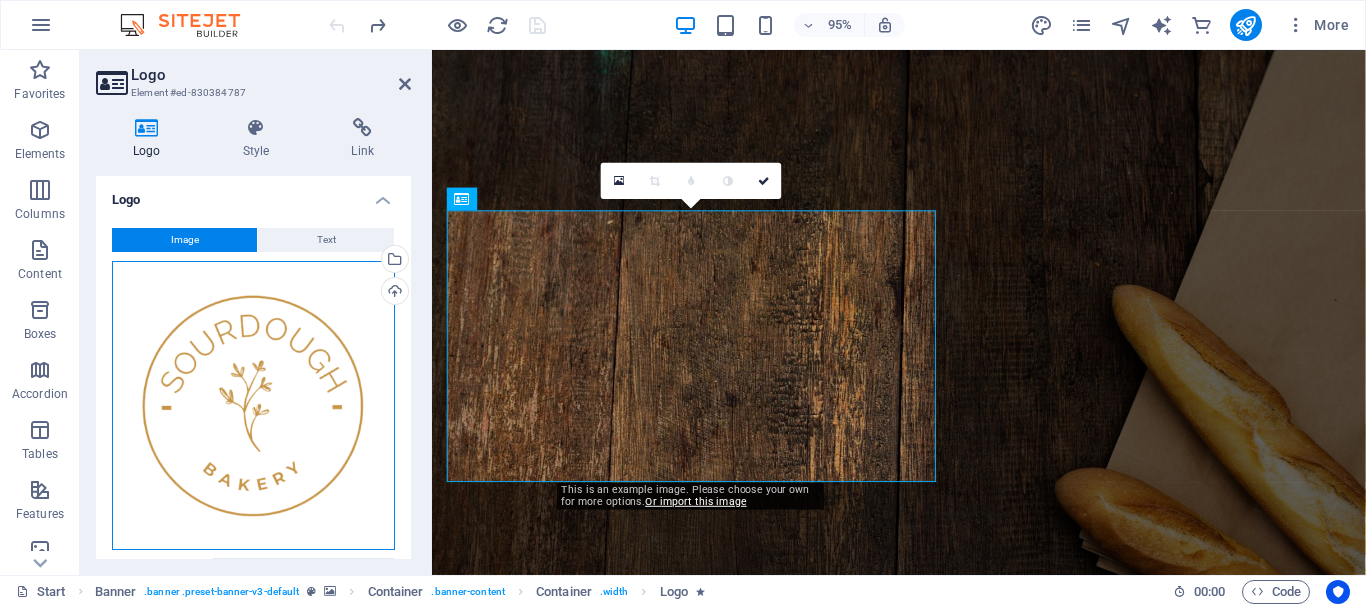 click on "Drag files here, click to choose files or select files from Files or our free stock photos & videos" at bounding box center (253, 405) 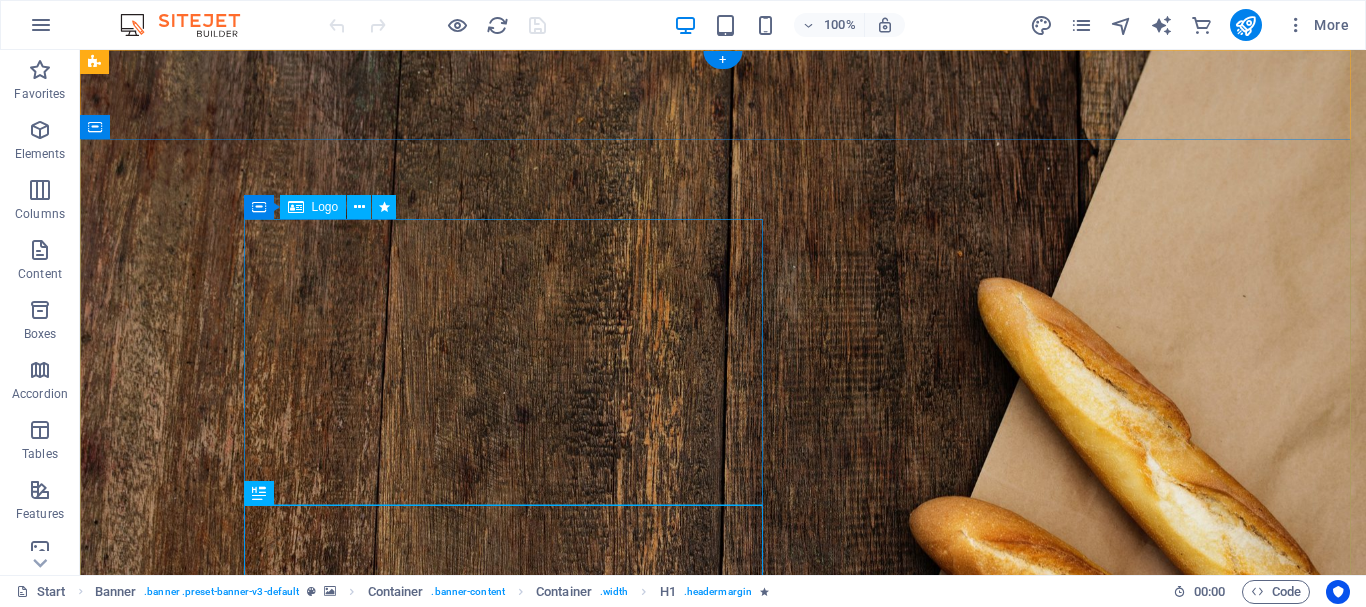 scroll, scrollTop: 0, scrollLeft: 0, axis: both 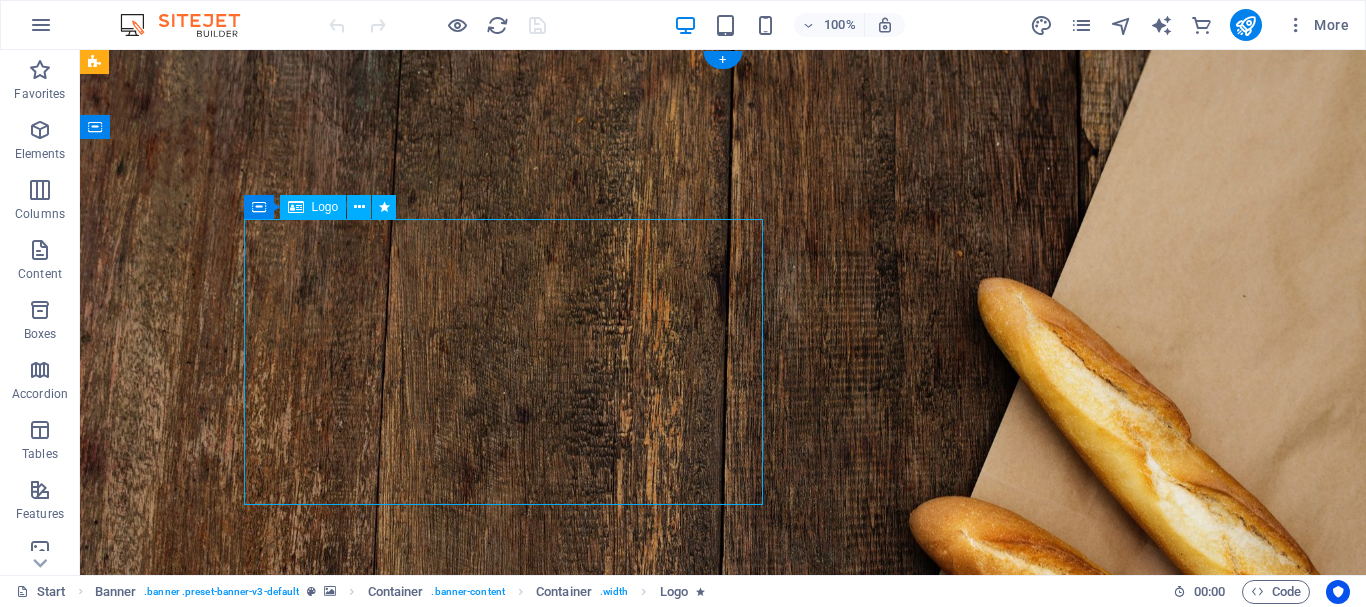 click at bounding box center (510, 1145) 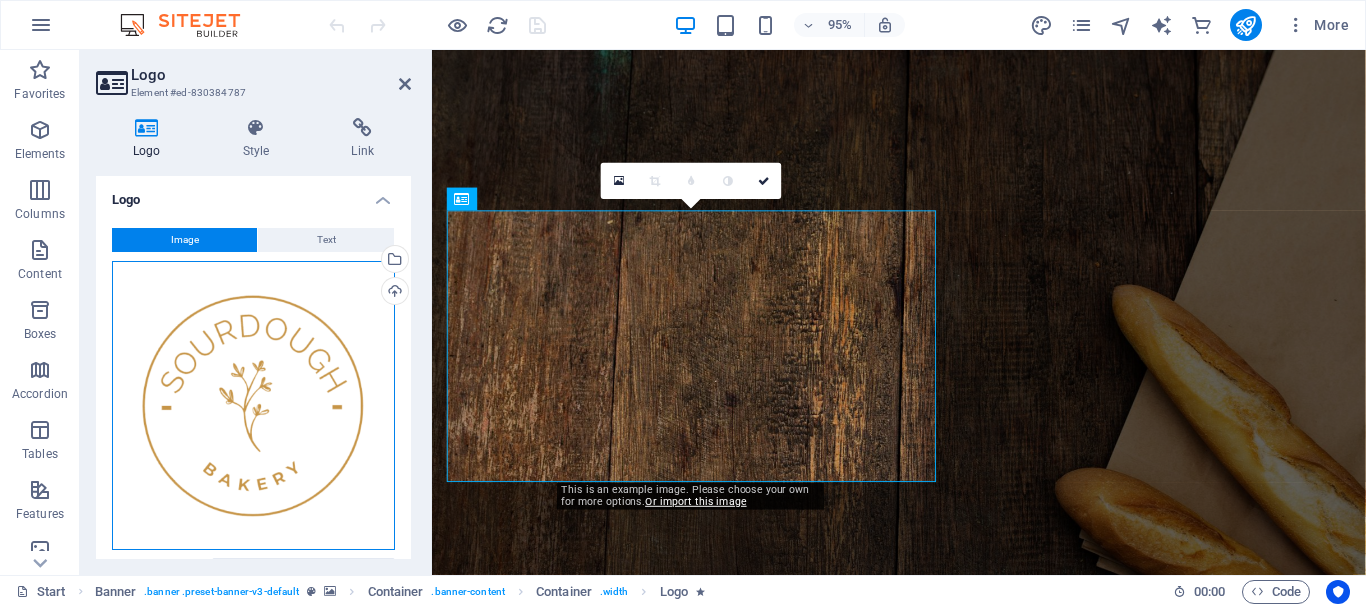 drag, startPoint x: 239, startPoint y: 372, endPoint x: 229, endPoint y: 398, distance: 27.856777 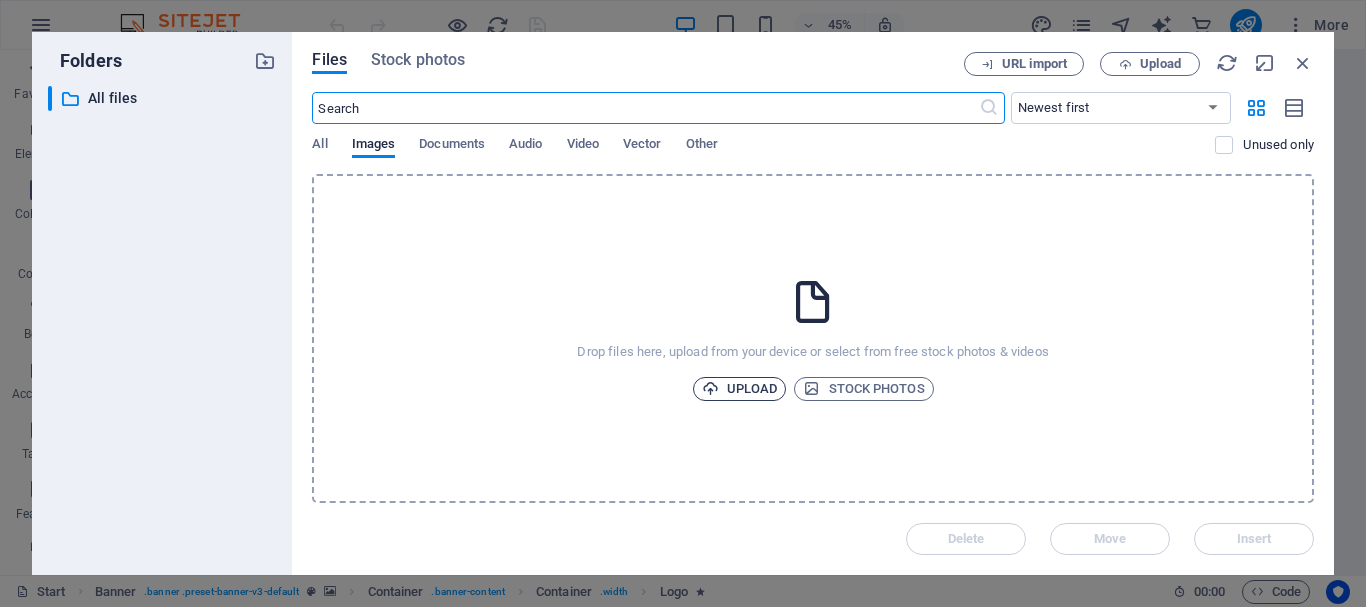 click on "Upload" at bounding box center (740, 389) 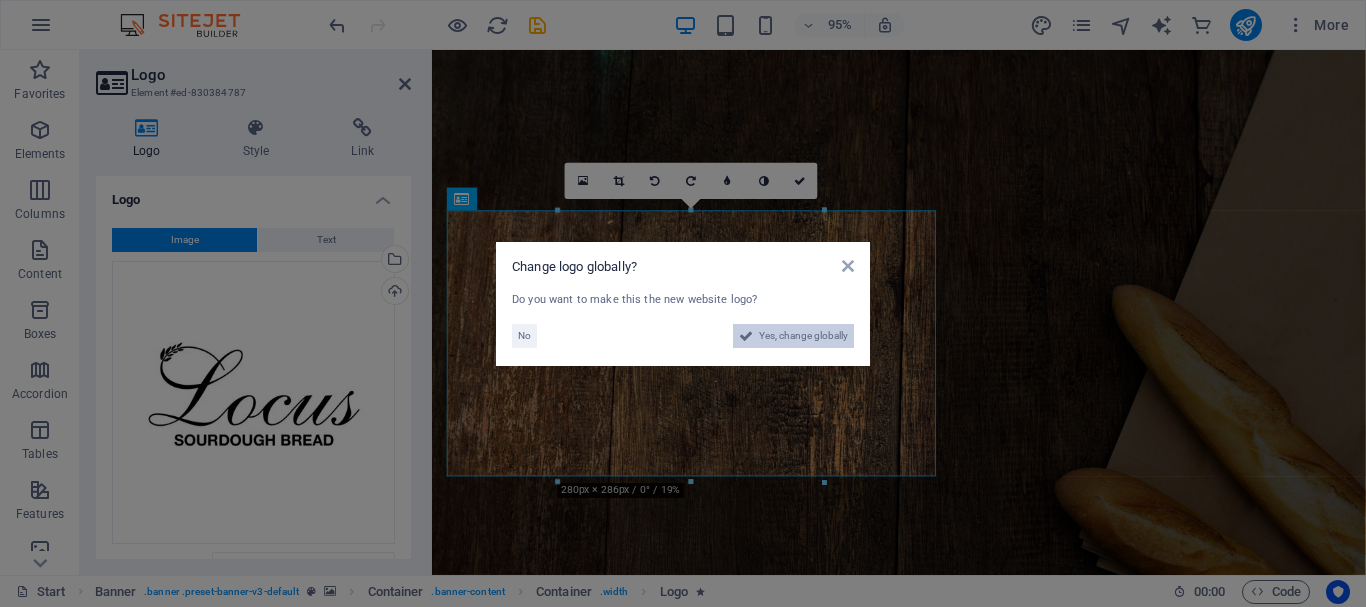 click on "Yes, change globally" at bounding box center (803, 336) 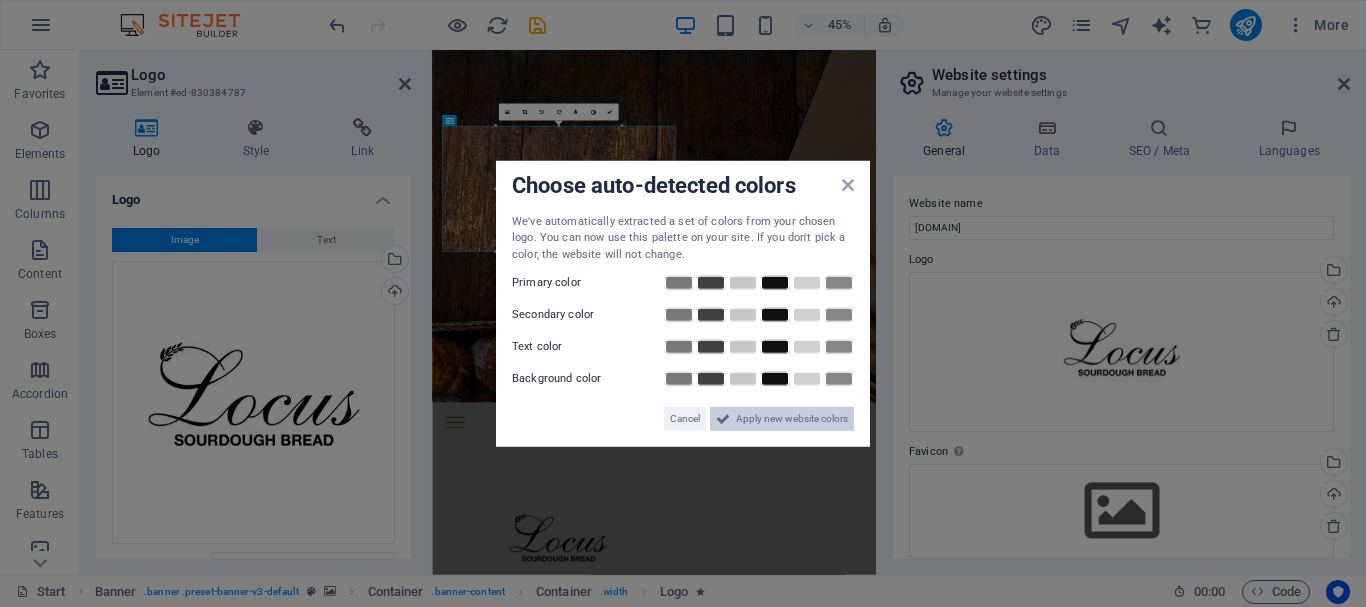 click on "Apply new website colors" at bounding box center [792, 419] 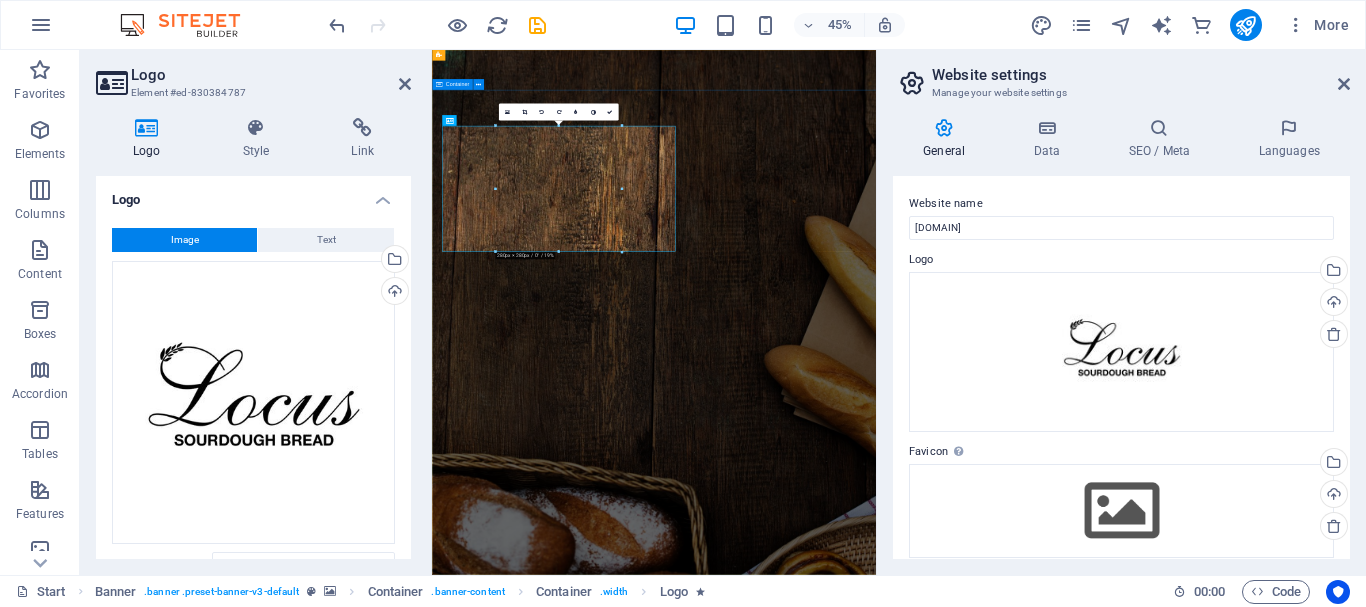 click on "each day brings its own bread Lorem ipsum dolor sit amet, consetetur sadipscing elitr,  sed diam nonumy eirmod tempor invidunt ut labore et dolore magna aliquyam erat,  sed diam voluptua. At vero eos et  locus.mycpanel.rs" at bounding box center [925, 1650] 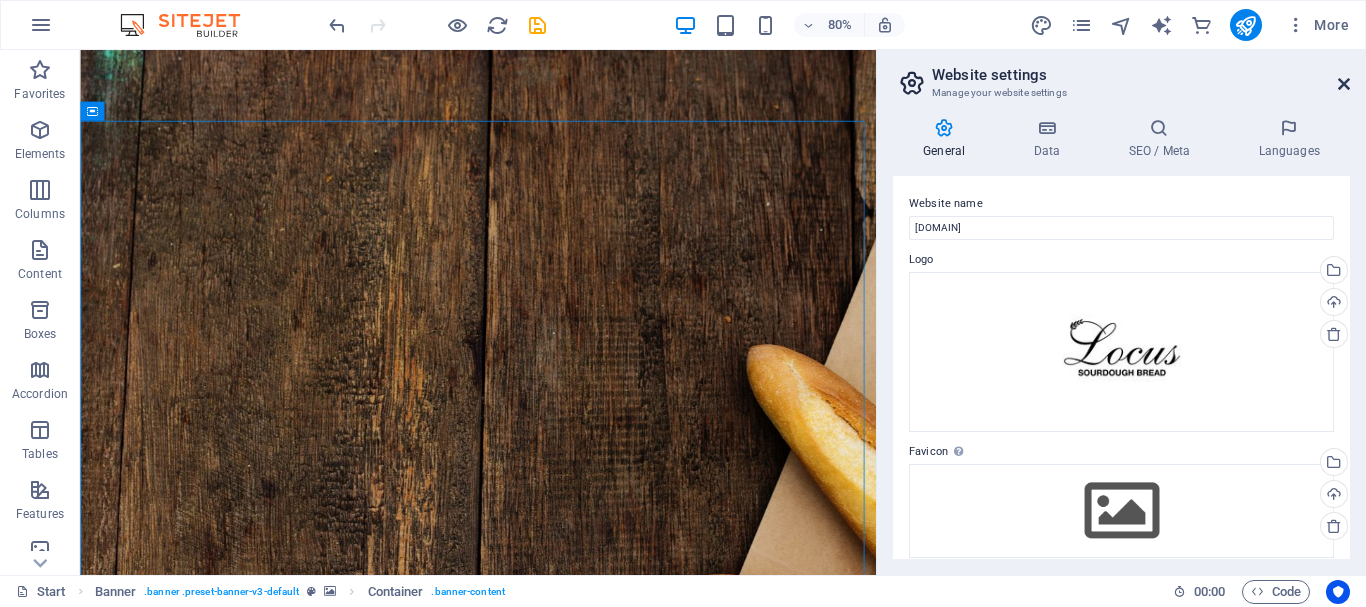 click at bounding box center [1344, 84] 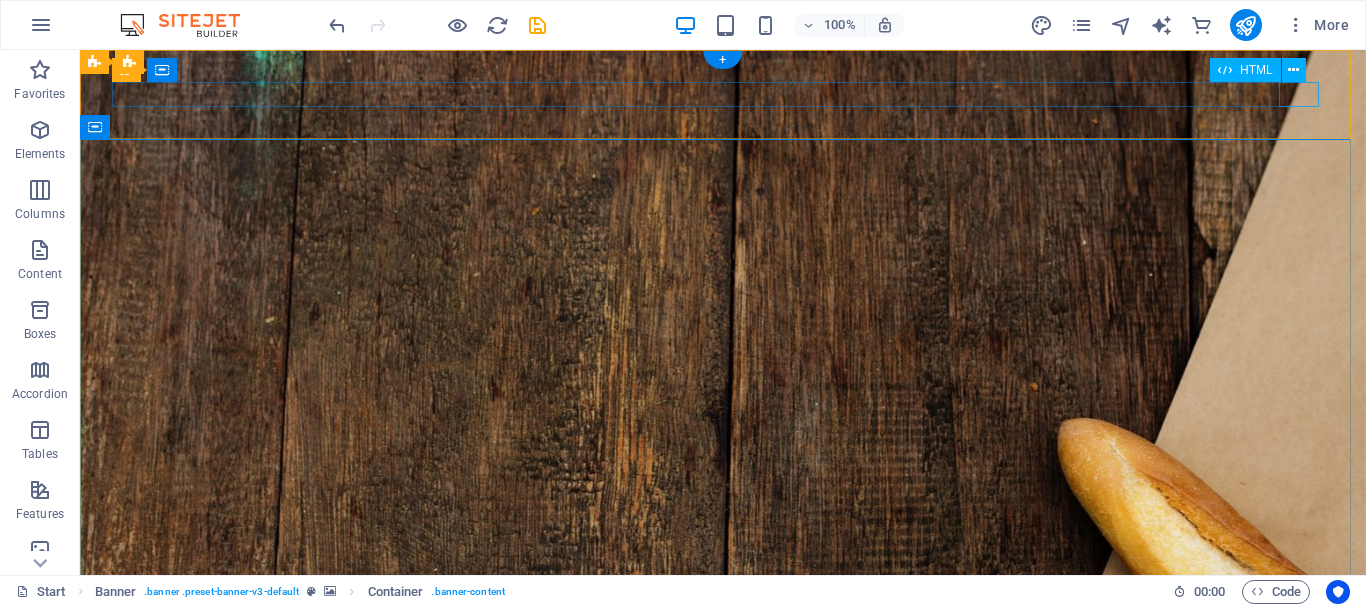 click at bounding box center [723, 1261] 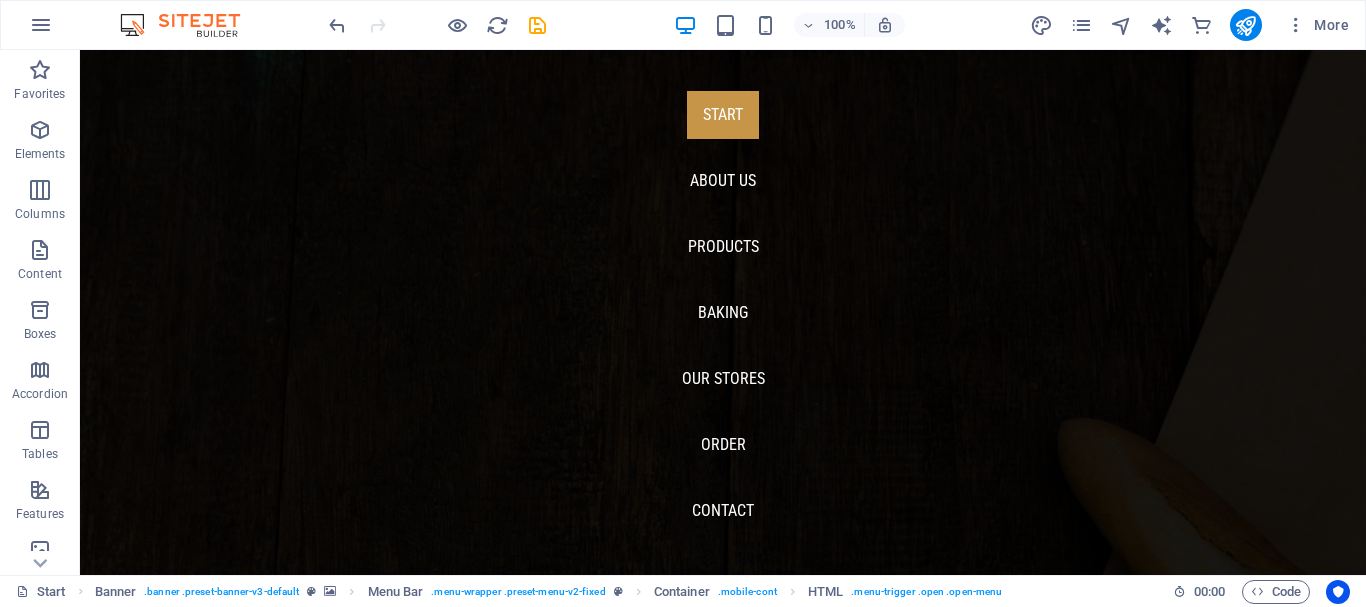 scroll, scrollTop: 227, scrollLeft: 0, axis: vertical 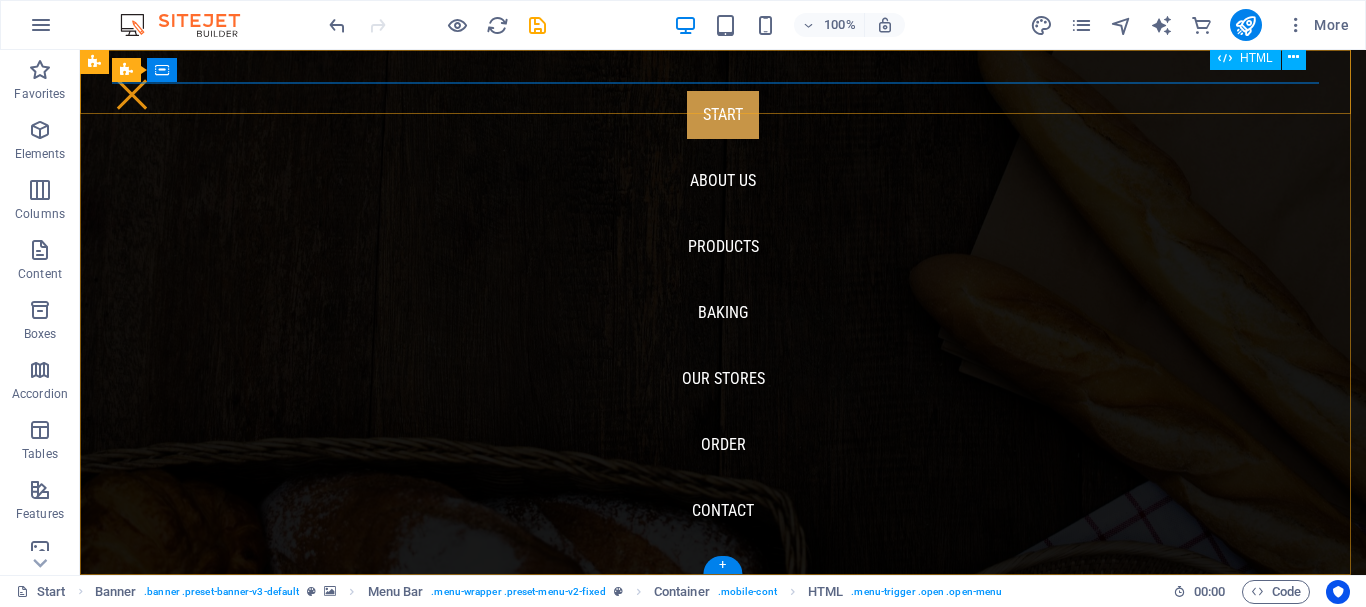 click at bounding box center (132, 94) 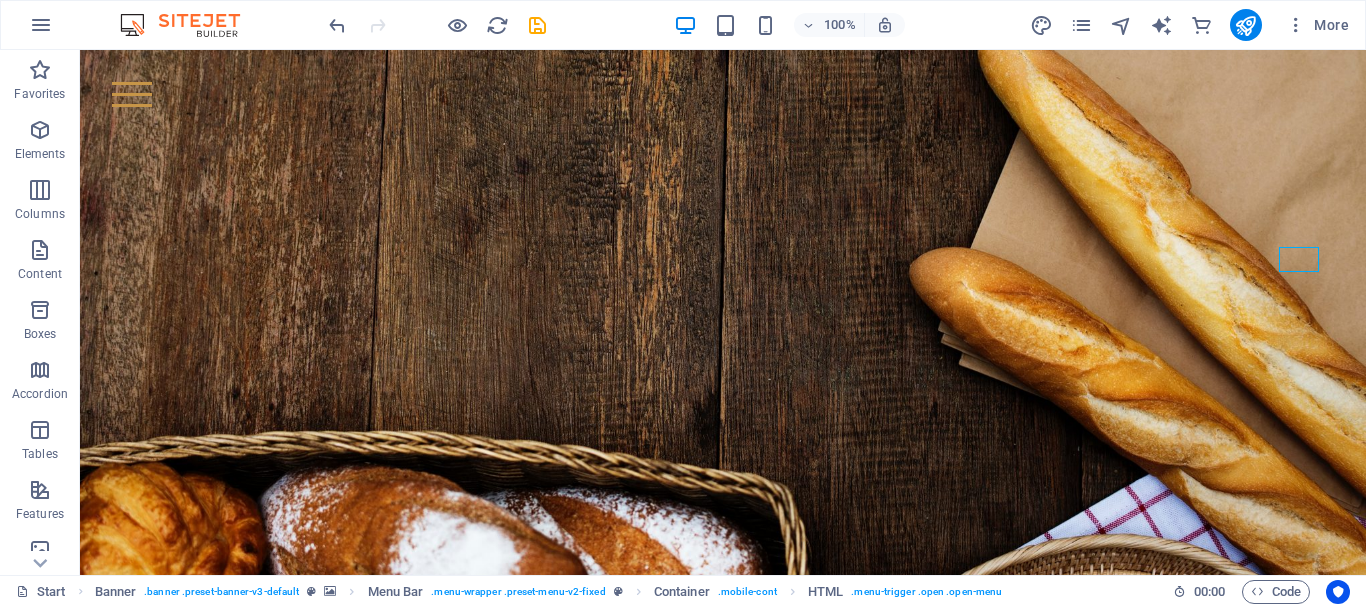 scroll, scrollTop: 252, scrollLeft: 0, axis: vertical 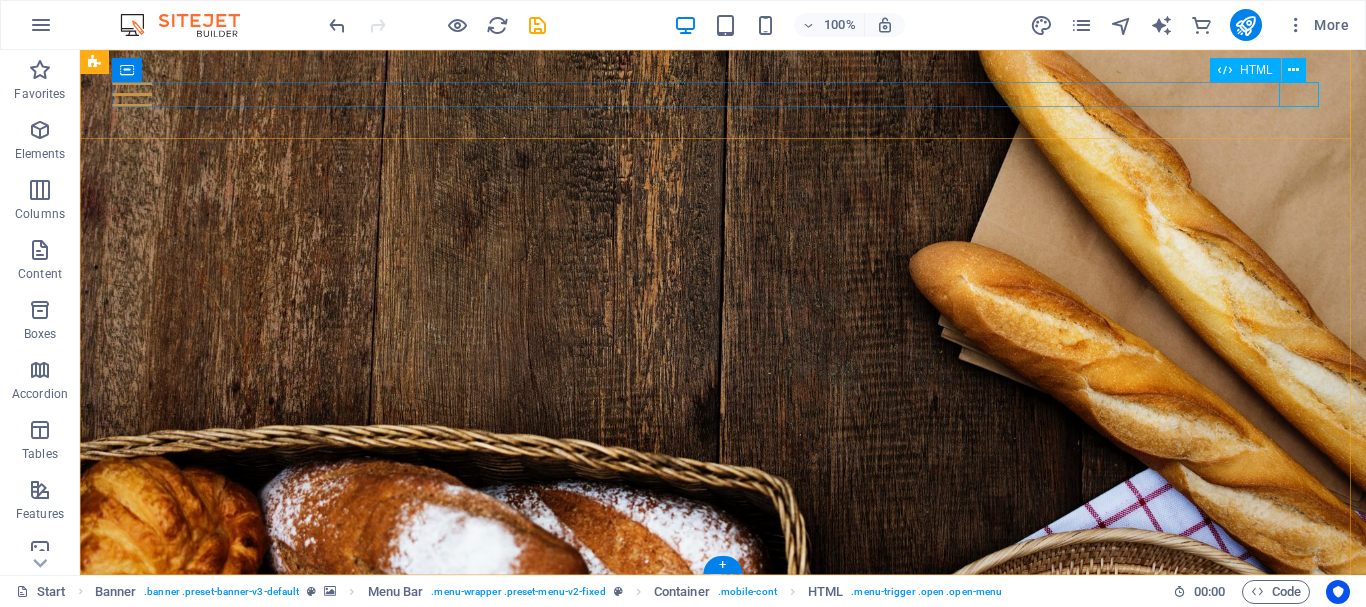 click at bounding box center (723, 94) 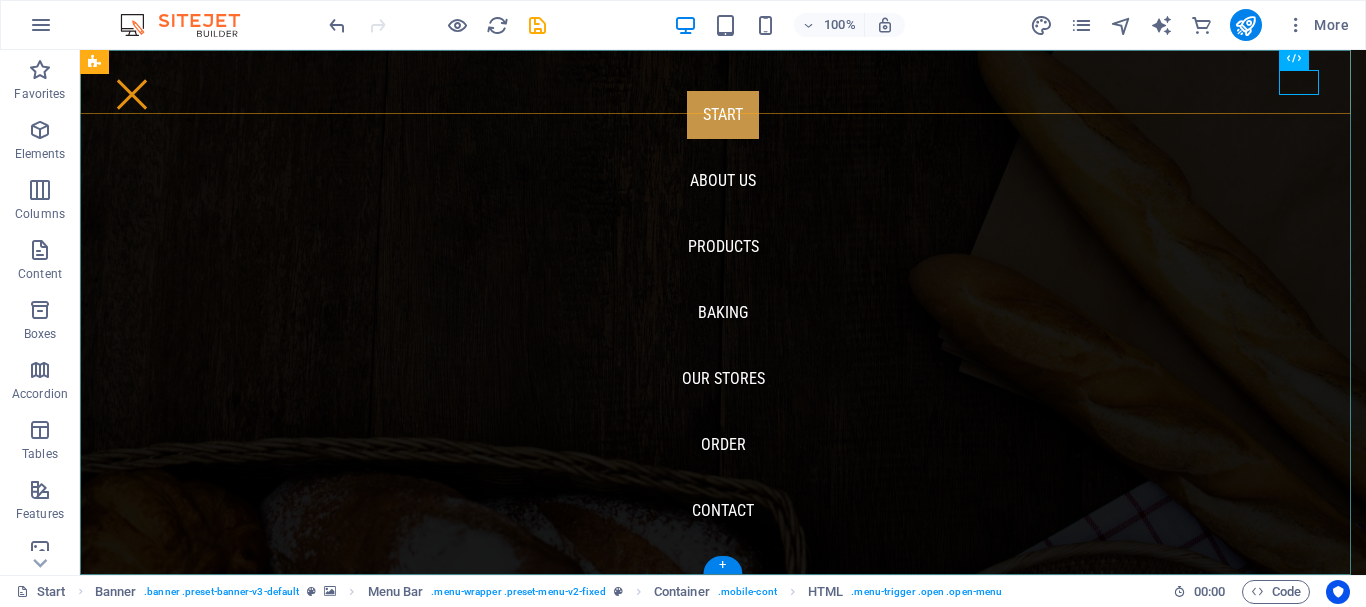 click on "Start About us Products Baking Our Stores Order Contact" at bounding box center [723, 312] 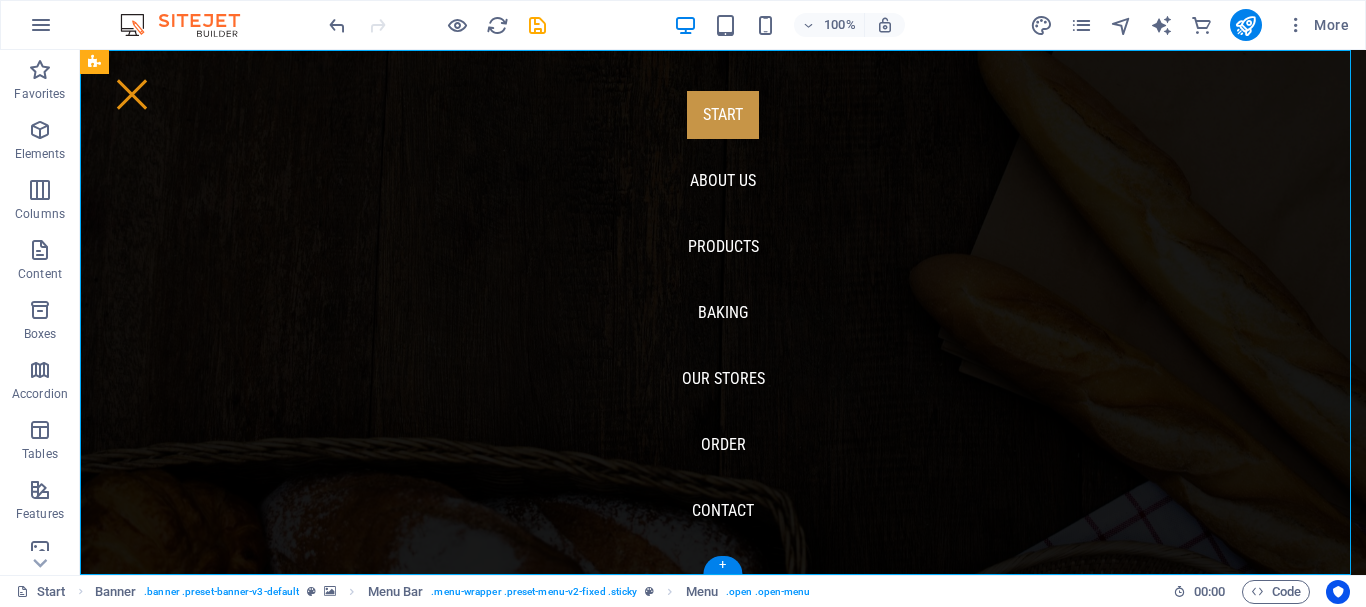 click on "Start About us Products Baking Our Stores Order Contact" at bounding box center [723, 312] 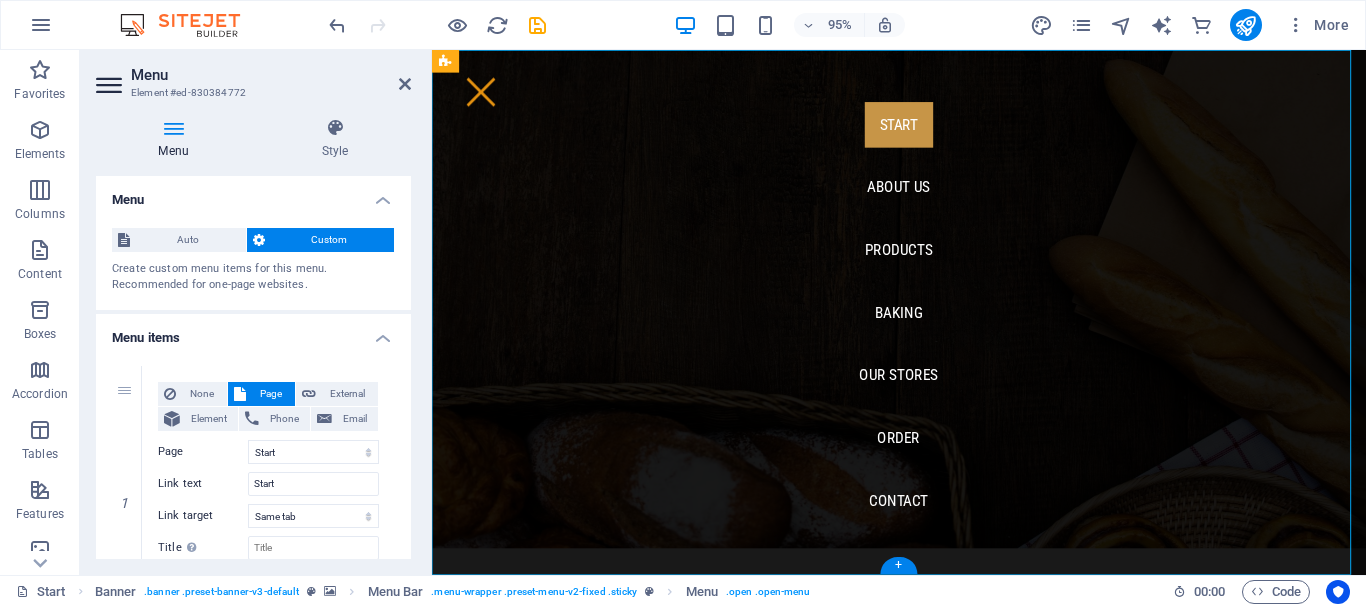 scroll, scrollTop: 199, scrollLeft: 0, axis: vertical 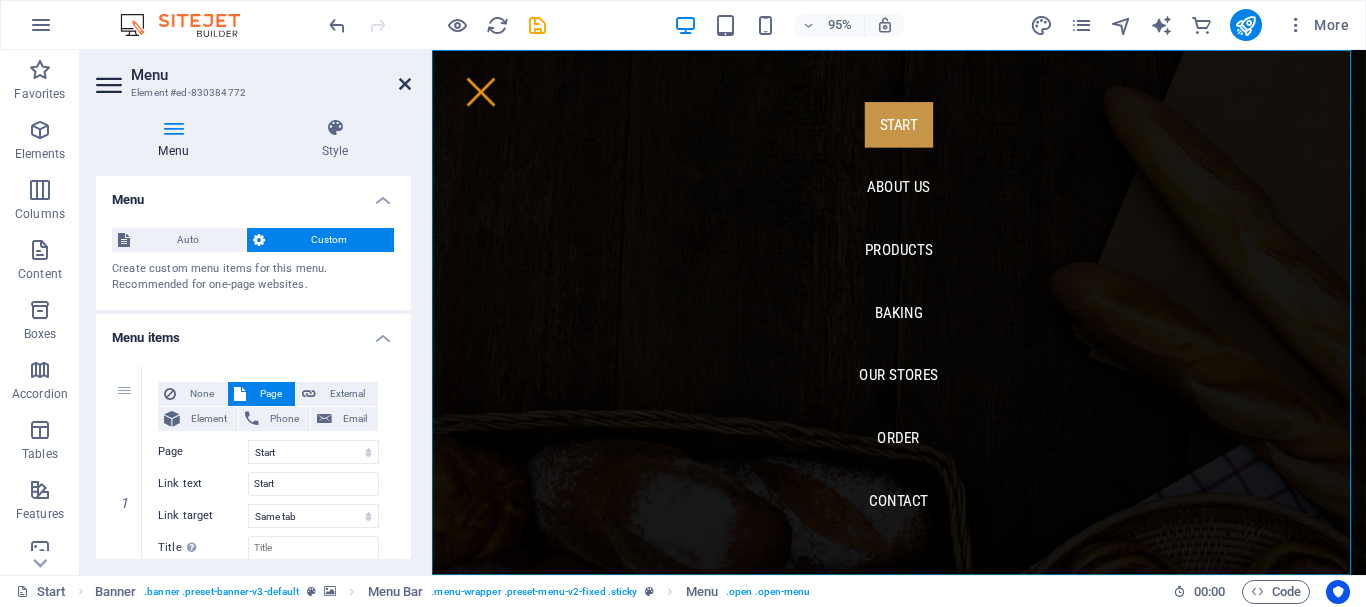 click at bounding box center (405, 84) 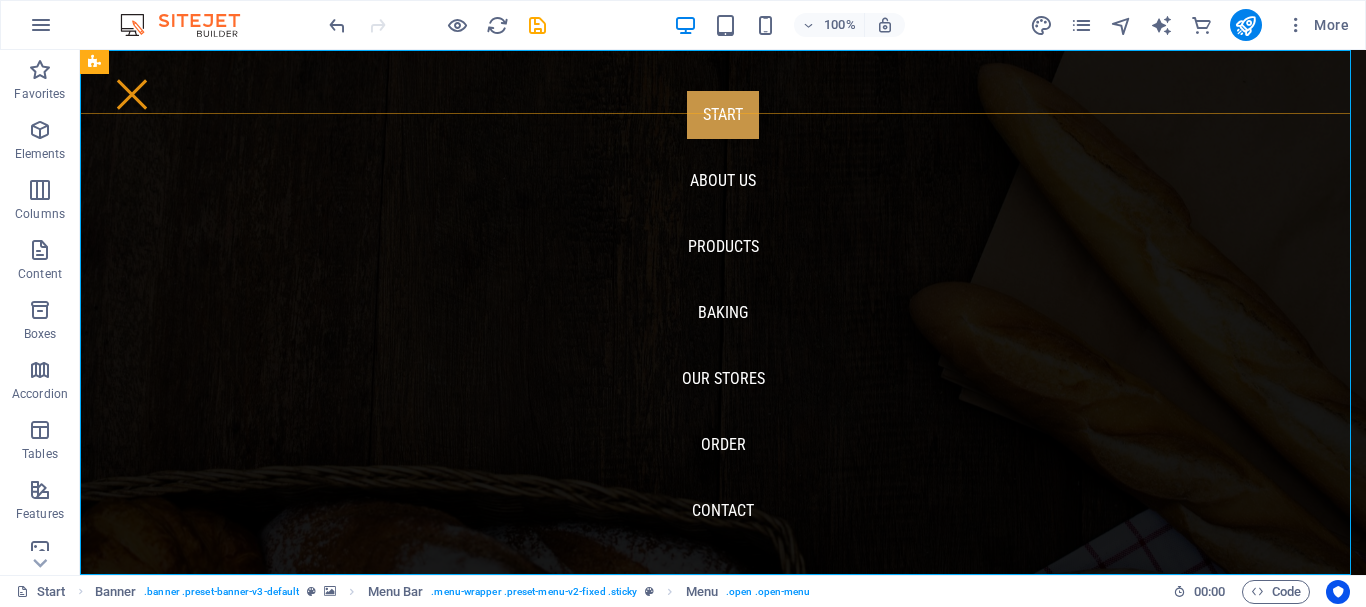 click on "Start About us Products Baking Our Stores Order Contact" at bounding box center [723, 312] 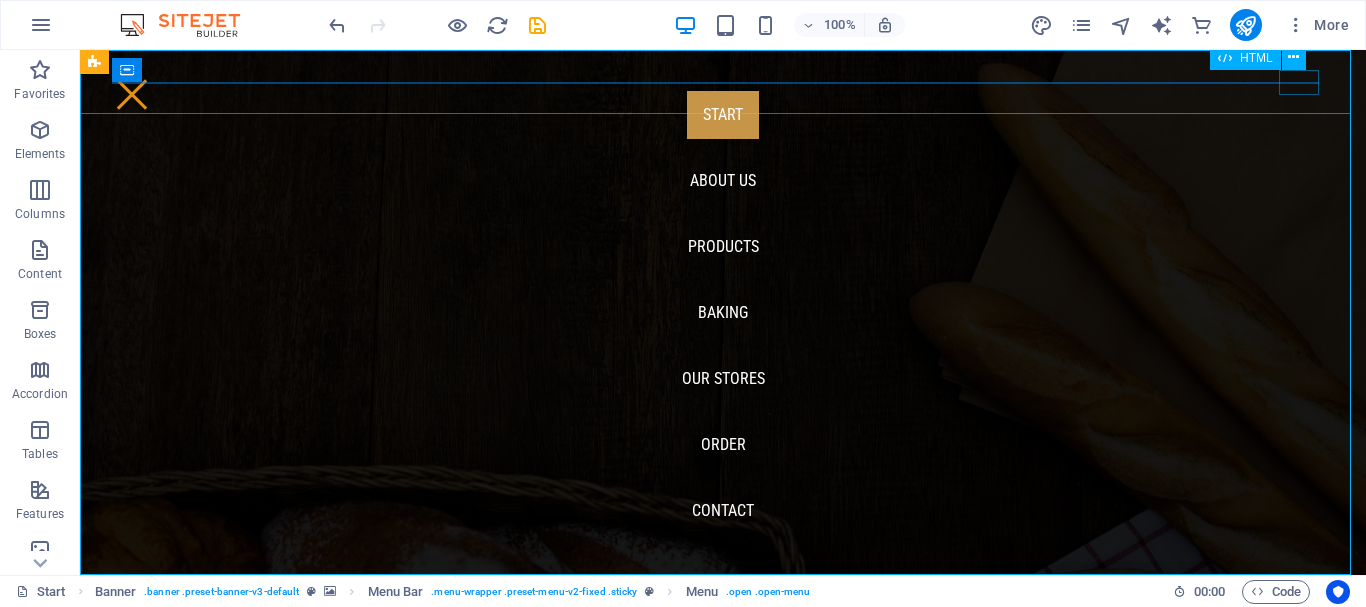click at bounding box center [132, 94] 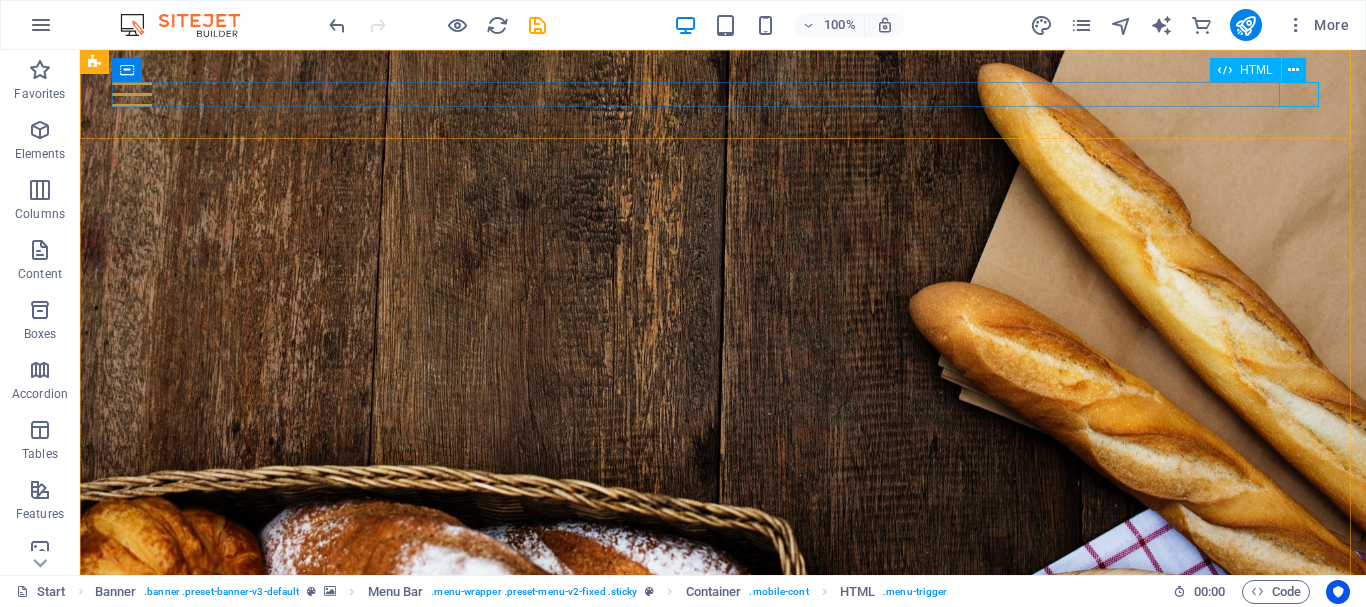 click at bounding box center [723, 94] 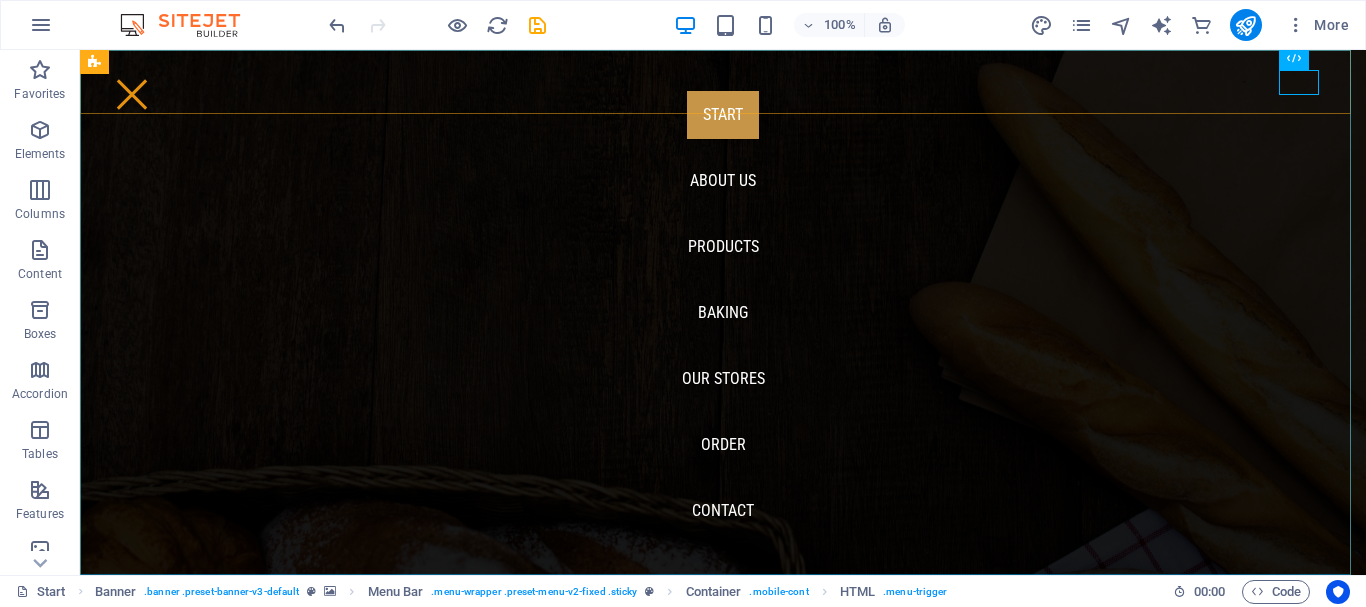 click on "Start About us Products Baking Our Stores Order Contact" at bounding box center (723, 312) 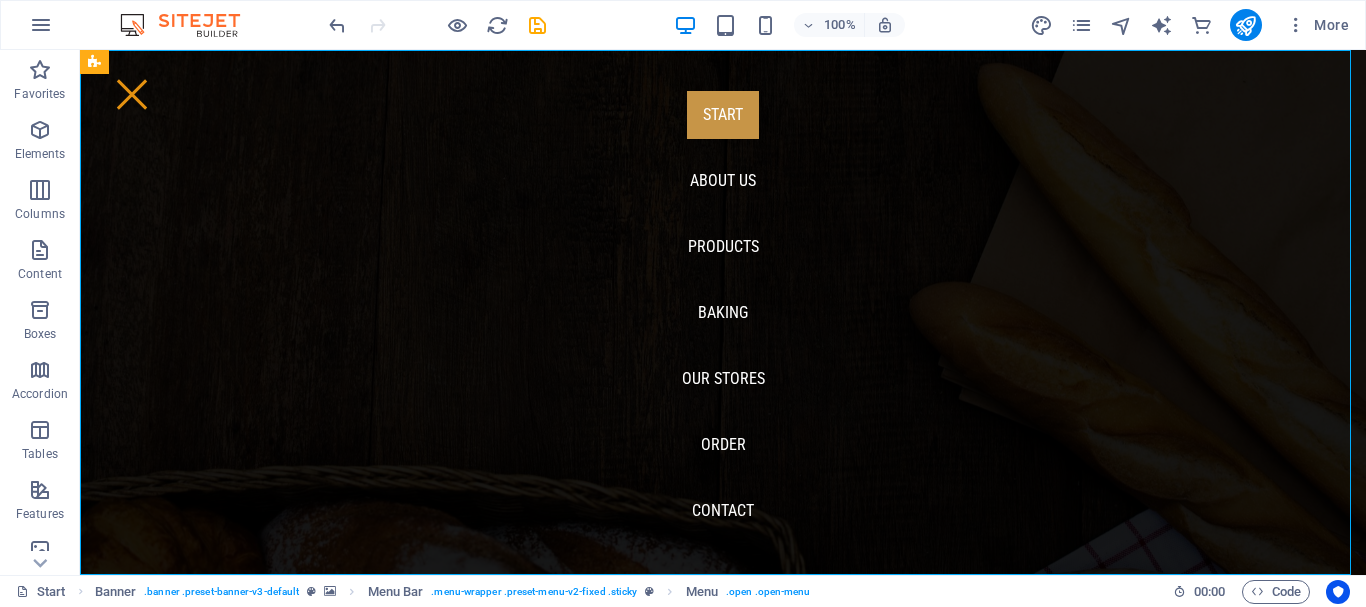 click on "Start About us Products Baking Our Stores Order Contact" at bounding box center [723, 312] 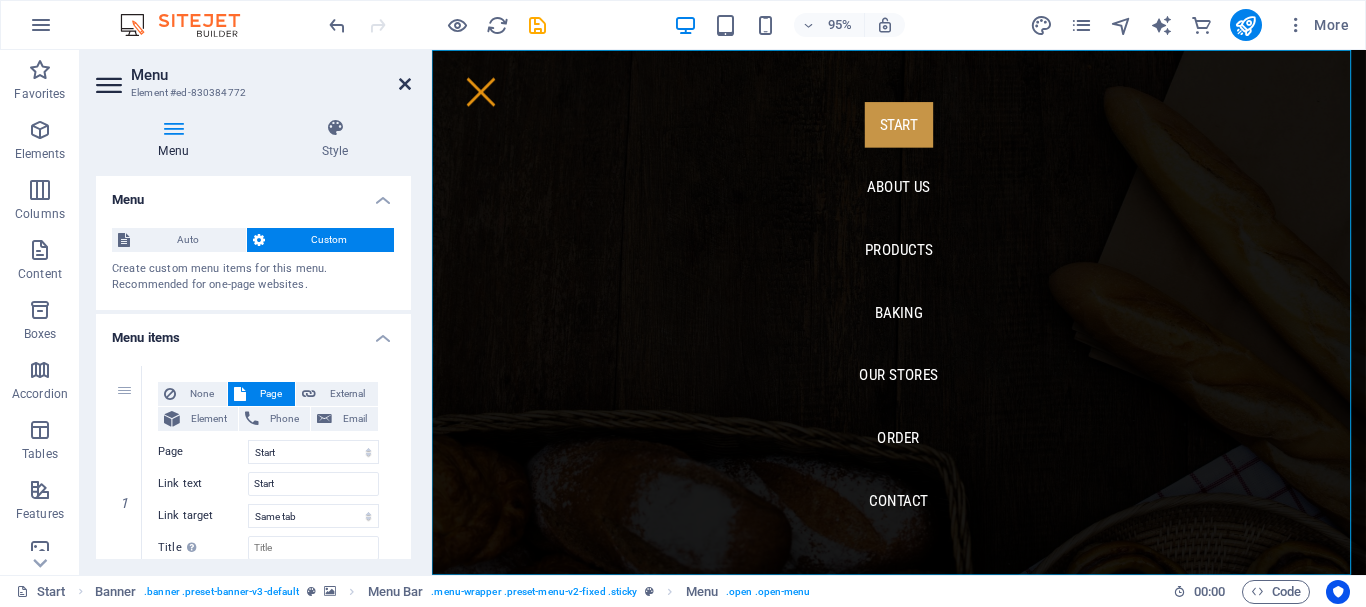 click at bounding box center [405, 84] 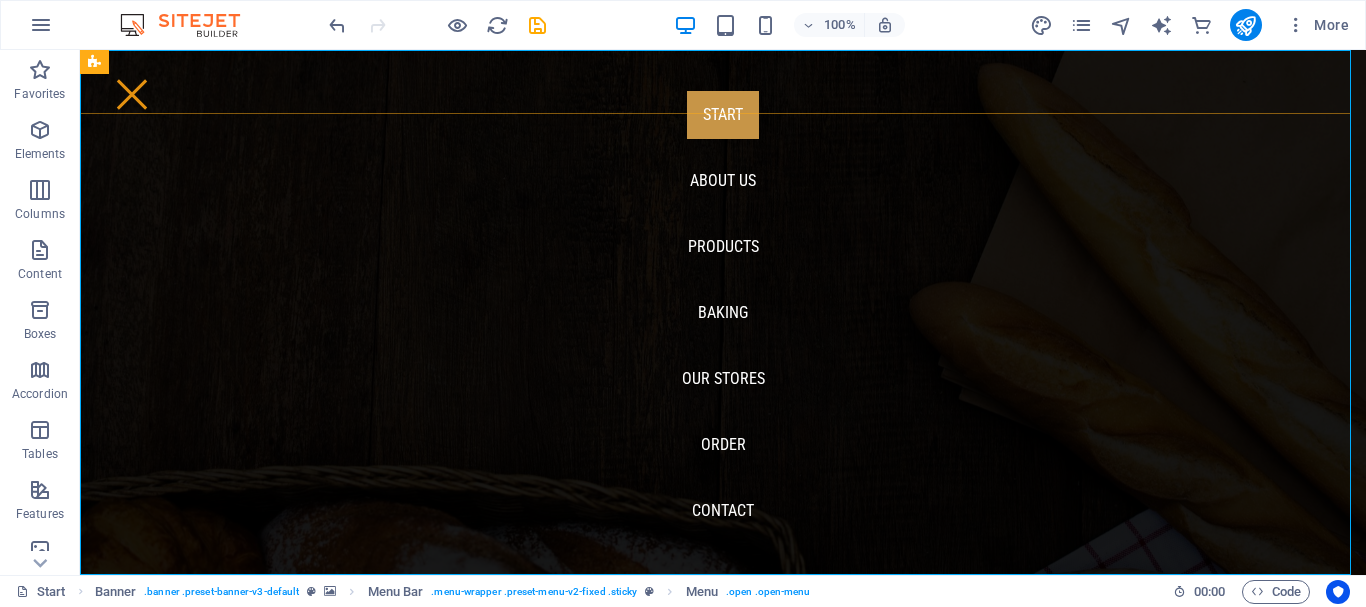 click on "Start About us Products Baking Our Stores Order Contact" at bounding box center [723, 312] 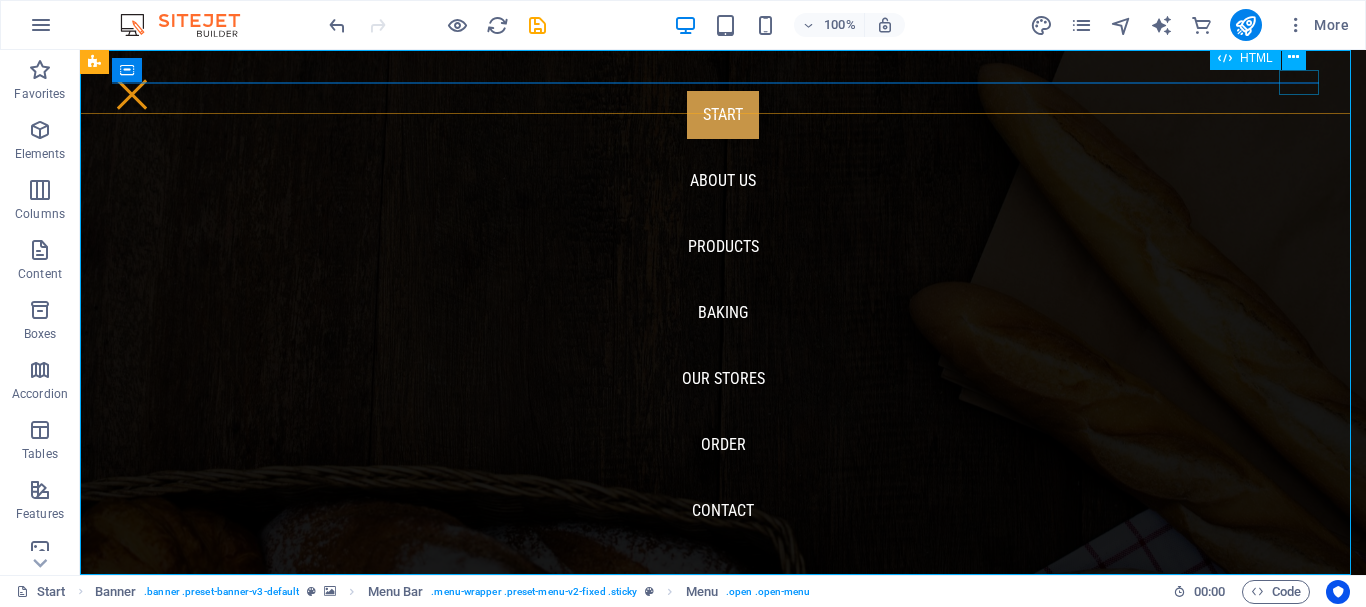 click at bounding box center (132, 94) 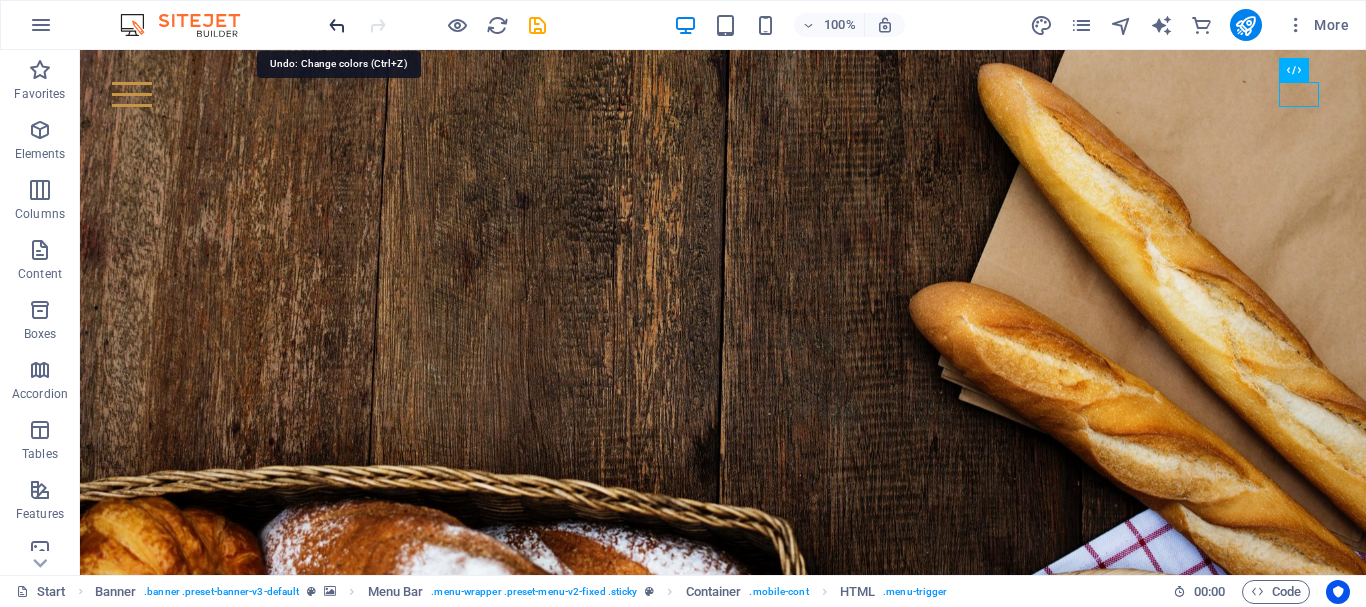 click at bounding box center [337, 25] 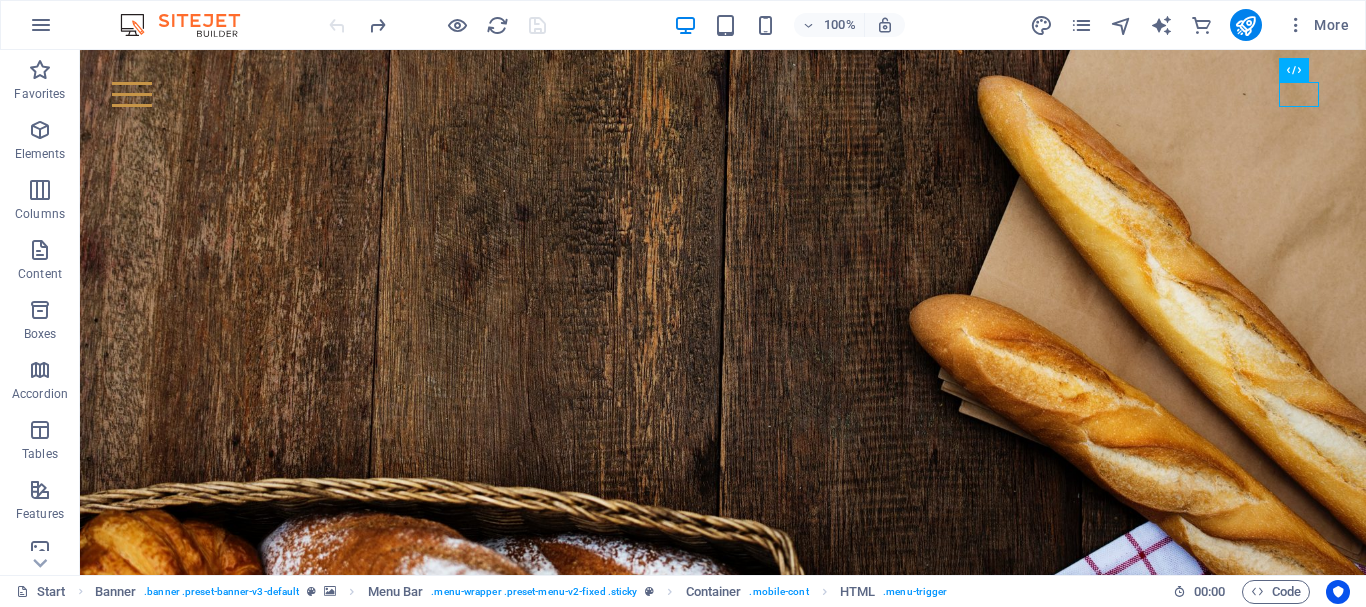 click at bounding box center [437, 25] 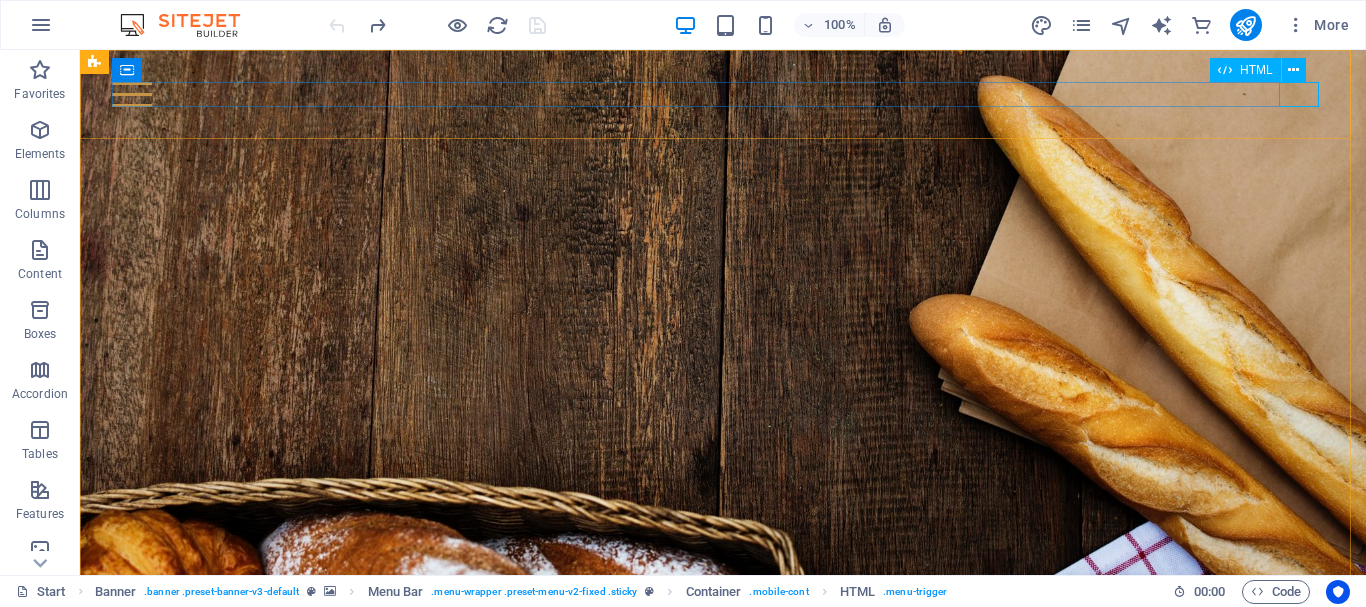 click at bounding box center [723, 94] 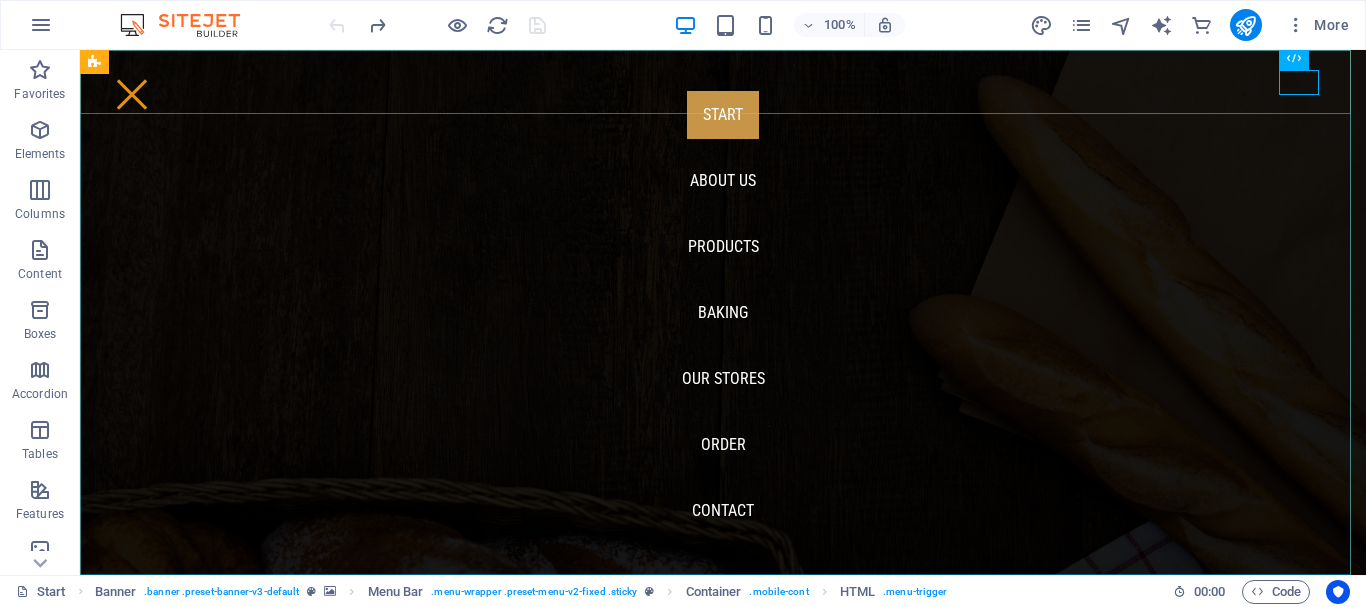 click on "Start About us Products Baking Our Stores Order Contact" at bounding box center [723, 312] 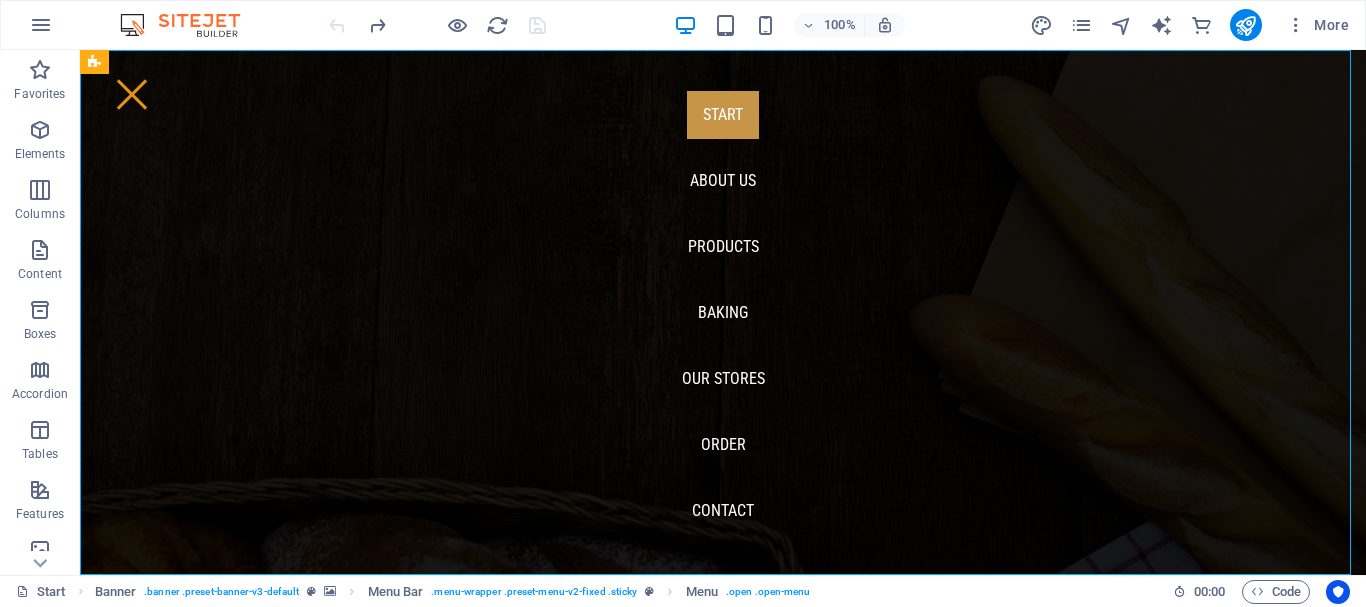 click on "Start About us Products Baking Our Stores Order Contact" at bounding box center (723, 312) 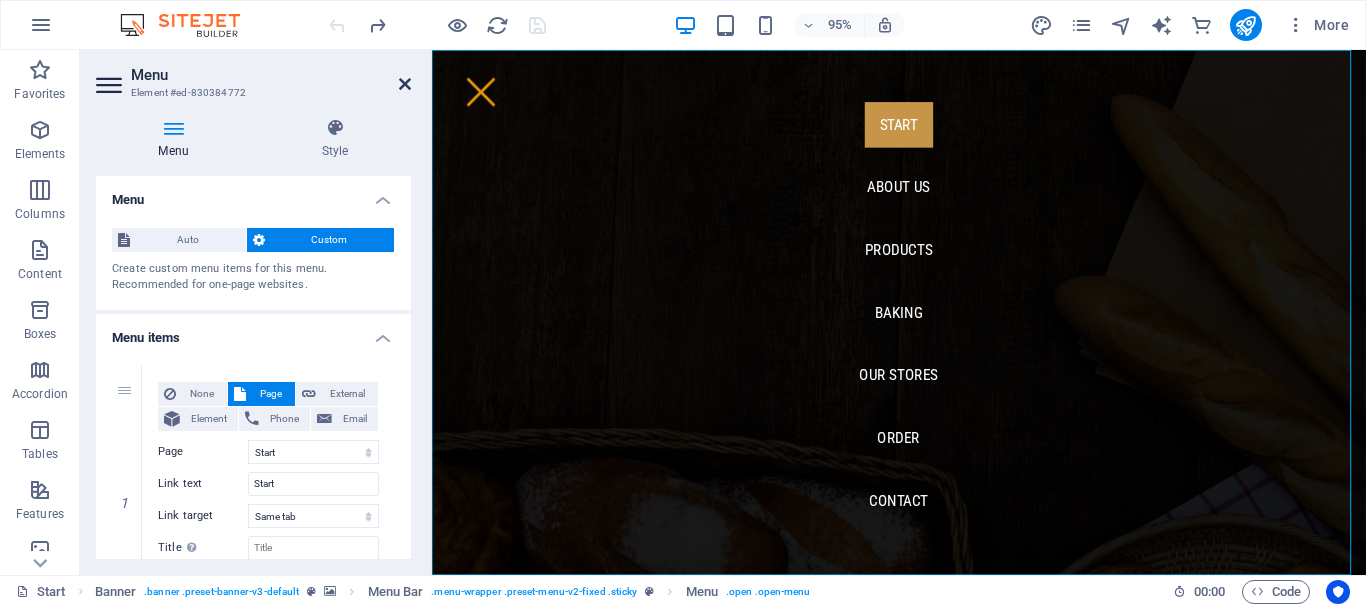 click at bounding box center [405, 84] 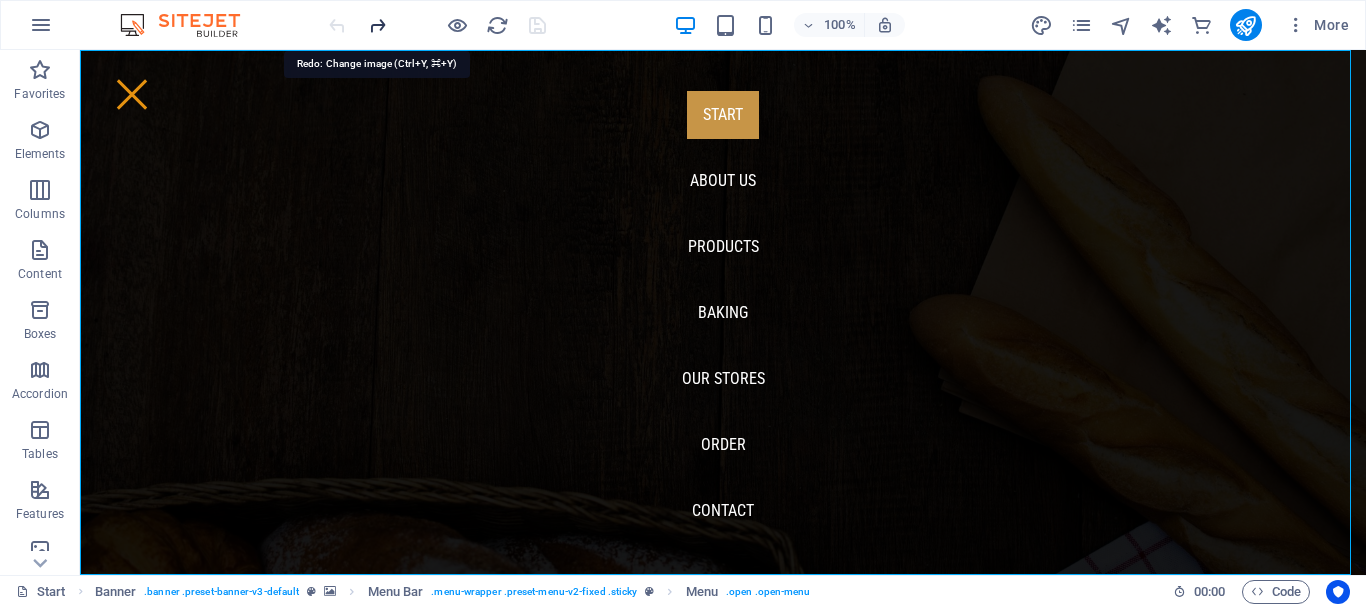 click at bounding box center (377, 25) 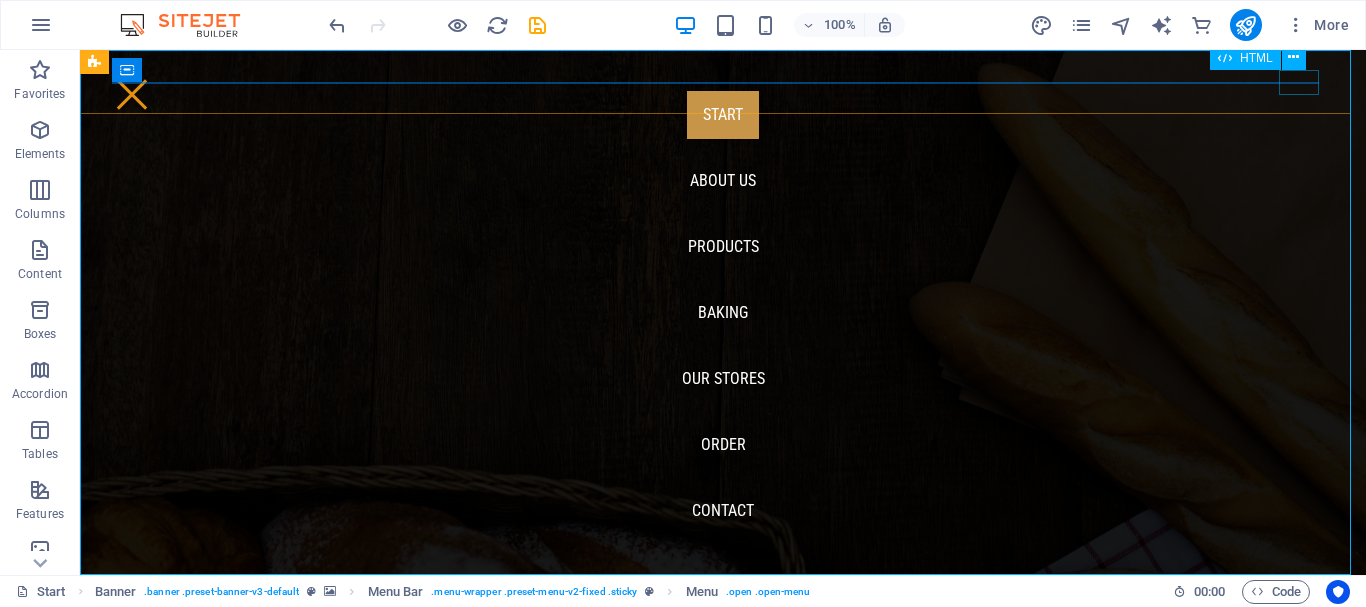 click at bounding box center (132, 94) 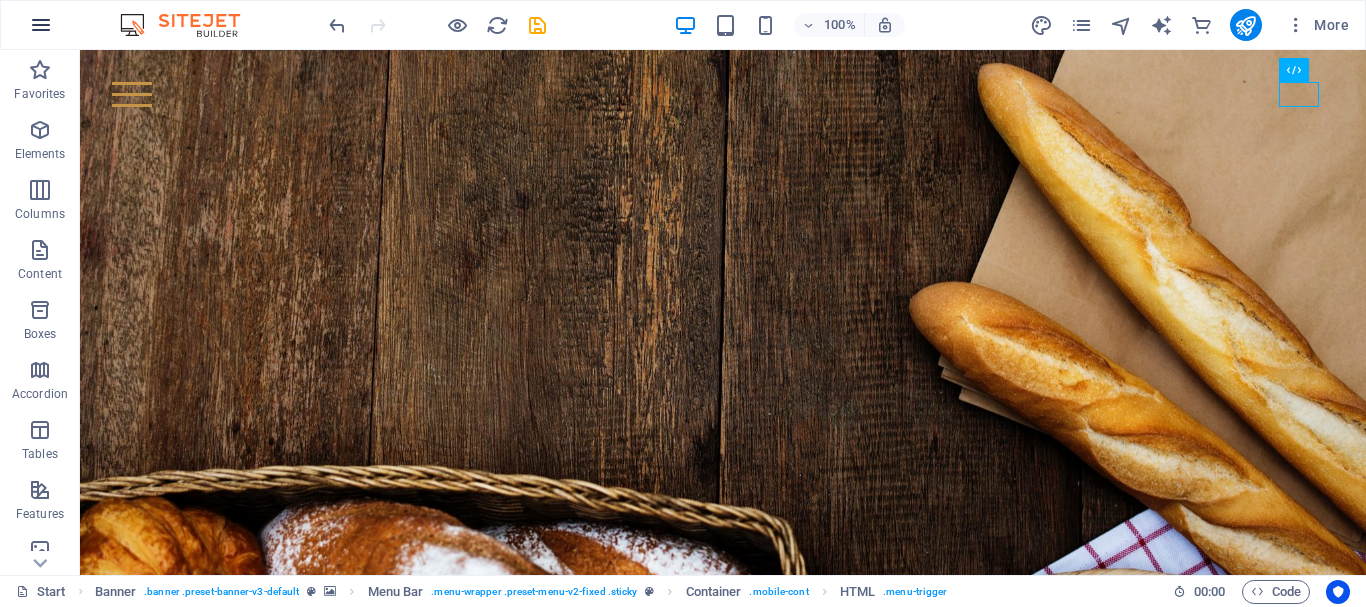 click at bounding box center [41, 25] 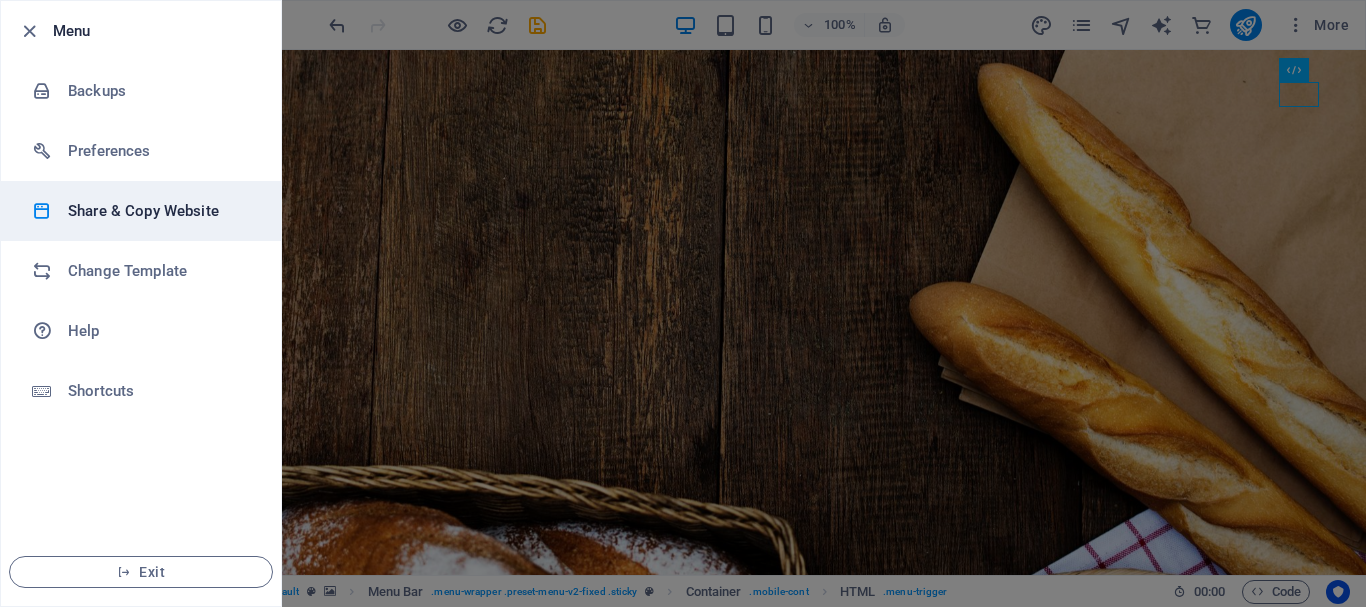 click on "Share & Copy Website" at bounding box center (160, 211) 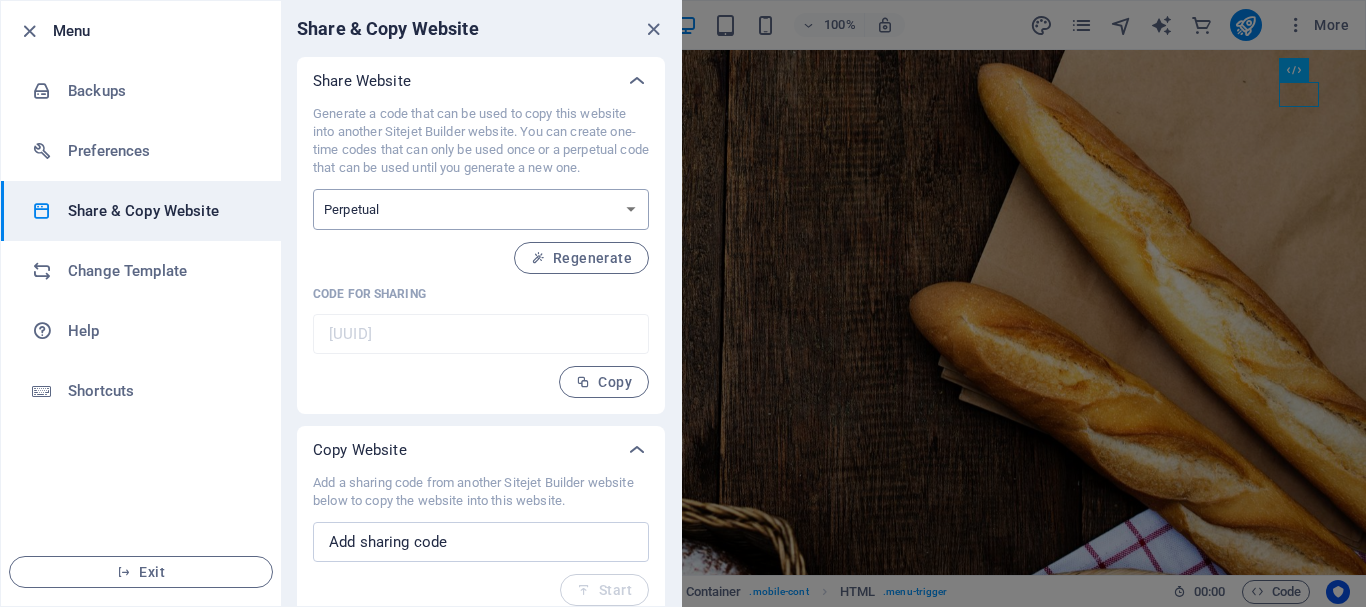 click on "One-time Perpetual" at bounding box center (481, 209) 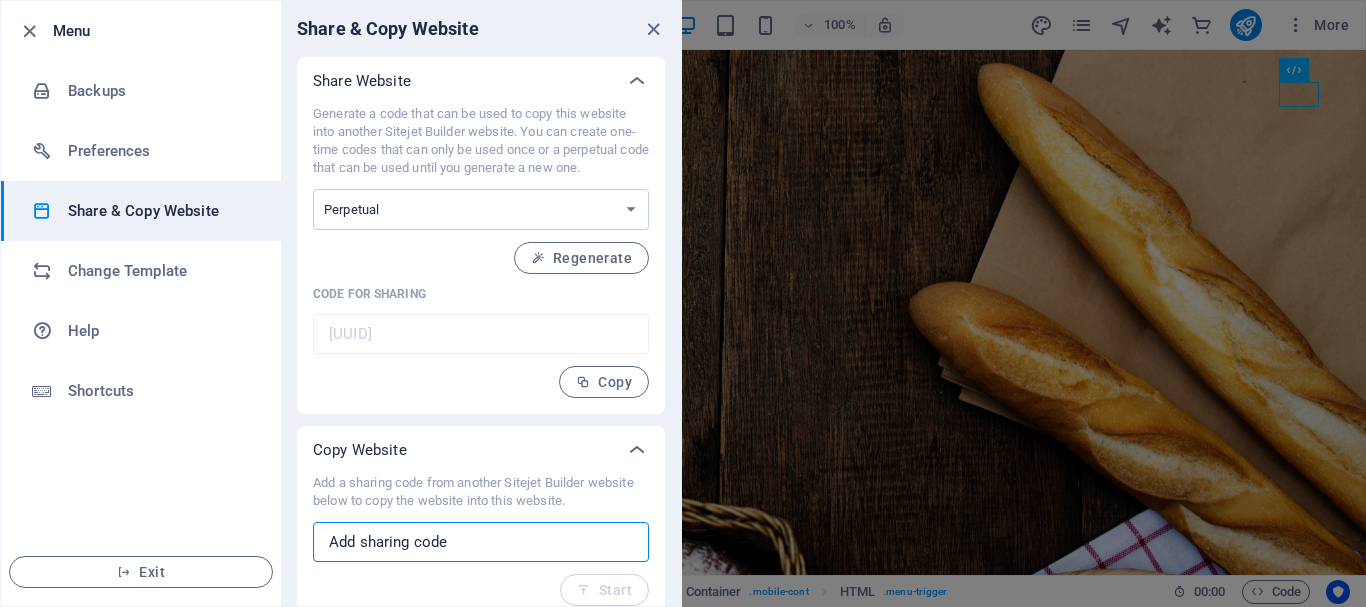 click at bounding box center (481, 542) 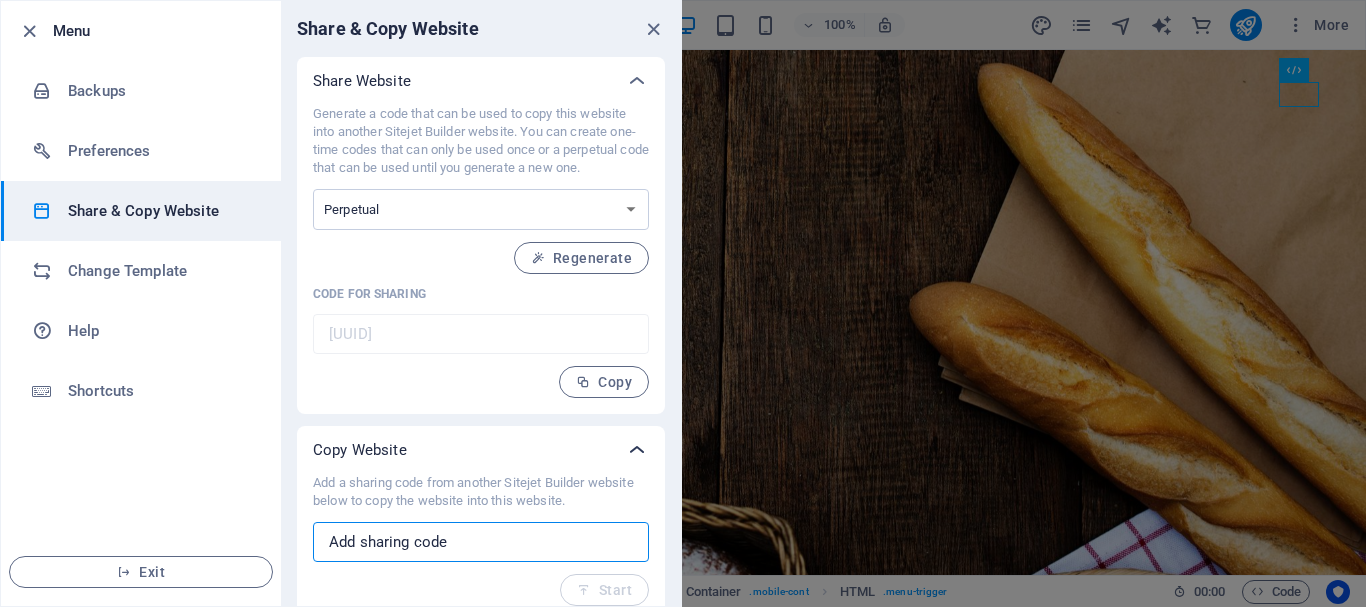 click at bounding box center (637, 450) 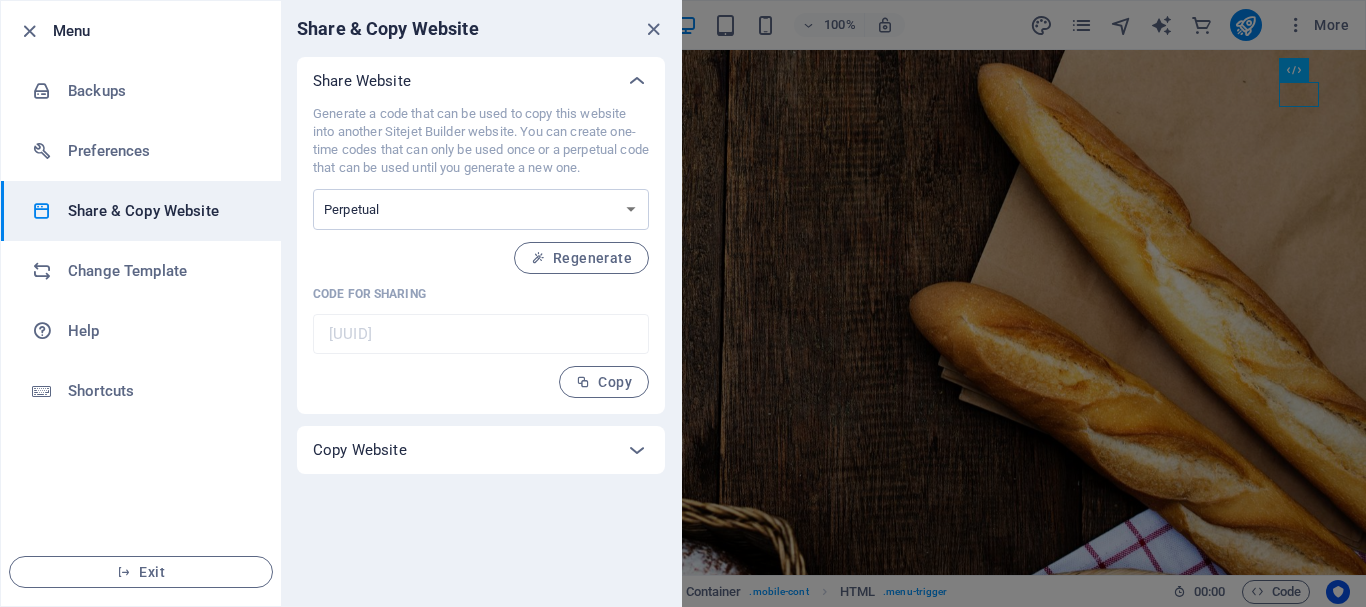 click on "Generate a code that can be used to copy this website into another Sitejet Builder website. You can create one-time codes that can only be used once or a perpetual code that can be used until you generate a new one. One-time Perpetual Regenerate Code for sharing 954d555c-2037835 ​ Copy" at bounding box center [481, 251] 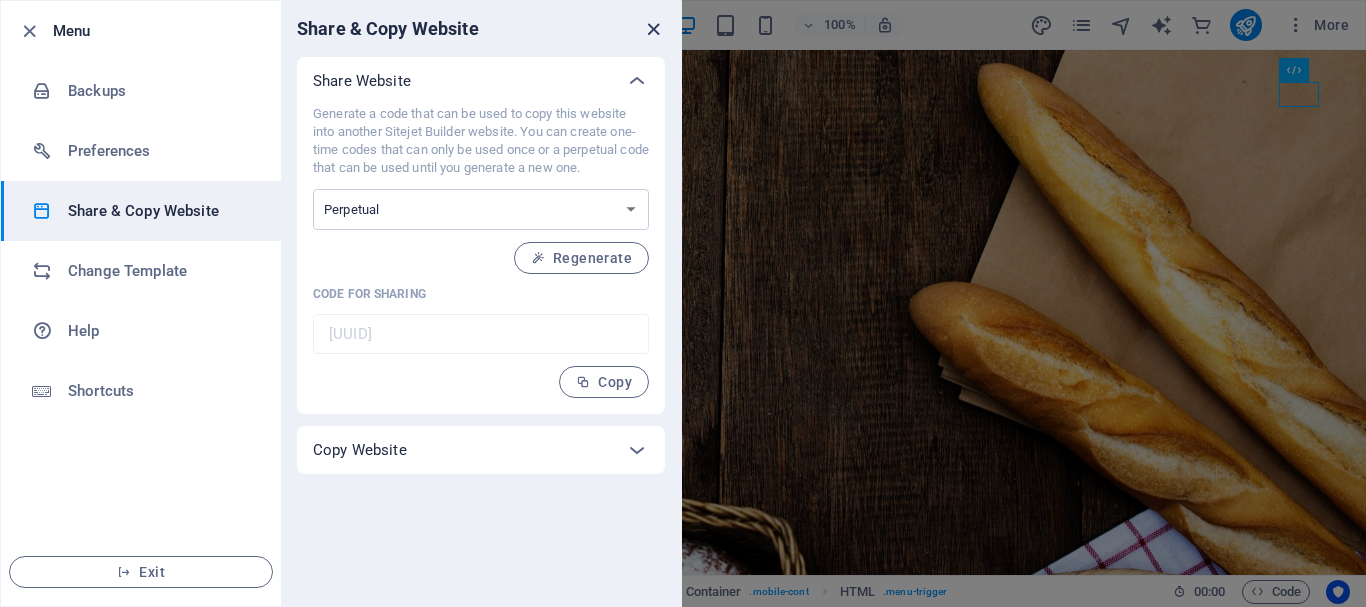 click at bounding box center [653, 29] 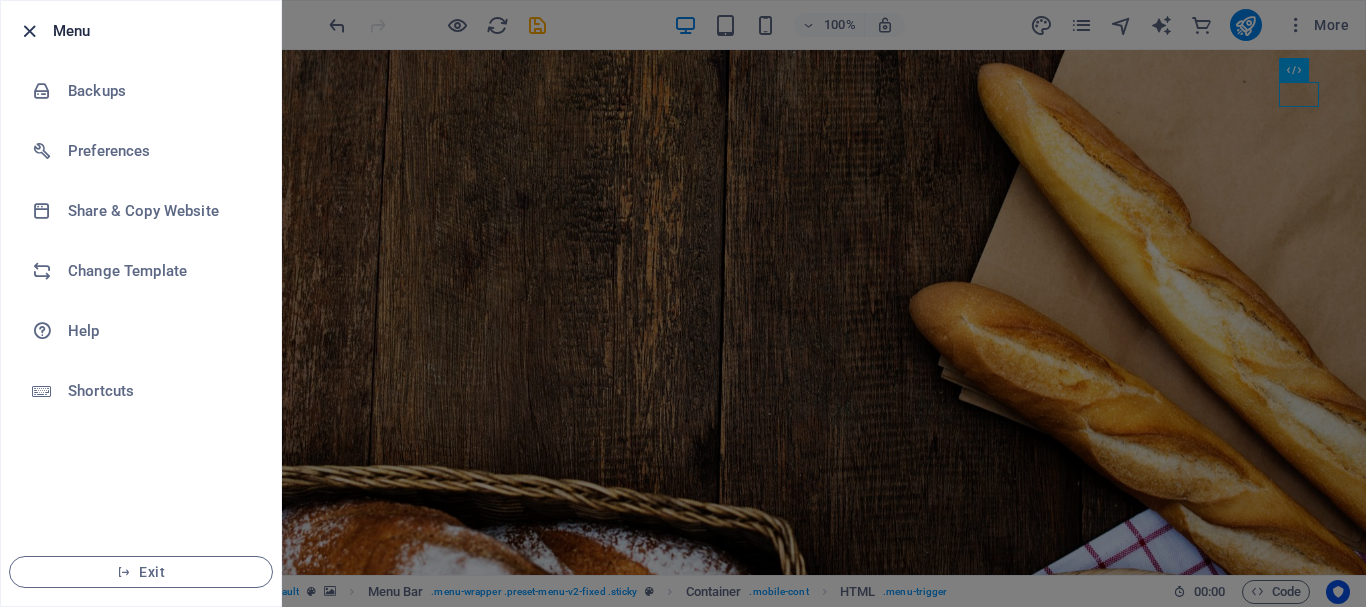 click at bounding box center [29, 31] 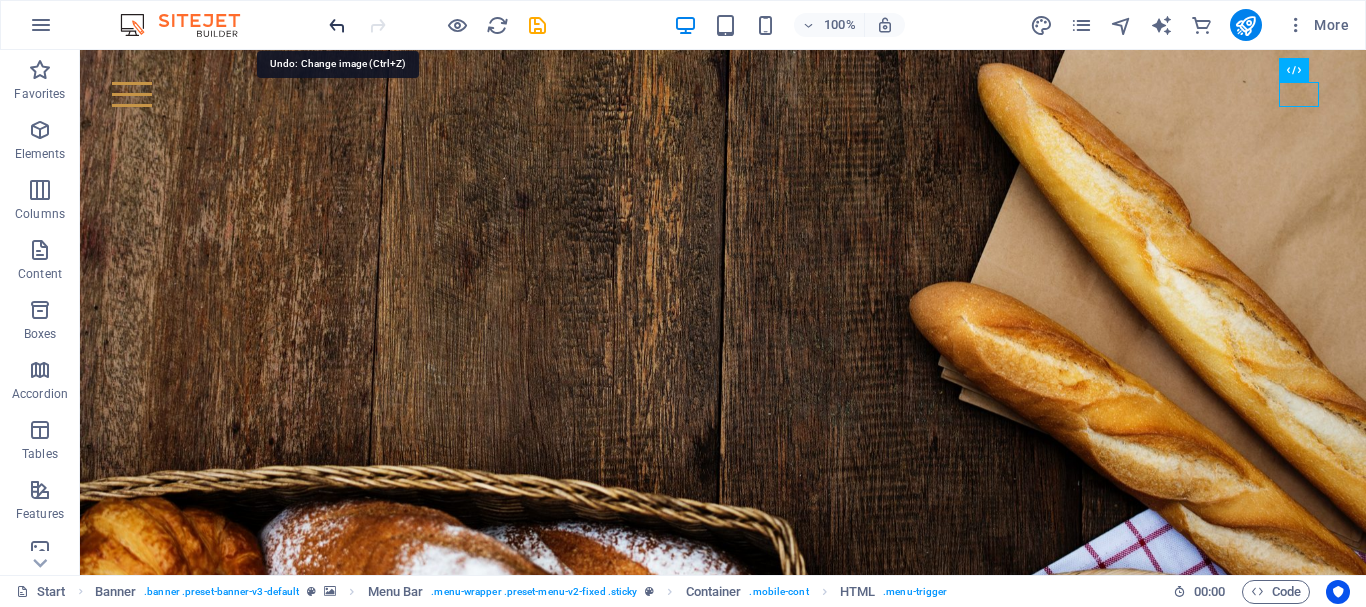 click at bounding box center [337, 25] 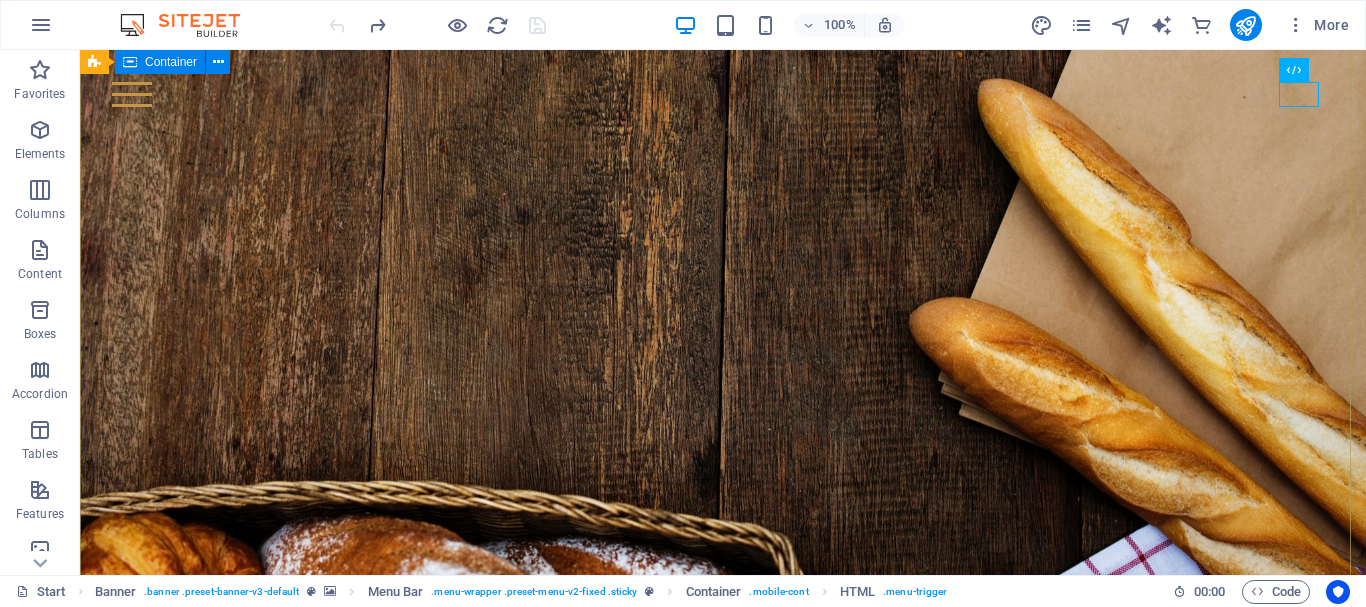 click on "each day brings its own bread Lorem ipsum dolor sit amet, consetetur sadipscing elitr,  sed diam nonumy eirmod tempor invidunt ut labore et dolore magna aliquyam erat,  sed diam voluptua. At vero eos et  locus.mycpanel.rs" at bounding box center (723, 1025) 